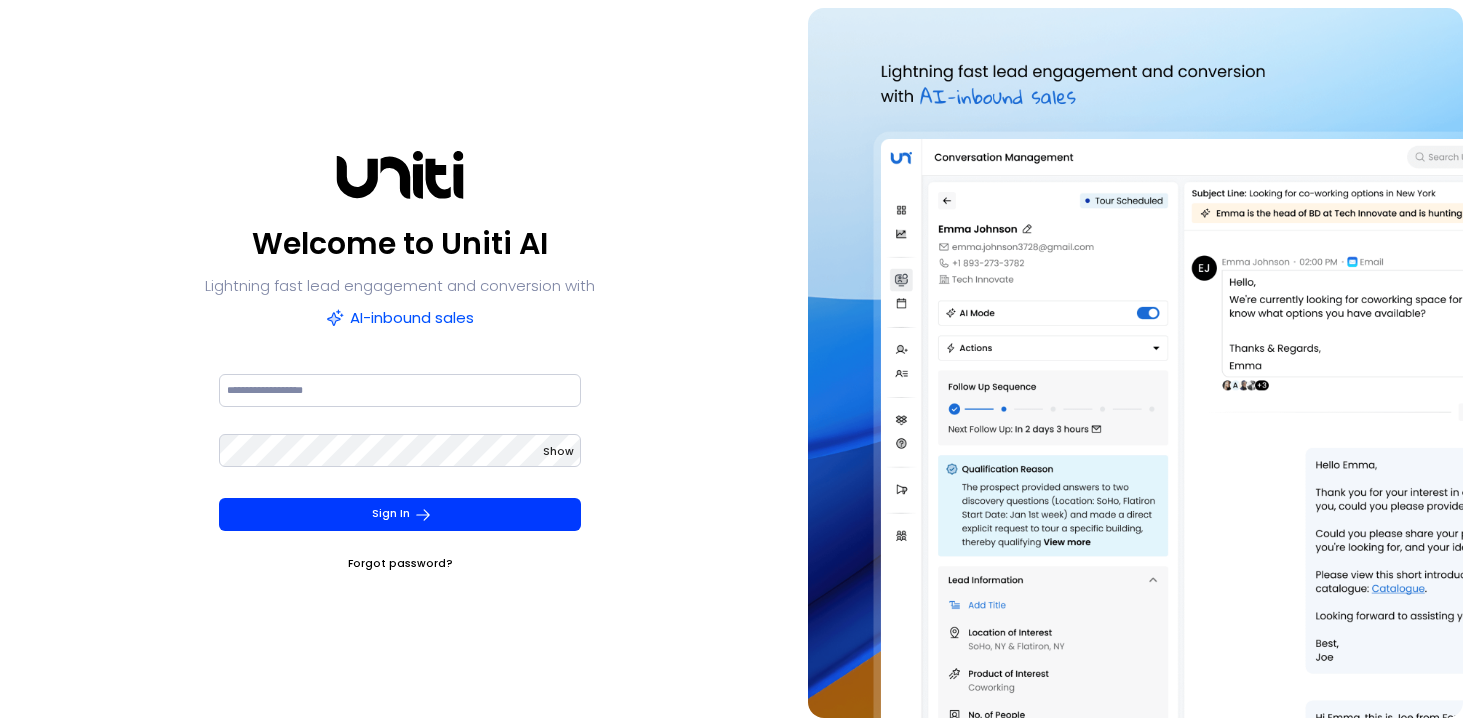 scroll, scrollTop: 0, scrollLeft: 0, axis: both 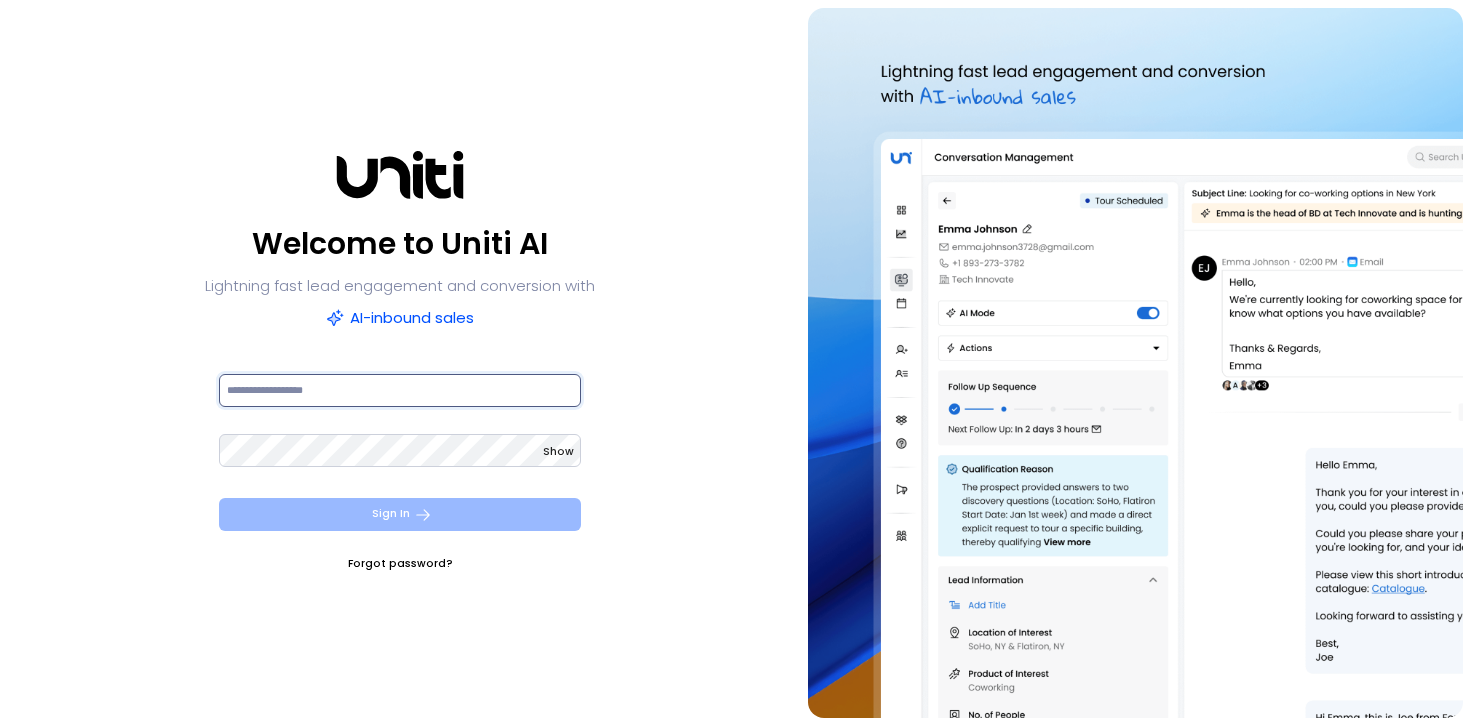 type on "**********" 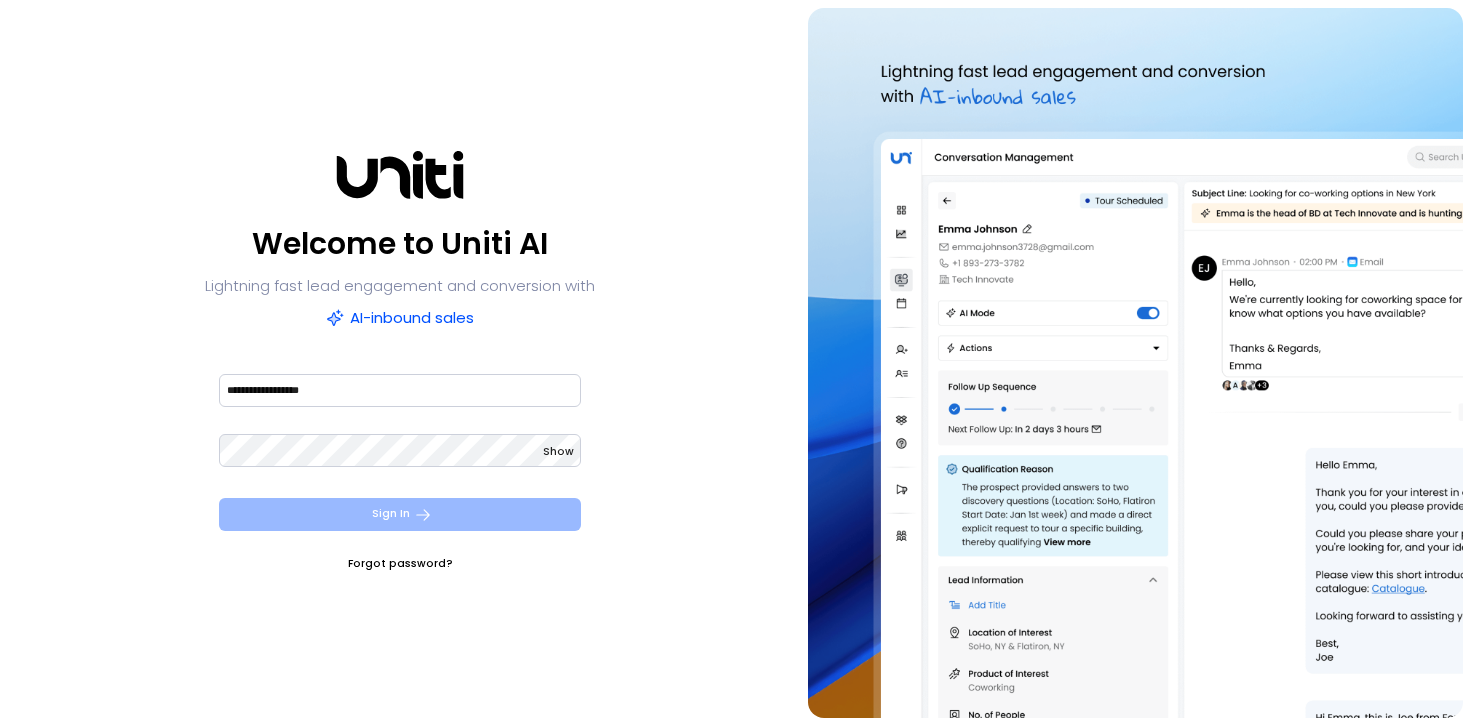 click on "Sign In" at bounding box center (400, 514) 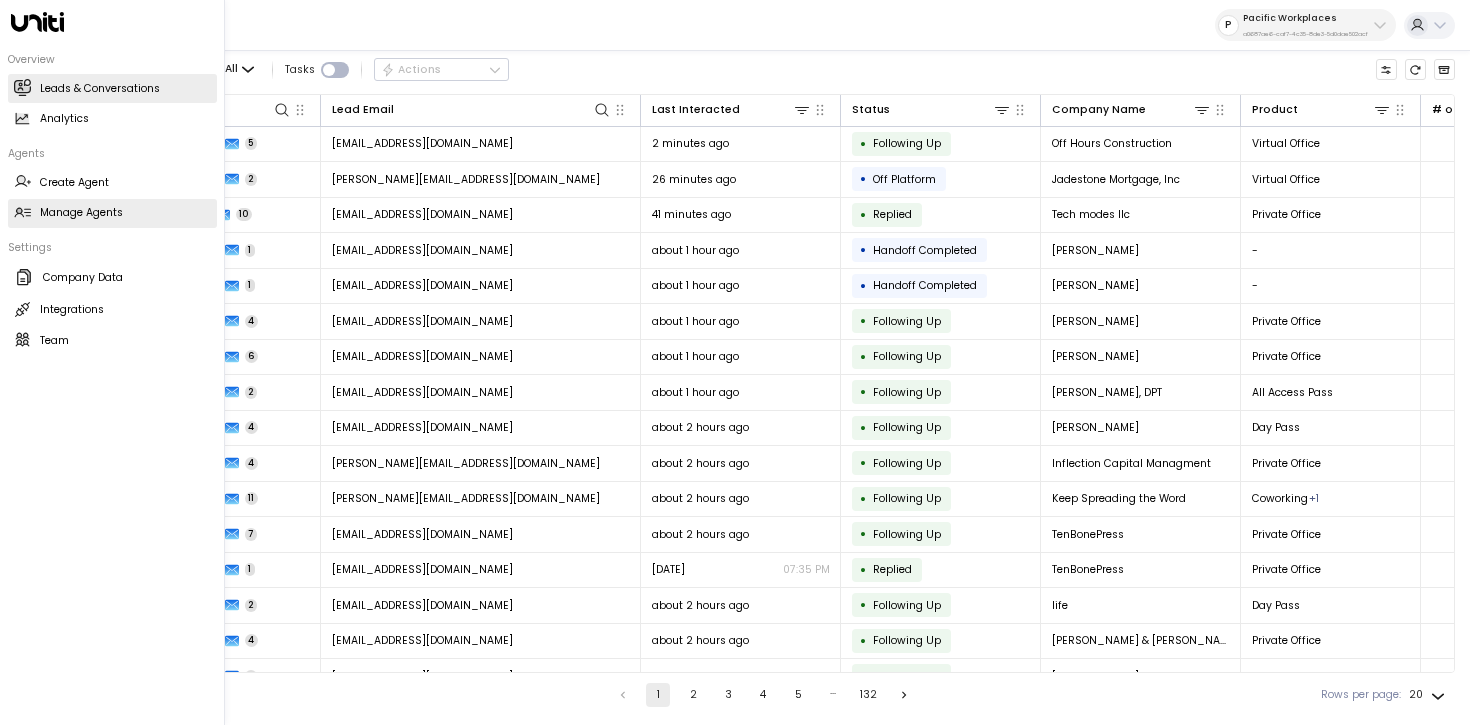 click on "Manage Agents Manage Agents" at bounding box center (112, 213) 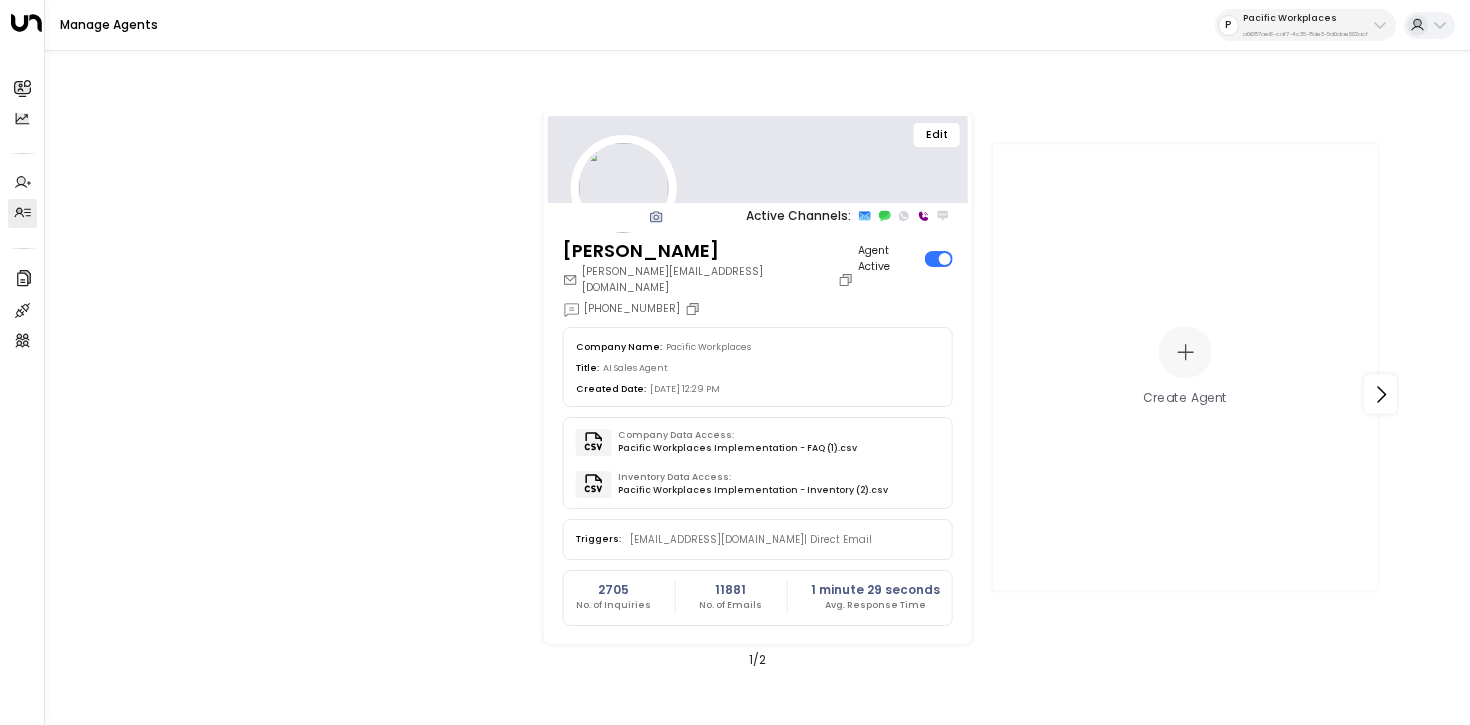 click on "Pacific Workplaces" at bounding box center [1305, 18] 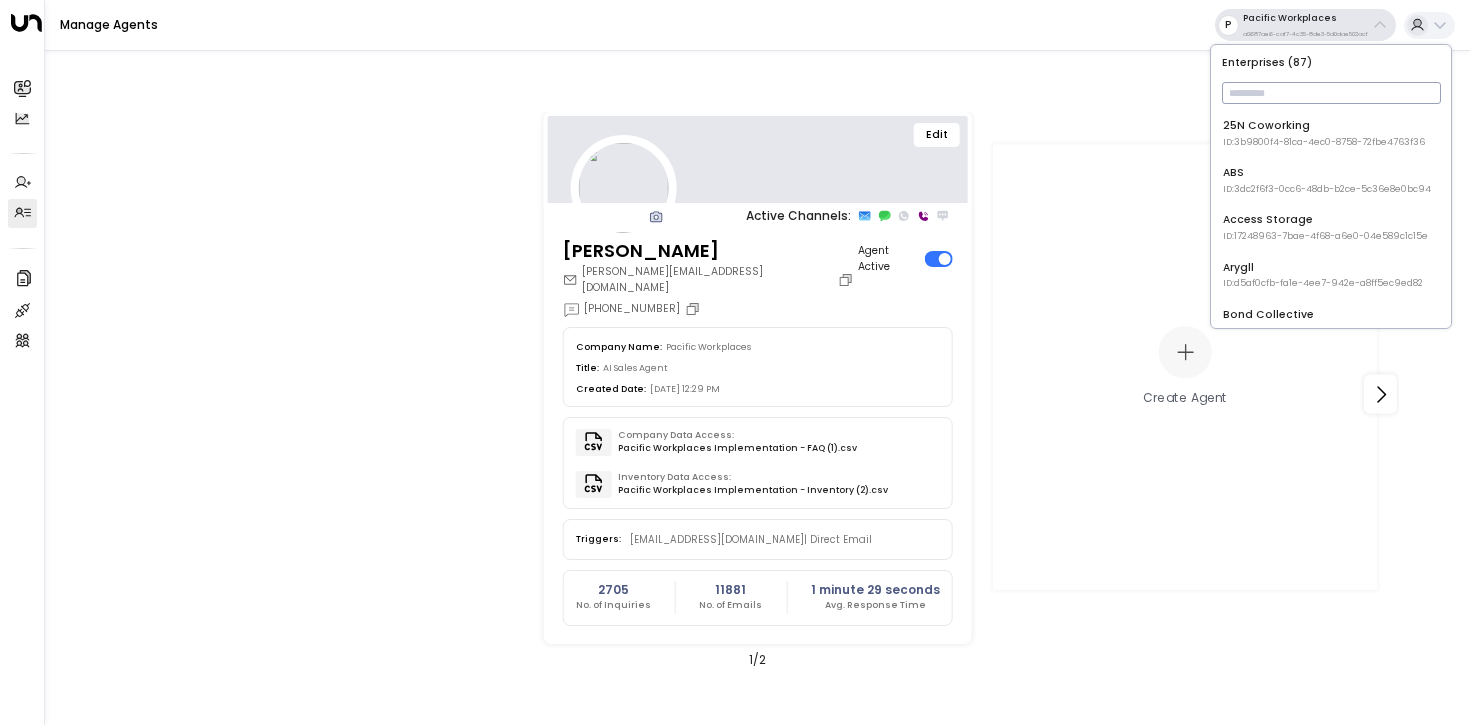 click at bounding box center [1331, 93] 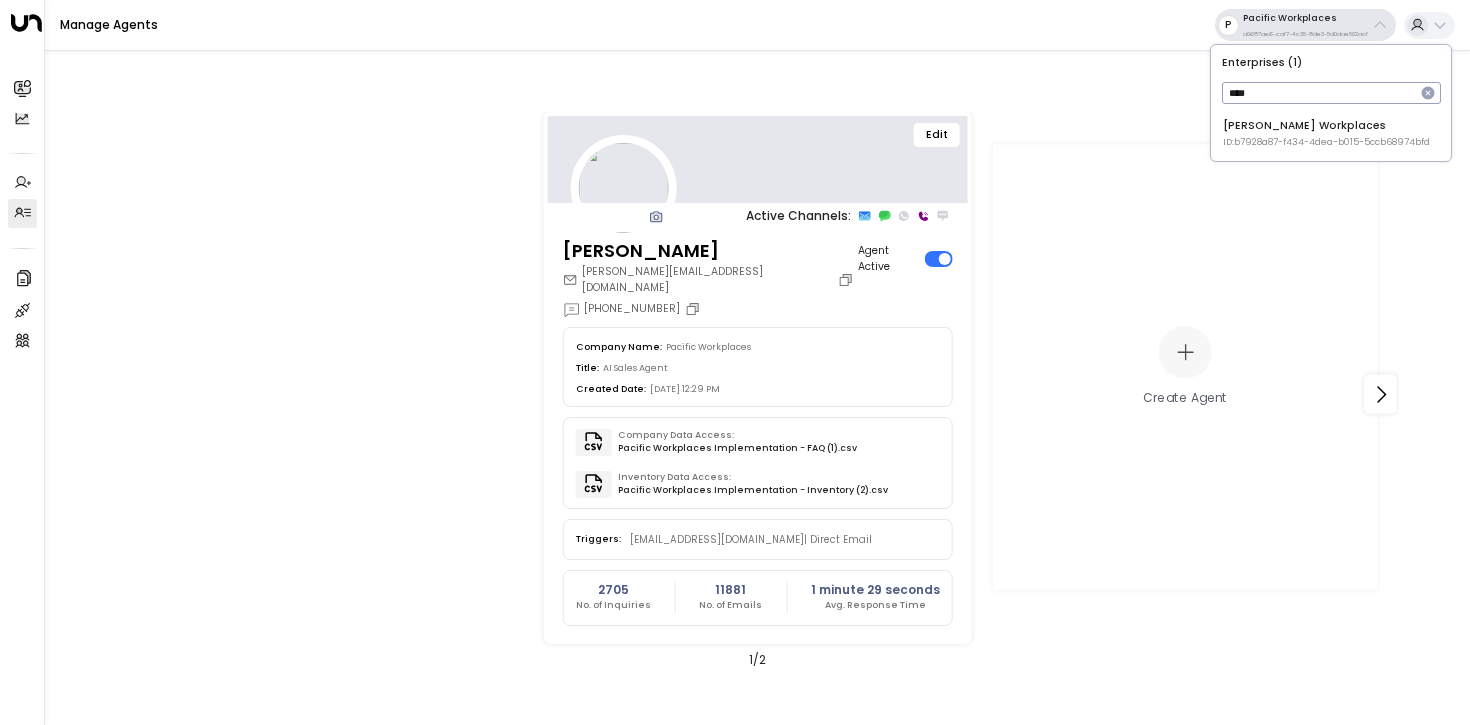 type on "****" 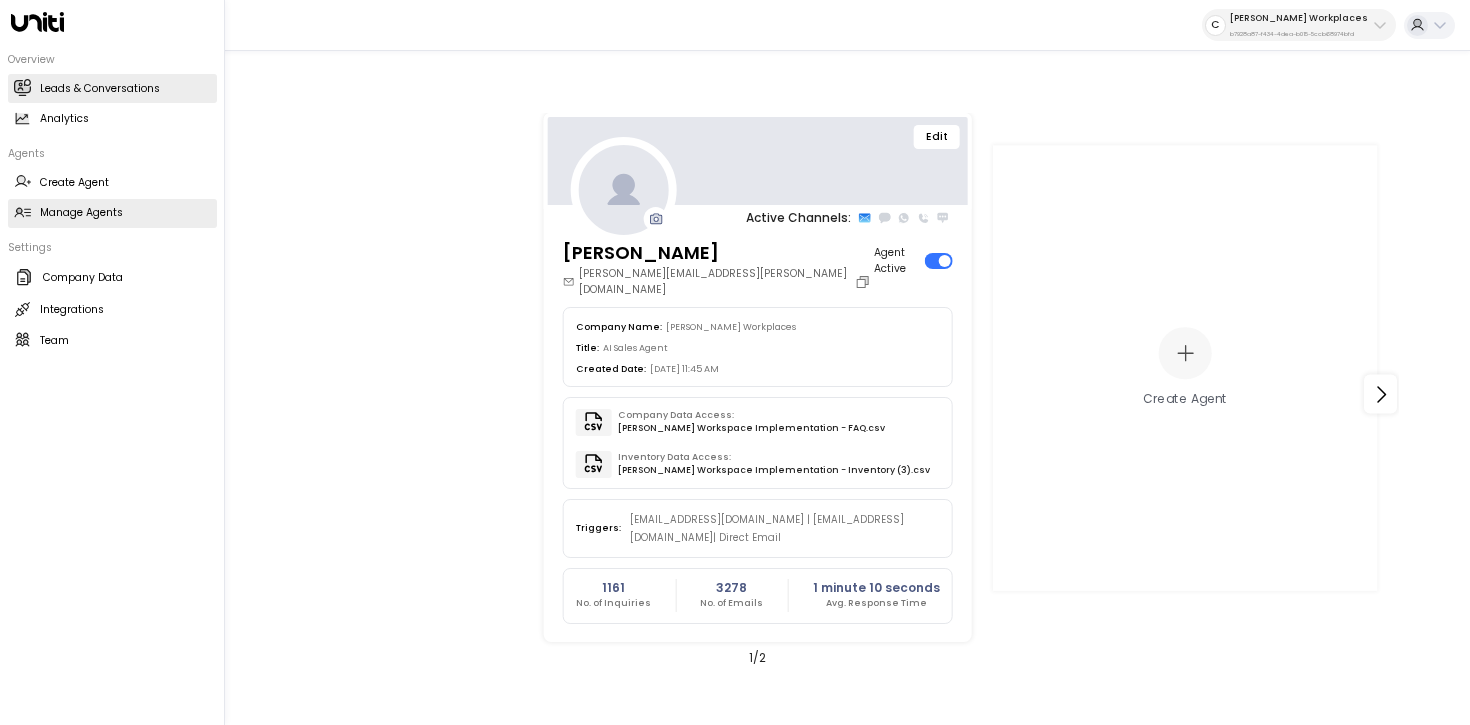 click 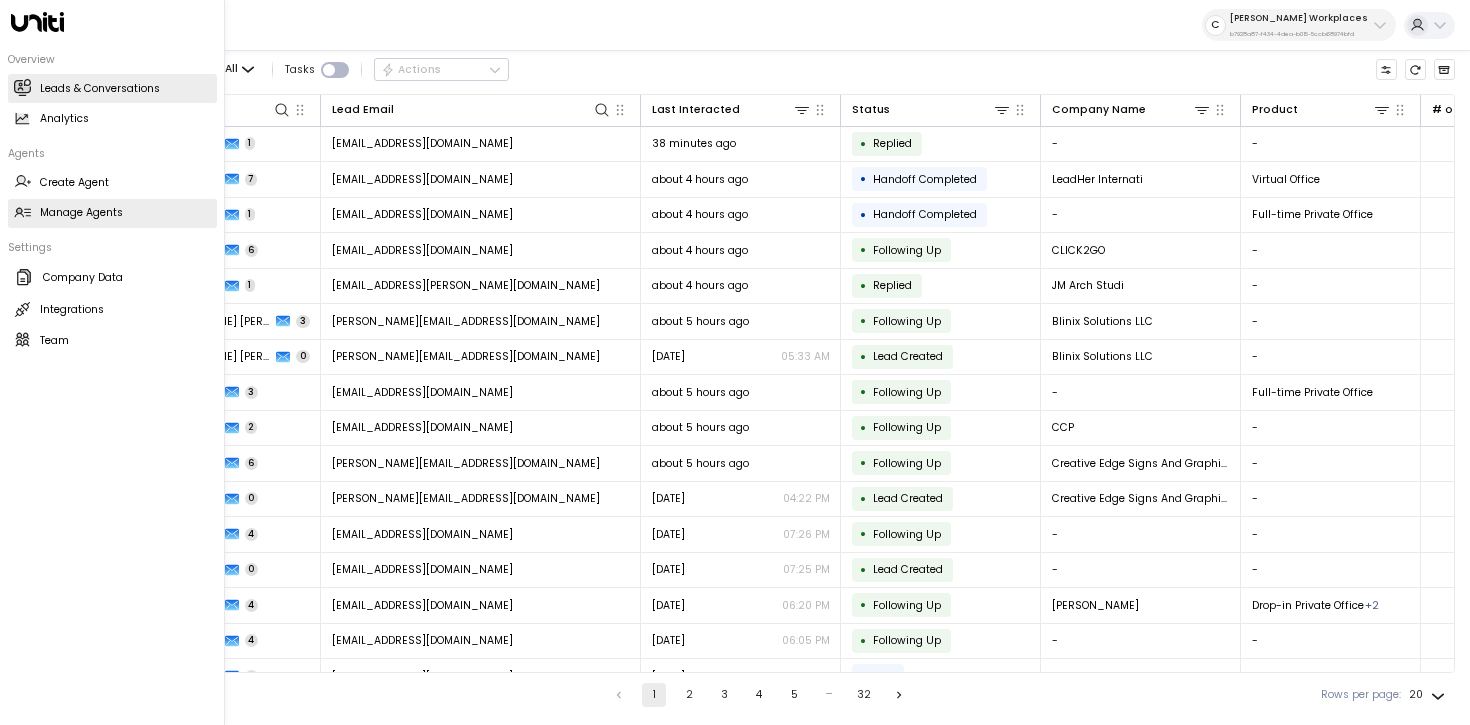 click 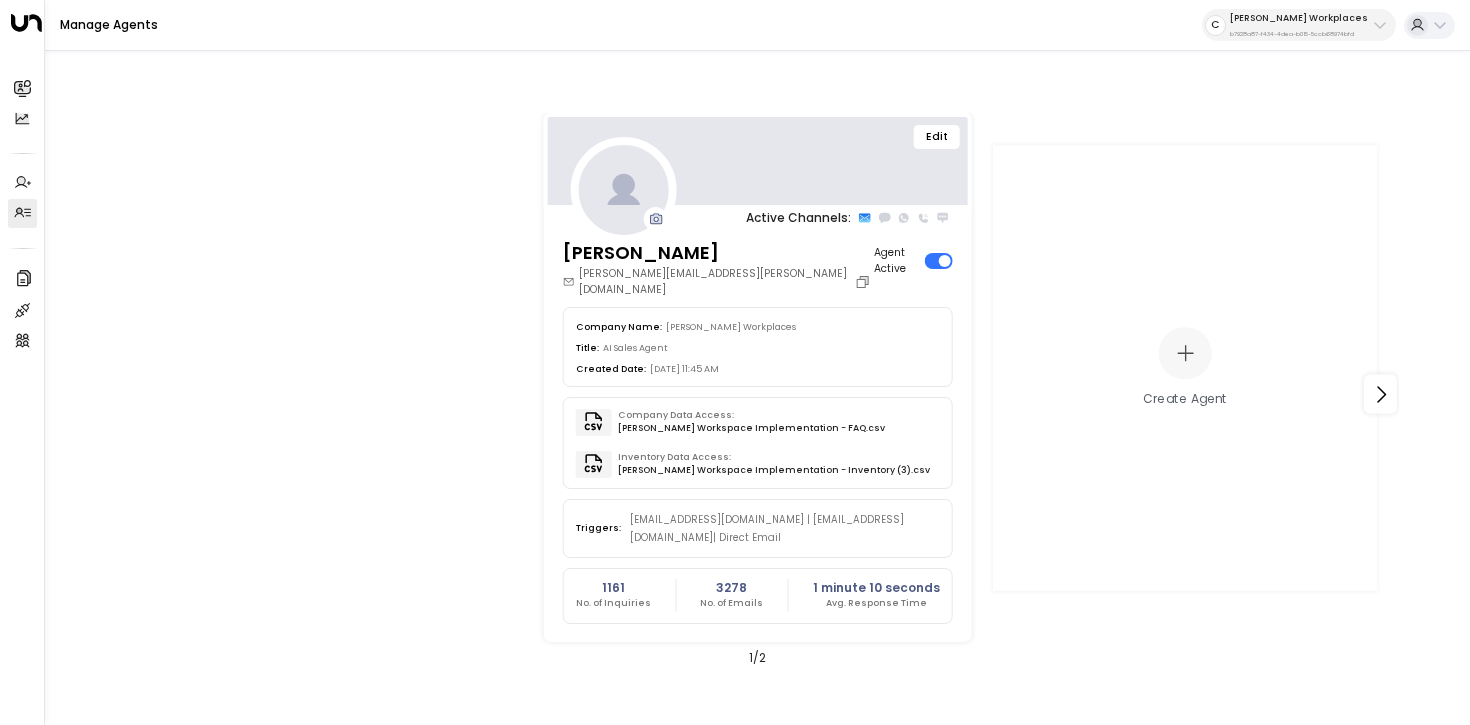 click on "Edit" at bounding box center (757, 161) 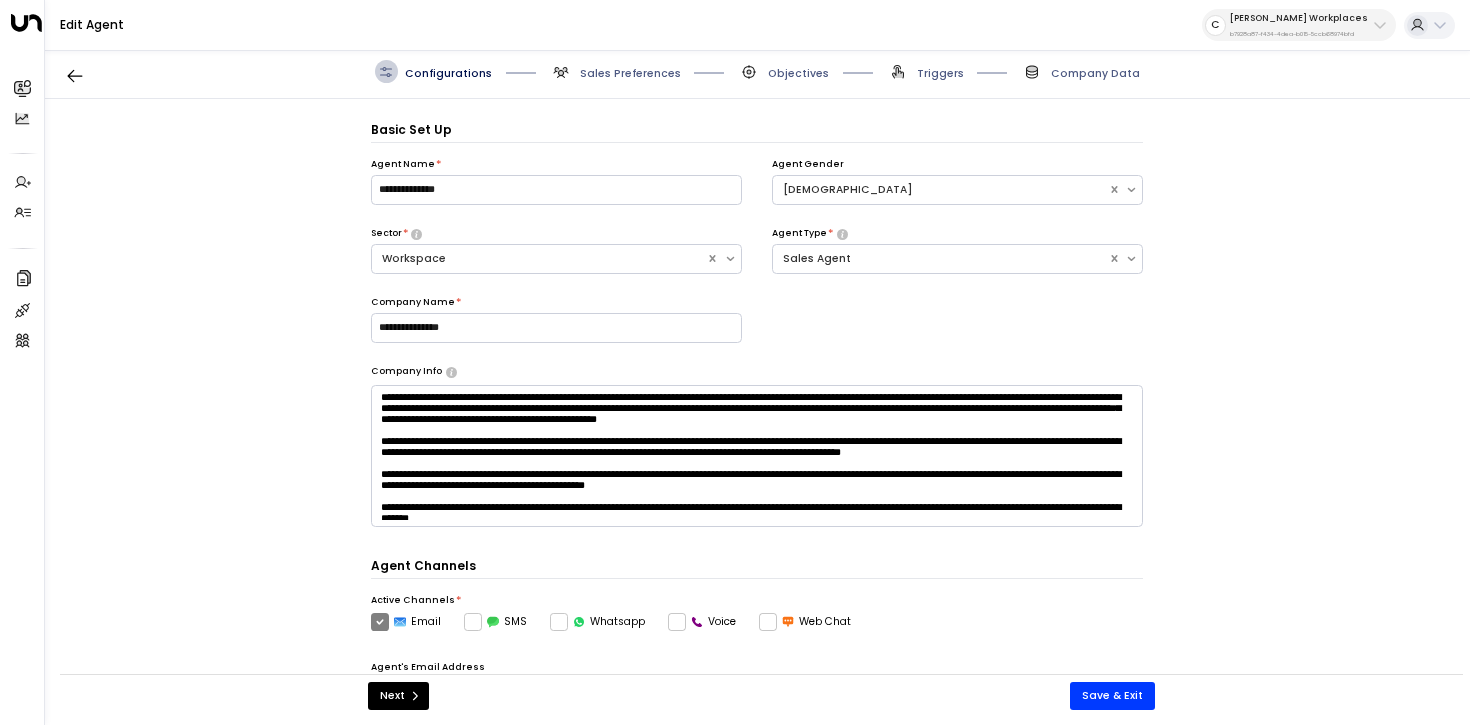 scroll, scrollTop: 22, scrollLeft: 0, axis: vertical 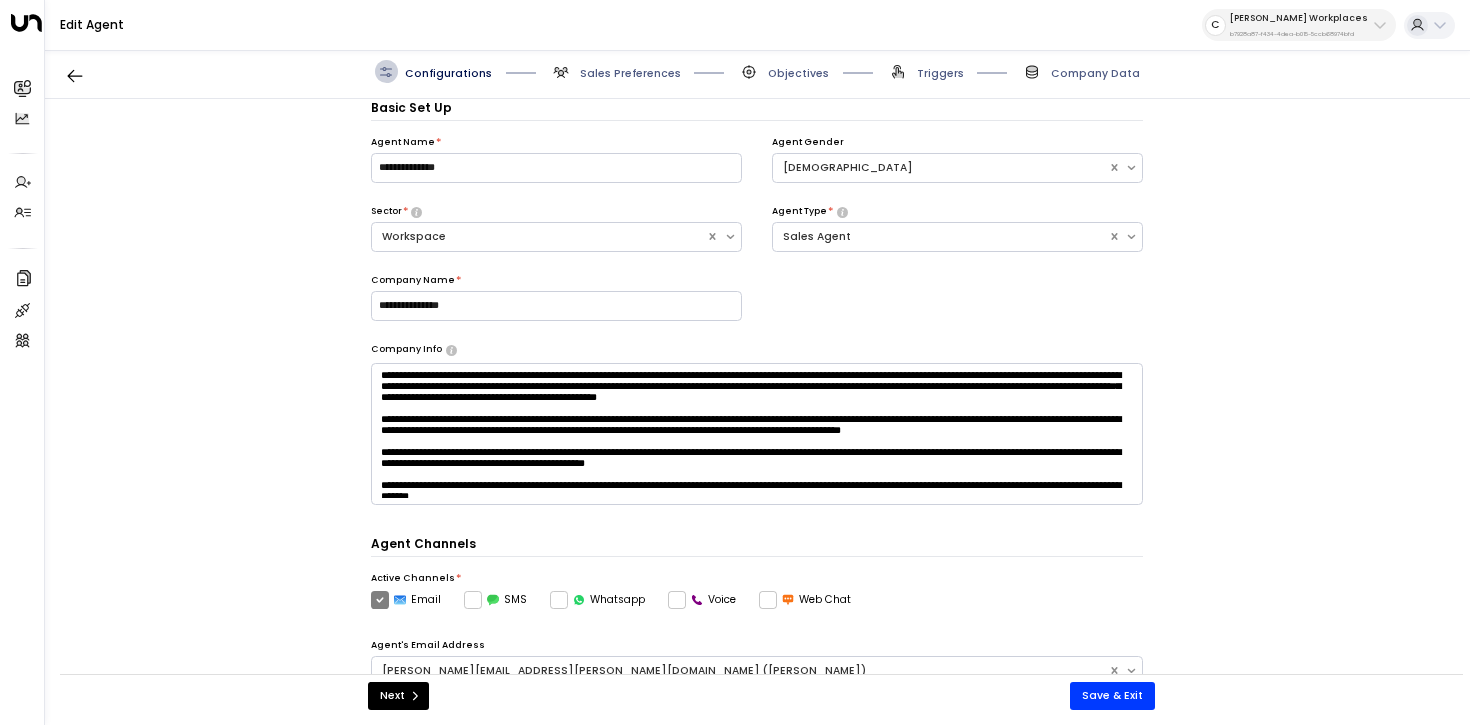 click on "Triggers" at bounding box center [940, 73] 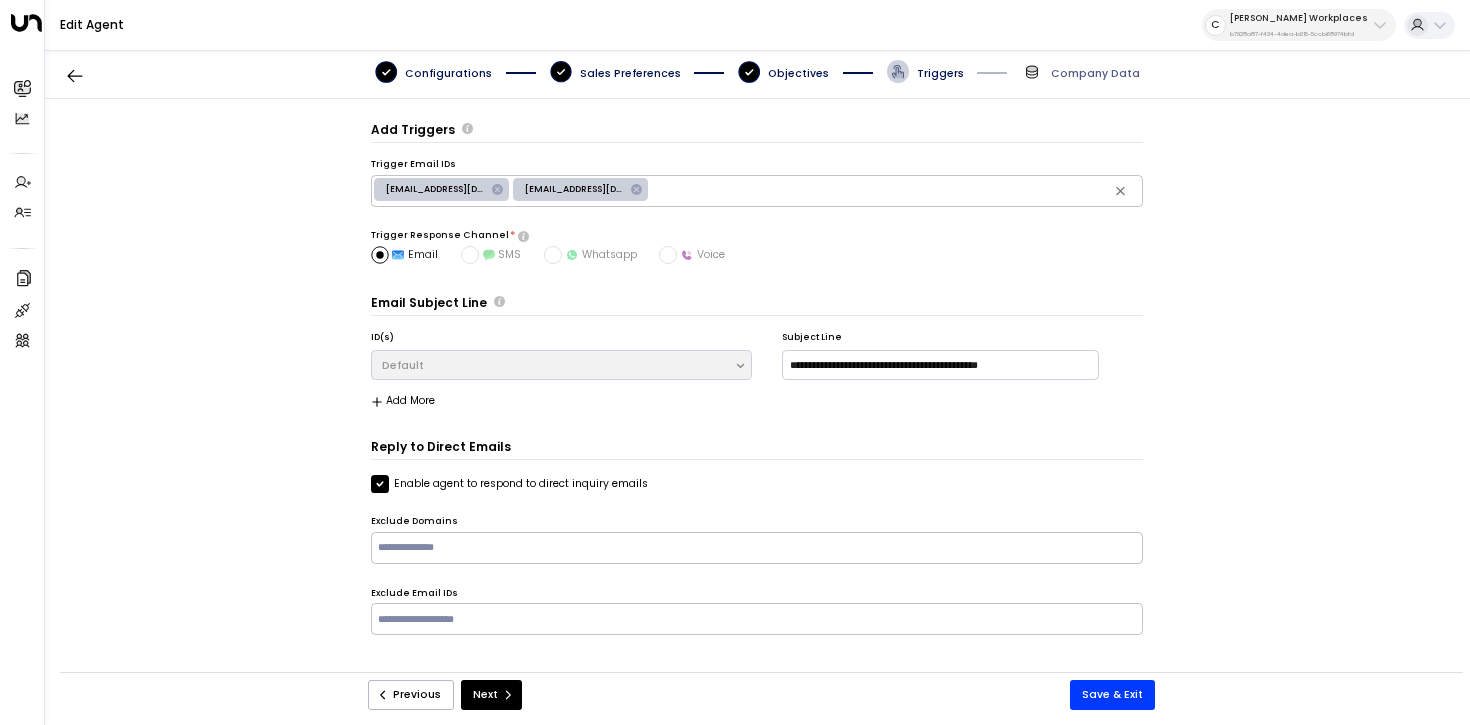 click on "Company Data" at bounding box center (1095, 73) 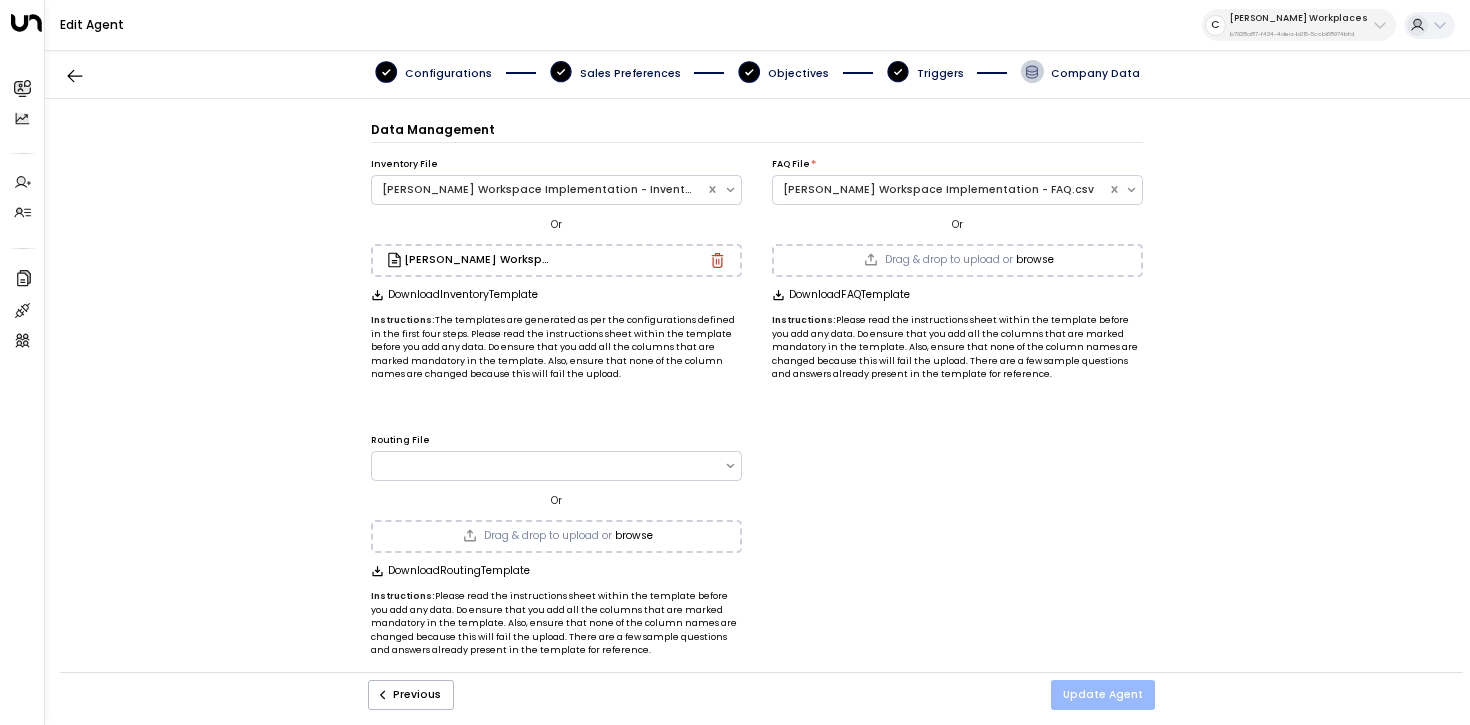 click on "Update Agent" at bounding box center [1103, 695] 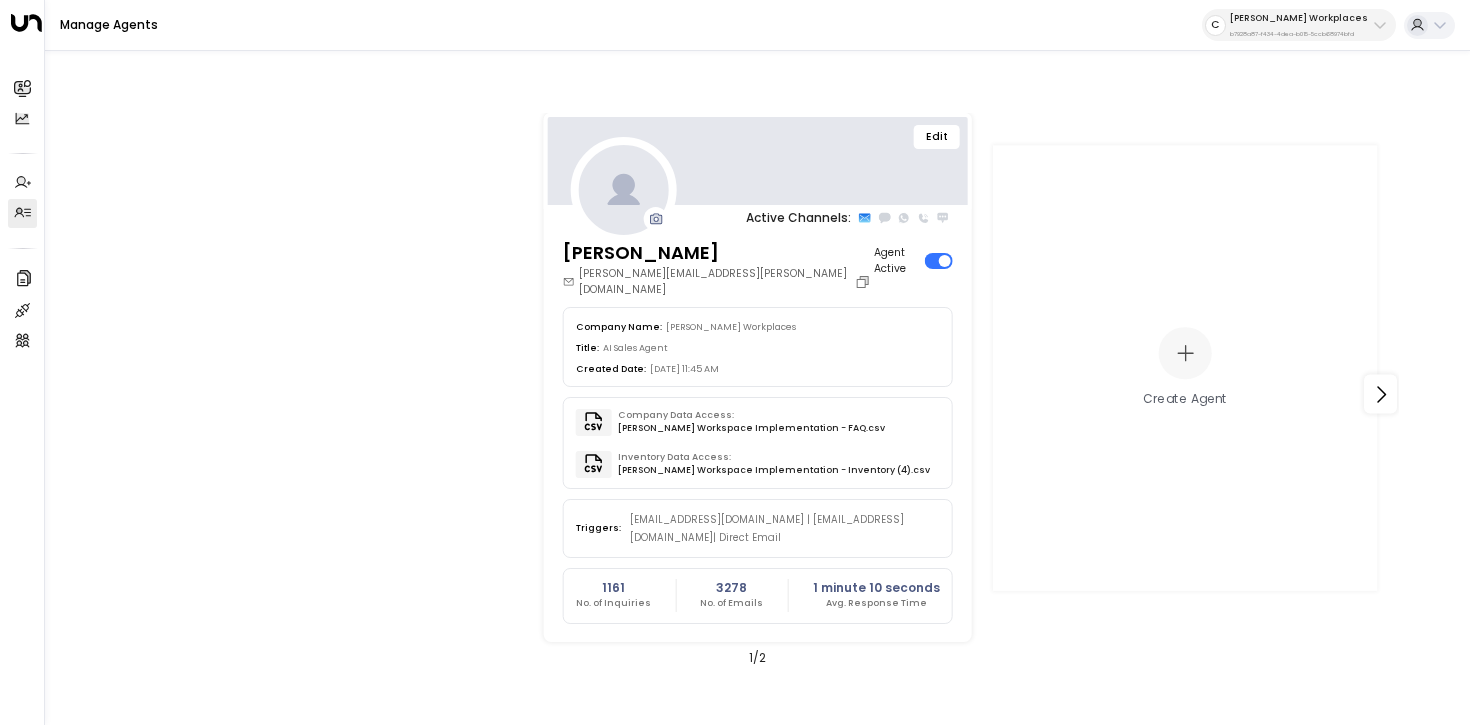 click on "C Carr Workplaces b7928a87-f434-4dea-b015-5ccb68974bfd" at bounding box center (1299, 25) 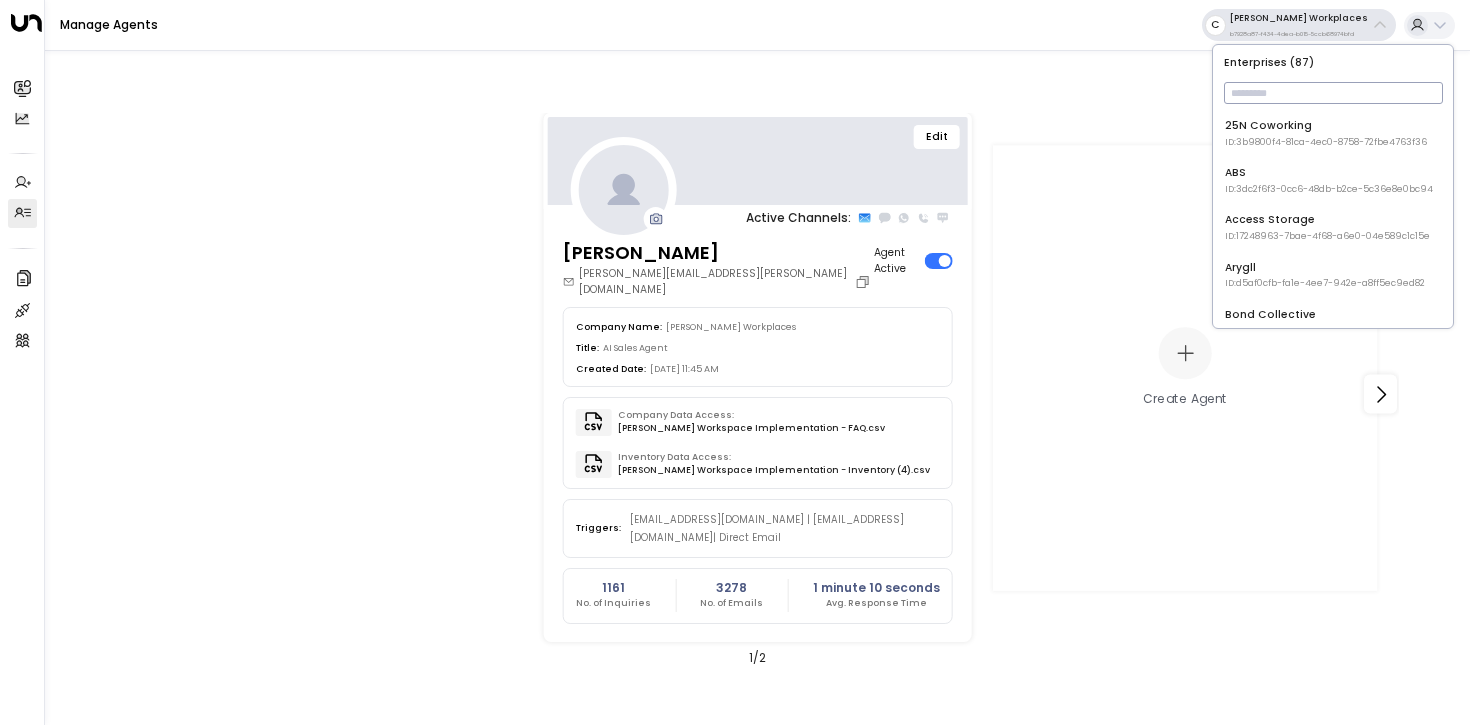 click at bounding box center [1333, 93] 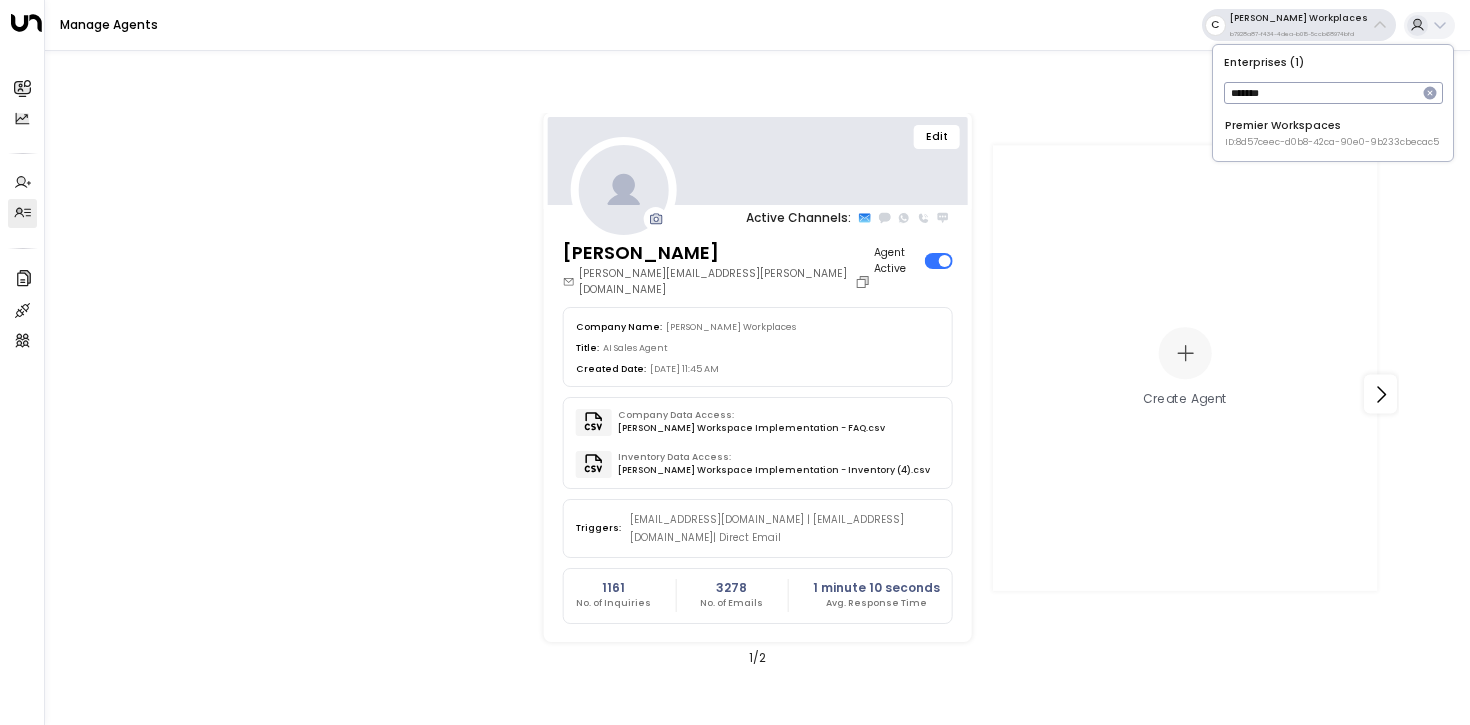 type on "*******" 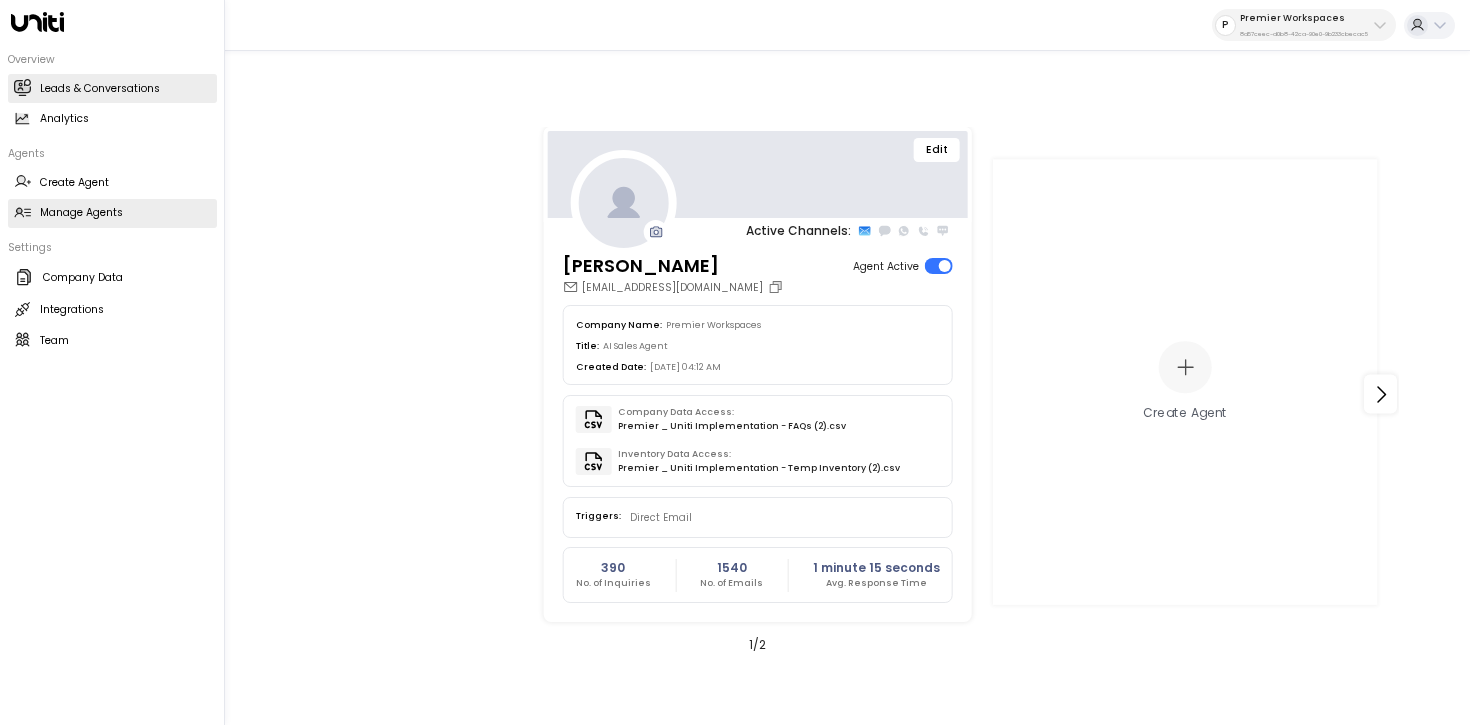 click on "Leads & Conversations Leads & Conversations" at bounding box center [112, 88] 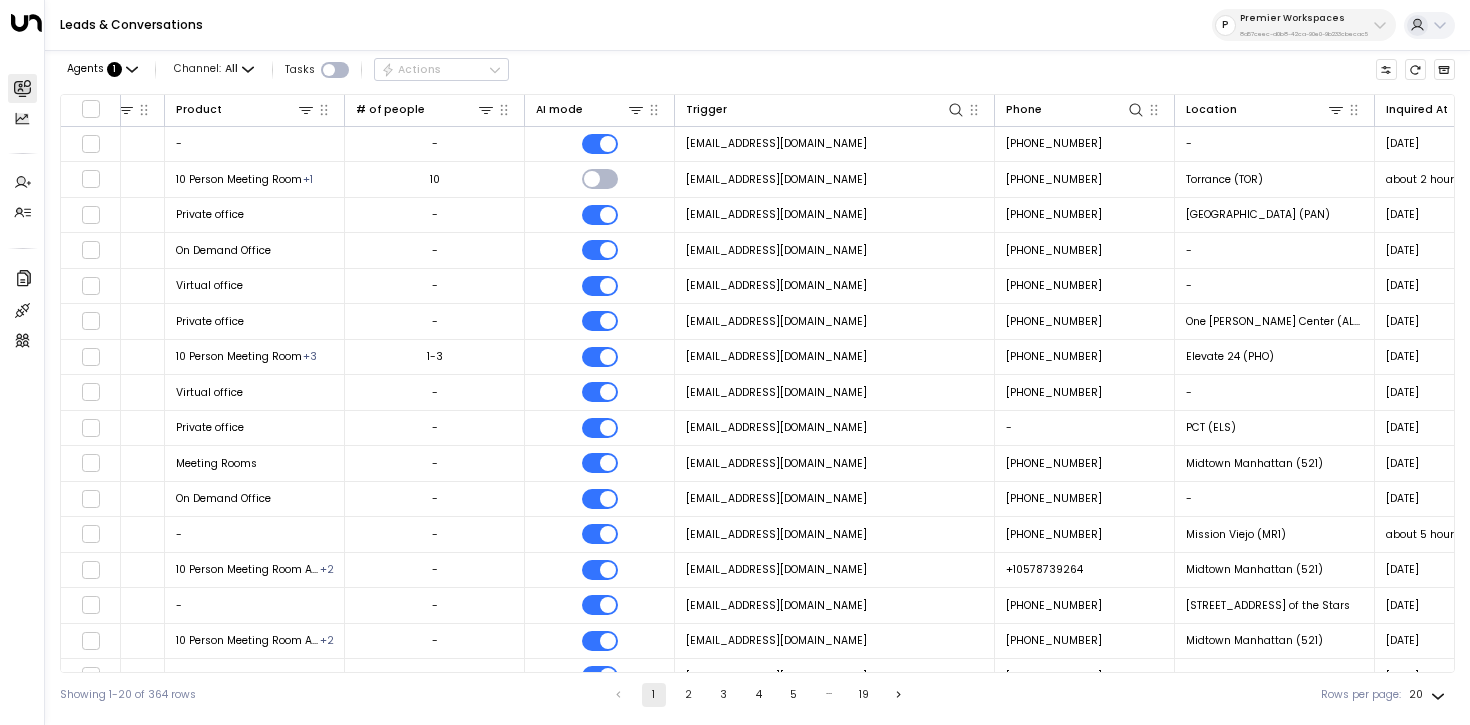 scroll, scrollTop: 0, scrollLeft: 1201, axis: horizontal 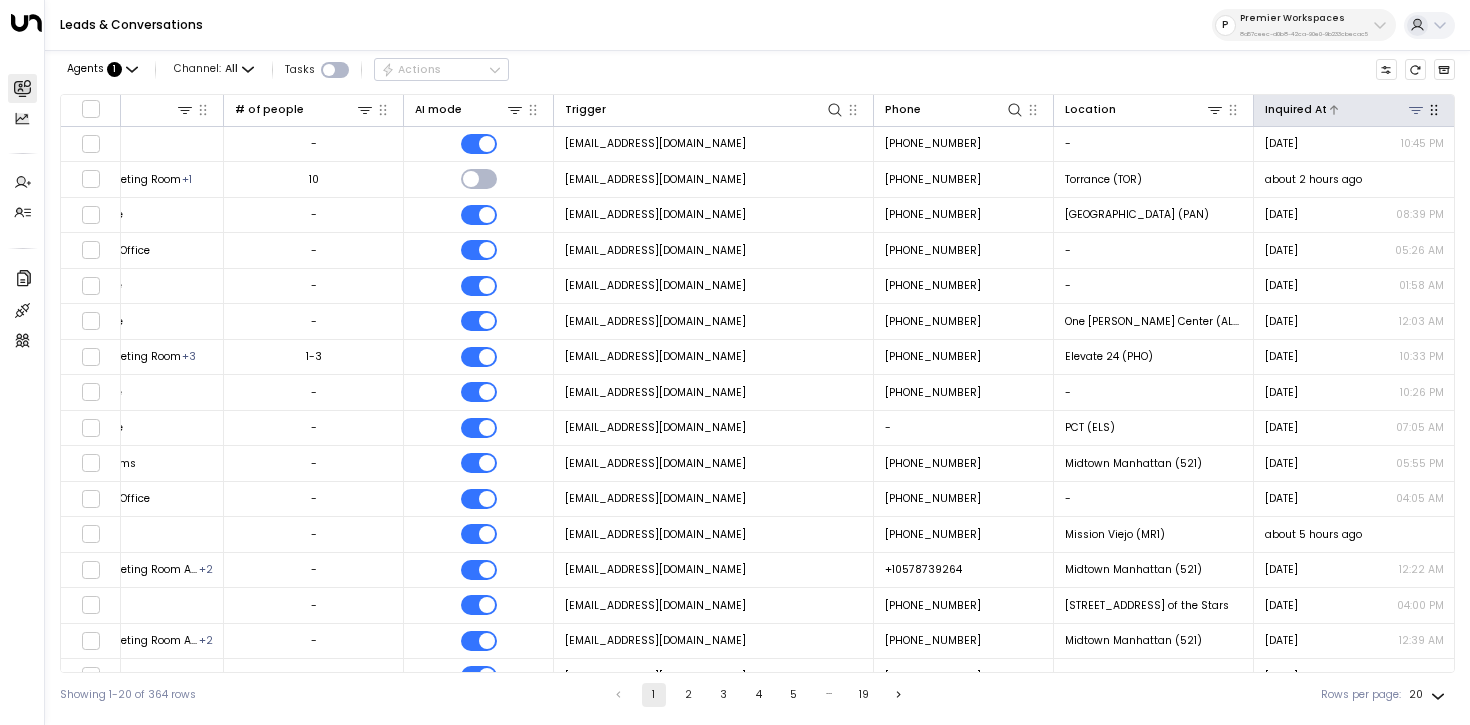 click at bounding box center (1376, 109) 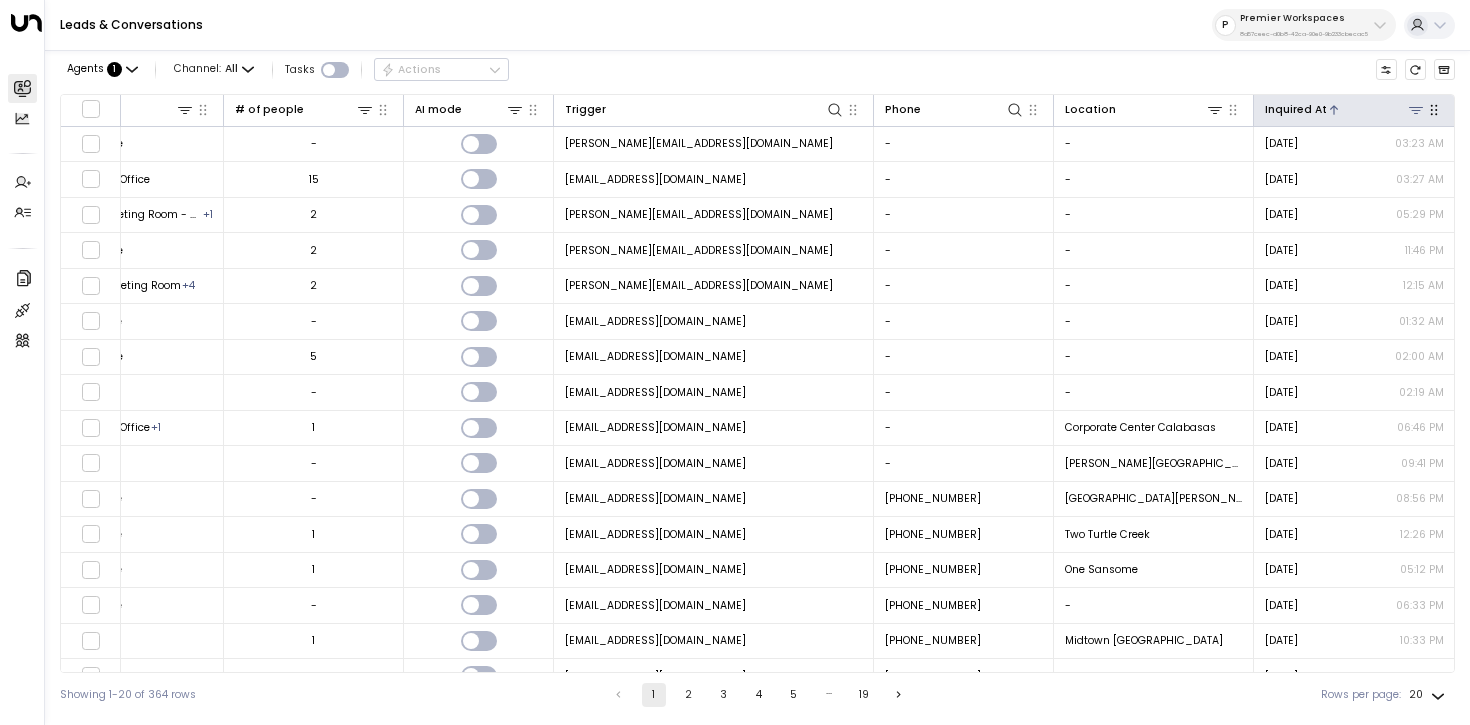 click at bounding box center (1376, 109) 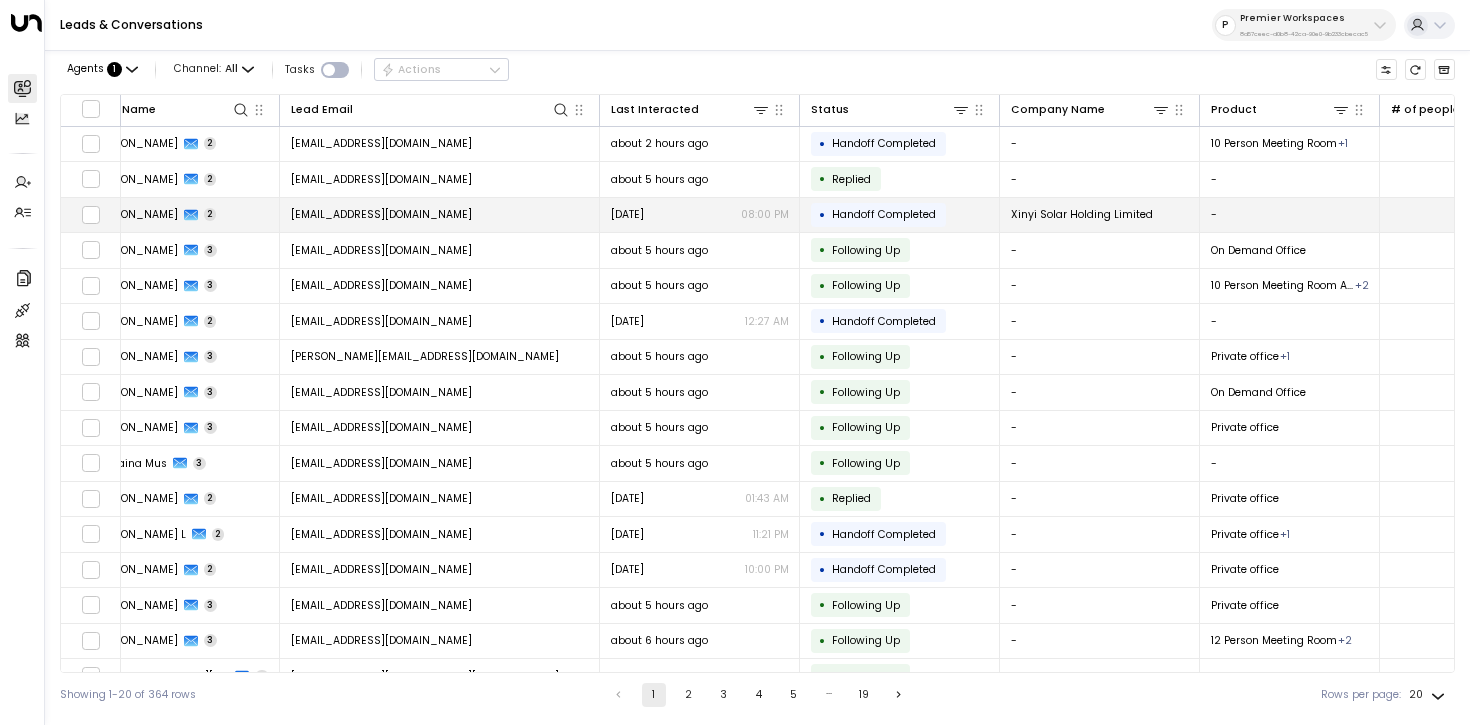 scroll, scrollTop: 0, scrollLeft: 0, axis: both 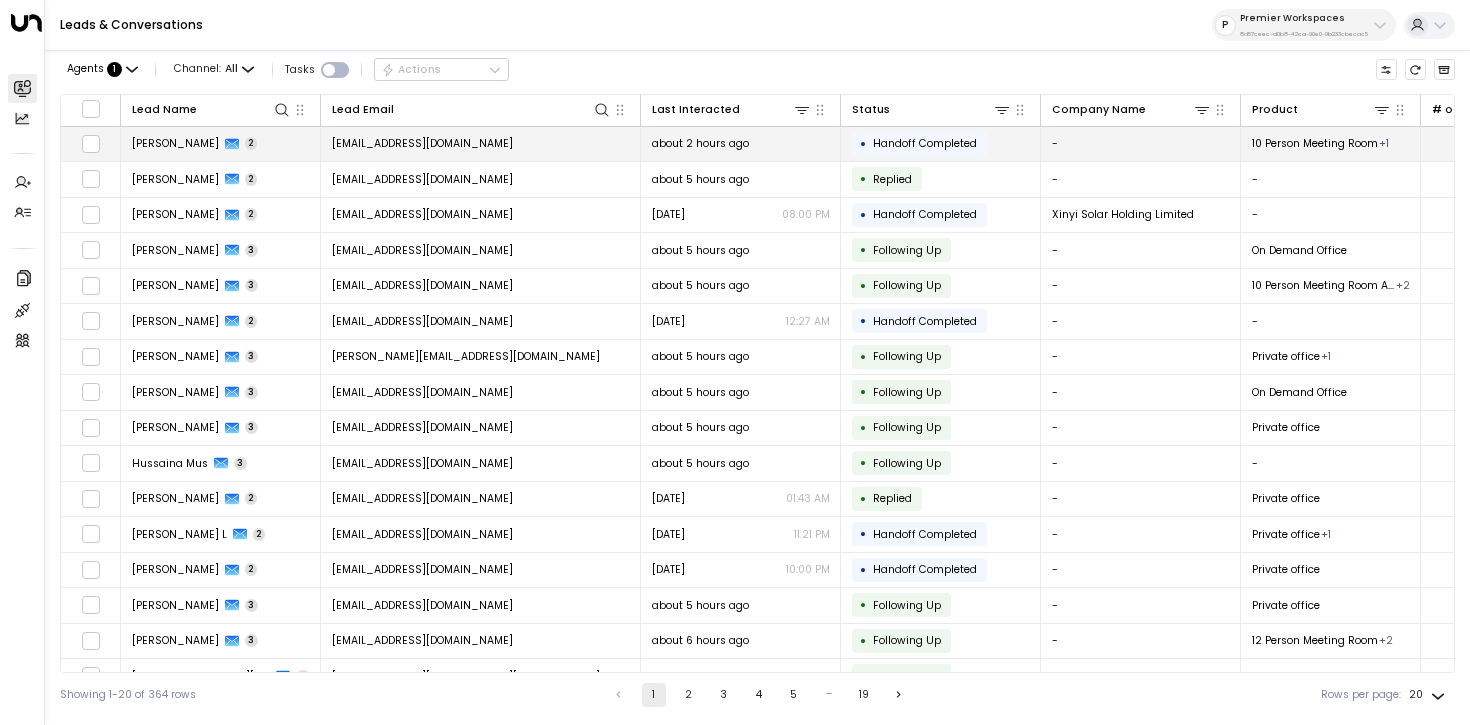 click on "totsubo@jtbamericas.com" at bounding box center (481, 144) 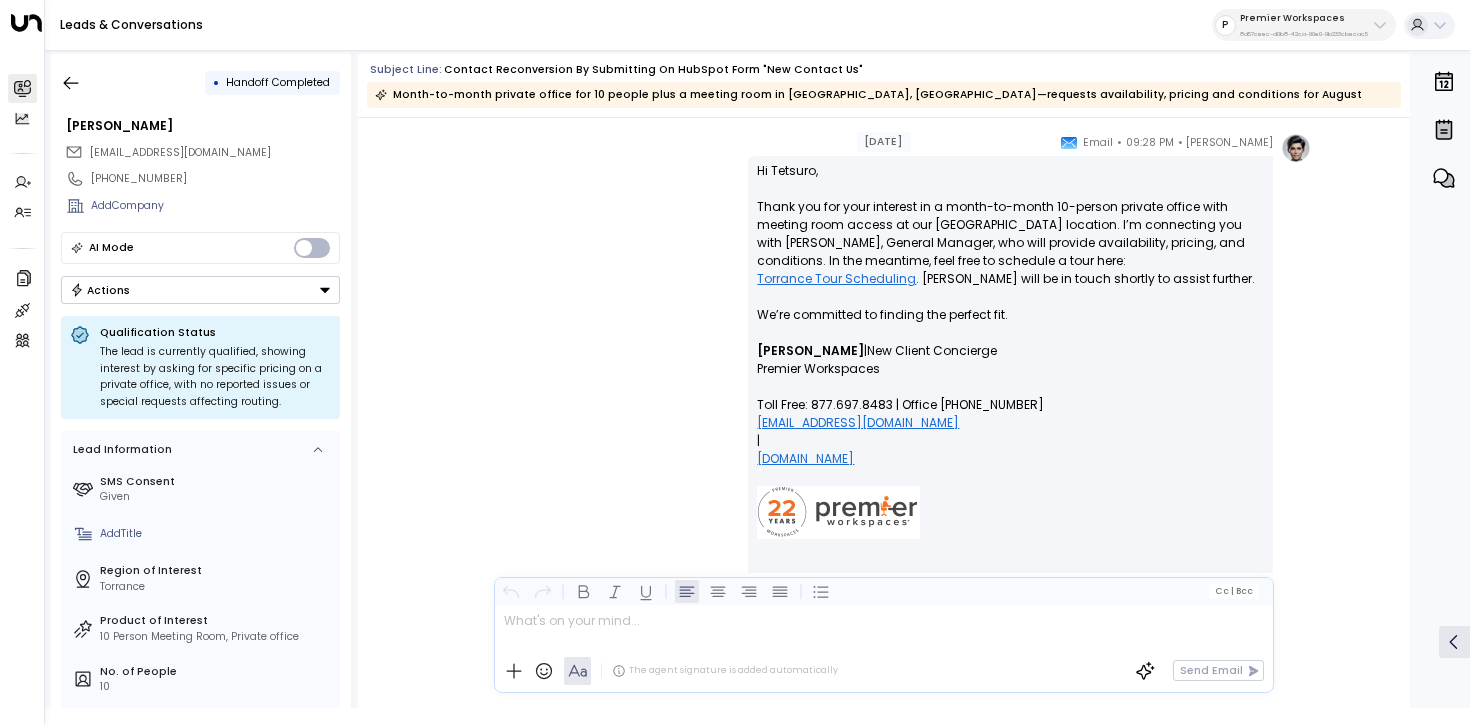 scroll, scrollTop: 1673, scrollLeft: 0, axis: vertical 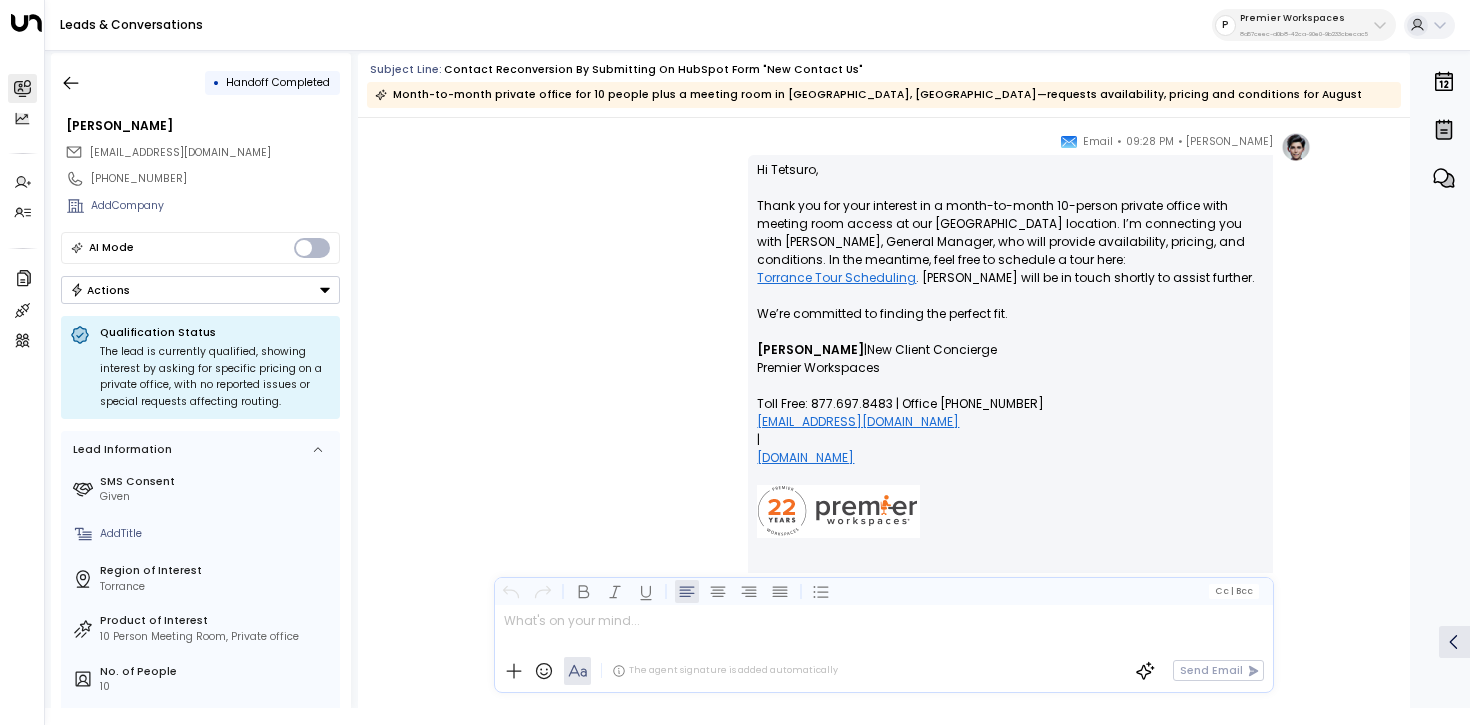 click on "• Handoff Completed Tetsuro Otsubo totsubo@jtbamericas.com +13104063020 Add  Company AI Mode   Actions Qualification Status The lead is currently qualified, showing interest by asking for specific pricing on a private office, with no reported issues or special requests affecting routing. Lead Information SMS Consent Given Add  Title Region of Interest Torrance Product of Interest 10 Person Meeting Room, Private office No. of People 10 Add  Area Start Date 08/01/2025 Term Length 1 month Add  Budget Source noreply@notifications.hubspot.com Lead created on   Jul 21 2025 at 6:44 pm" at bounding box center (201, 380) 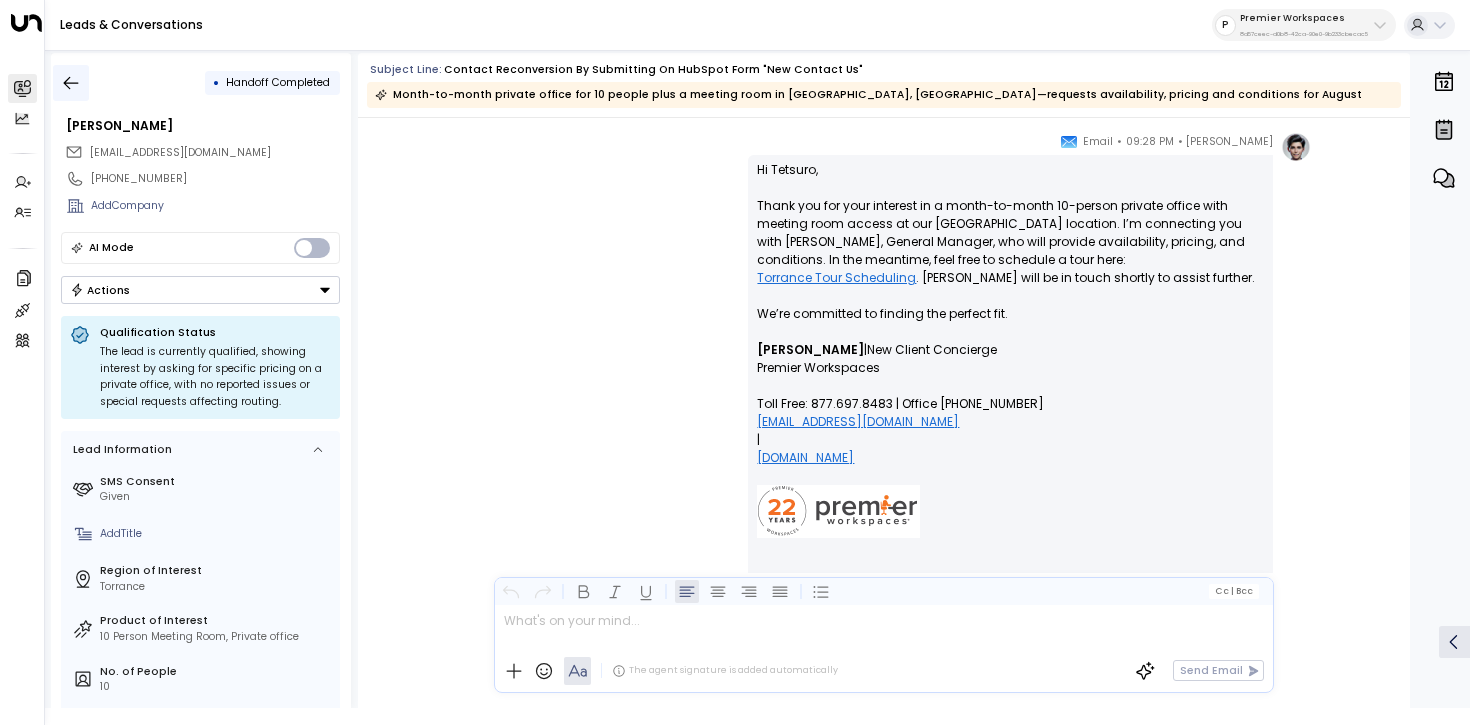 click 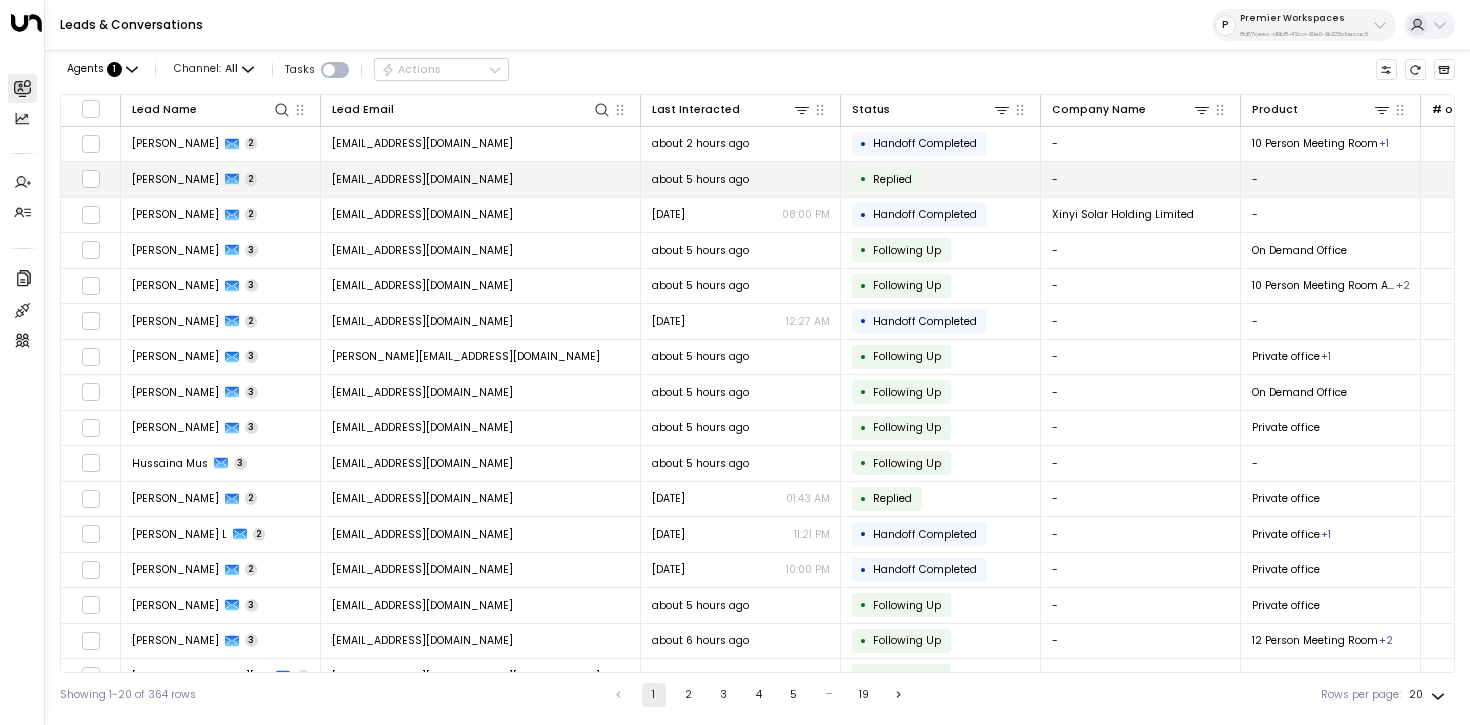 click on "Zackery Kersh" at bounding box center [175, 179] 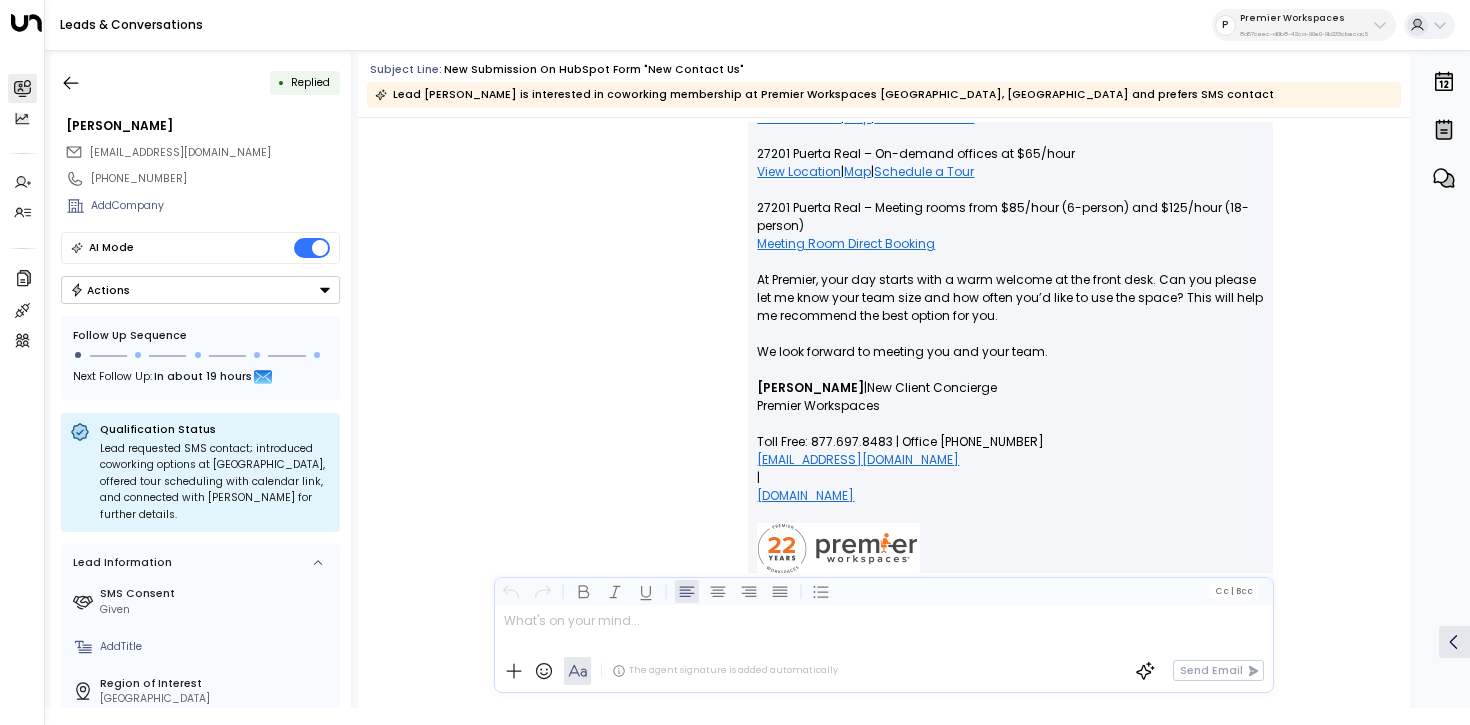 scroll, scrollTop: 1701, scrollLeft: 0, axis: vertical 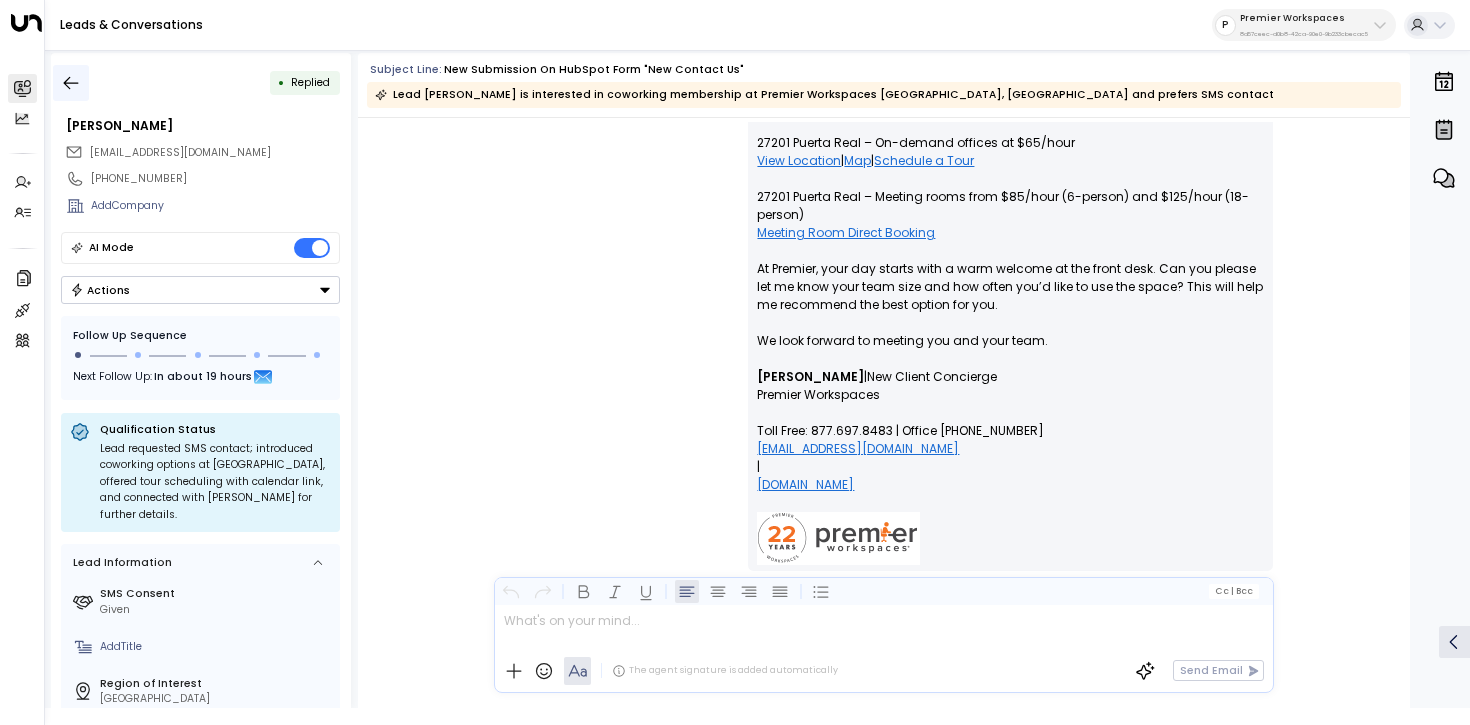 click at bounding box center [71, 83] 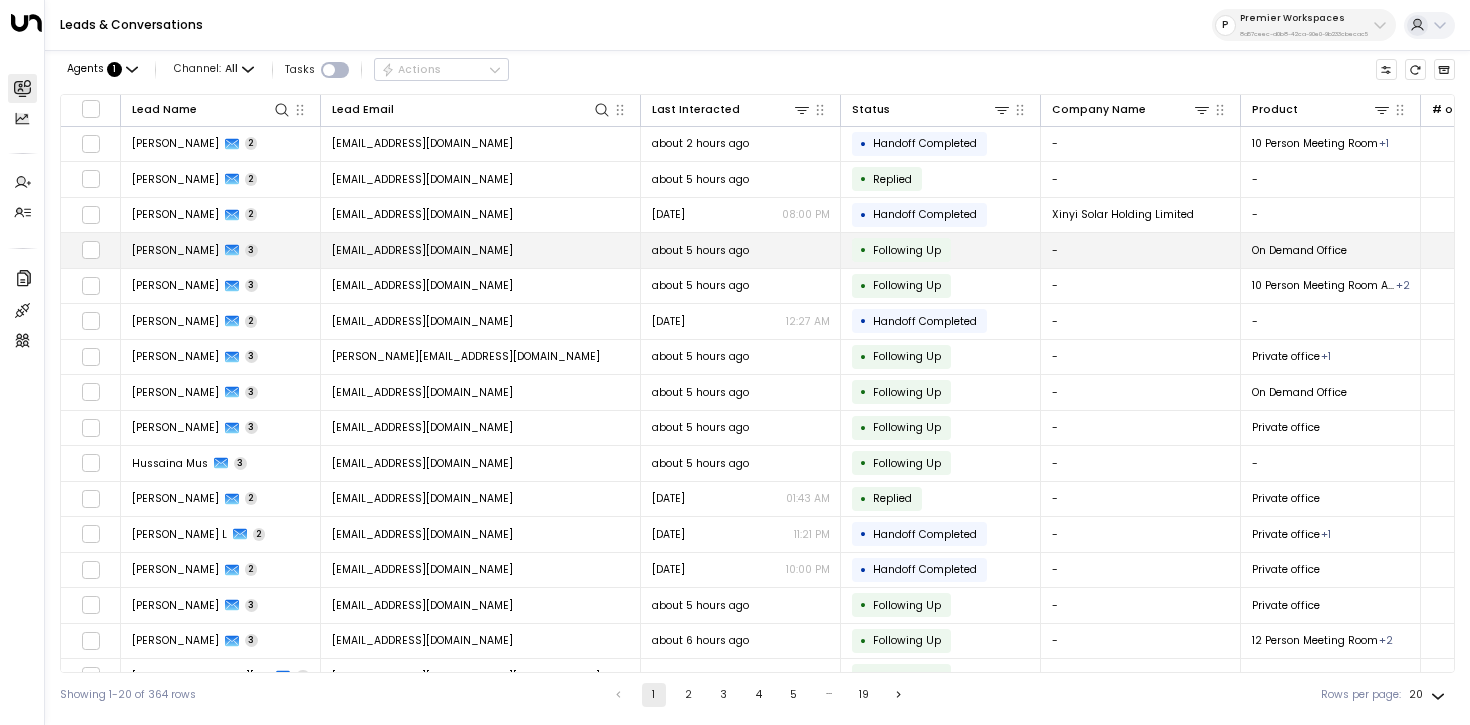 click on "Bridgitte Green" at bounding box center (175, 250) 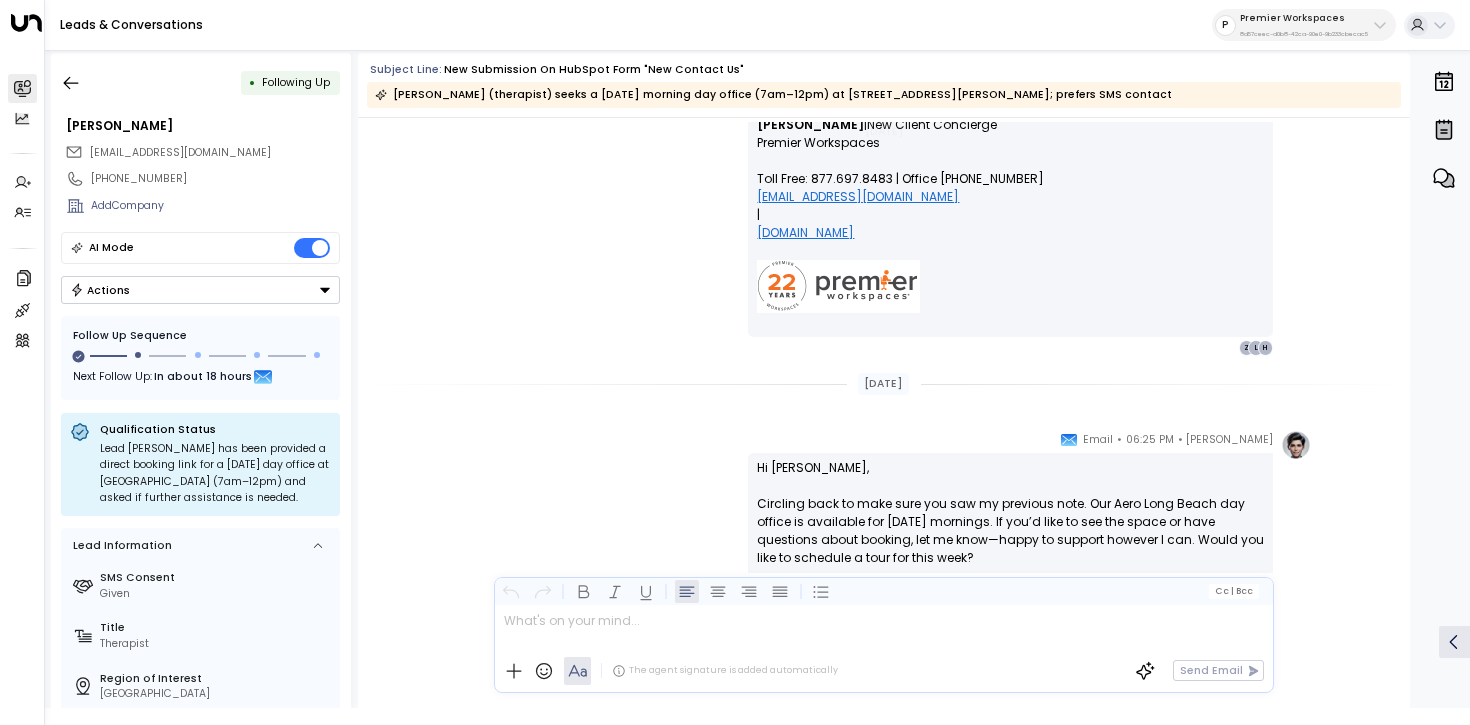 scroll, scrollTop: 2136, scrollLeft: 0, axis: vertical 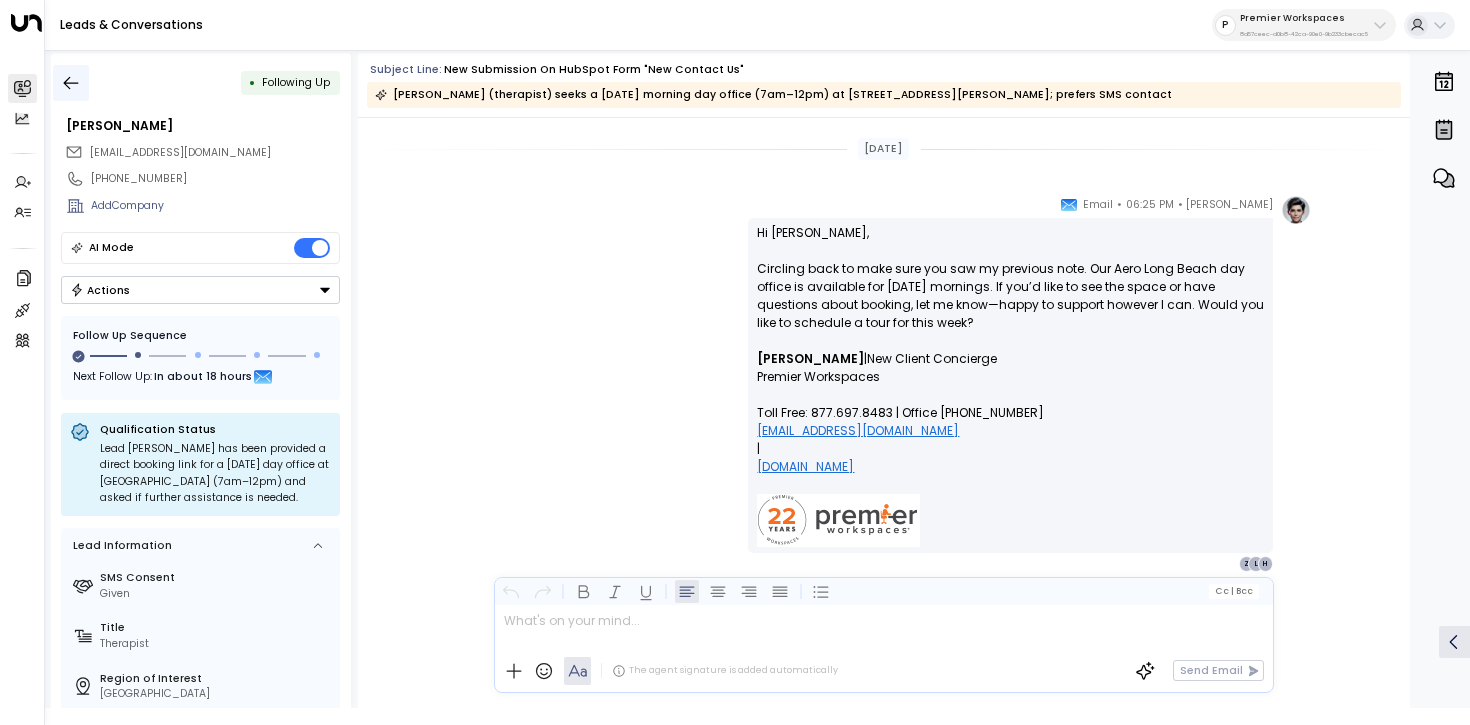 click on "• Following Up" at bounding box center [200, 83] 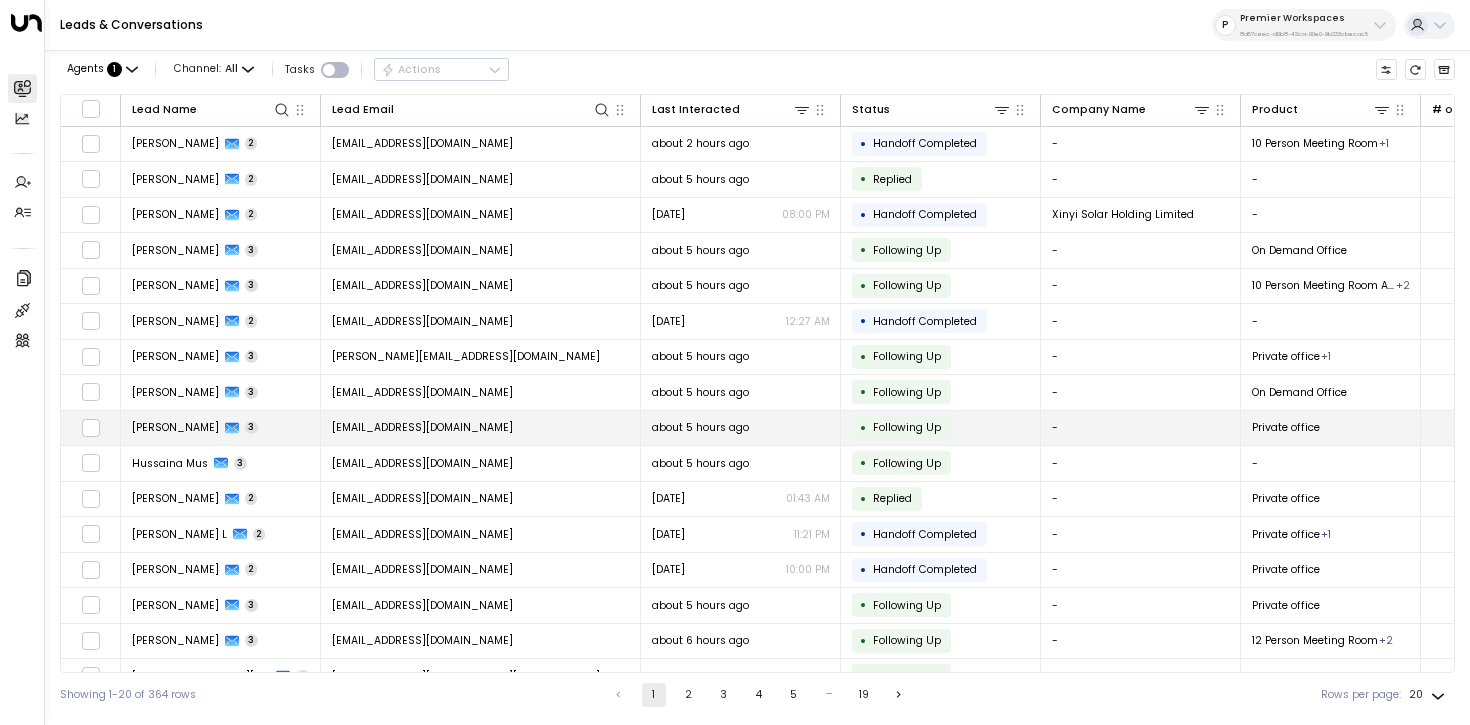 click on "about 5 hours ago" at bounding box center (741, 427) 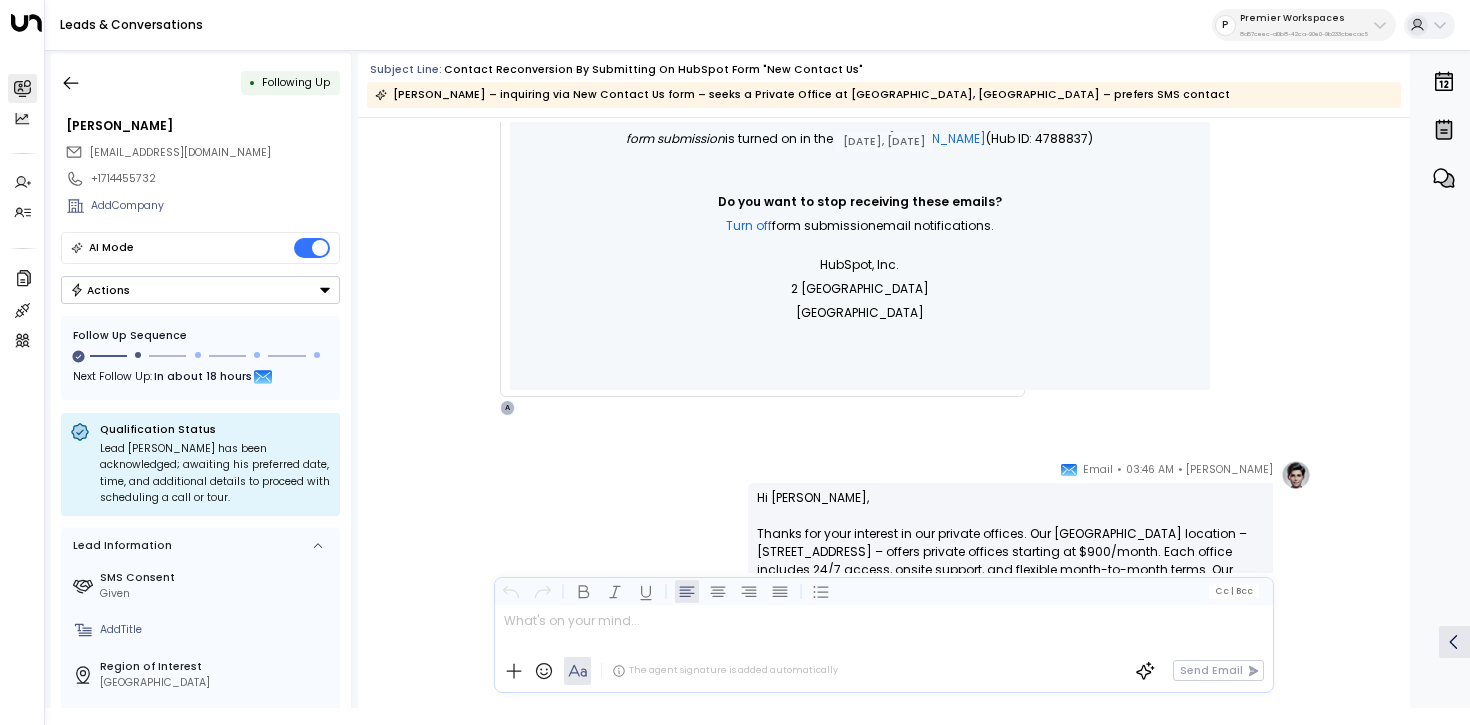 scroll, scrollTop: 2098, scrollLeft: 0, axis: vertical 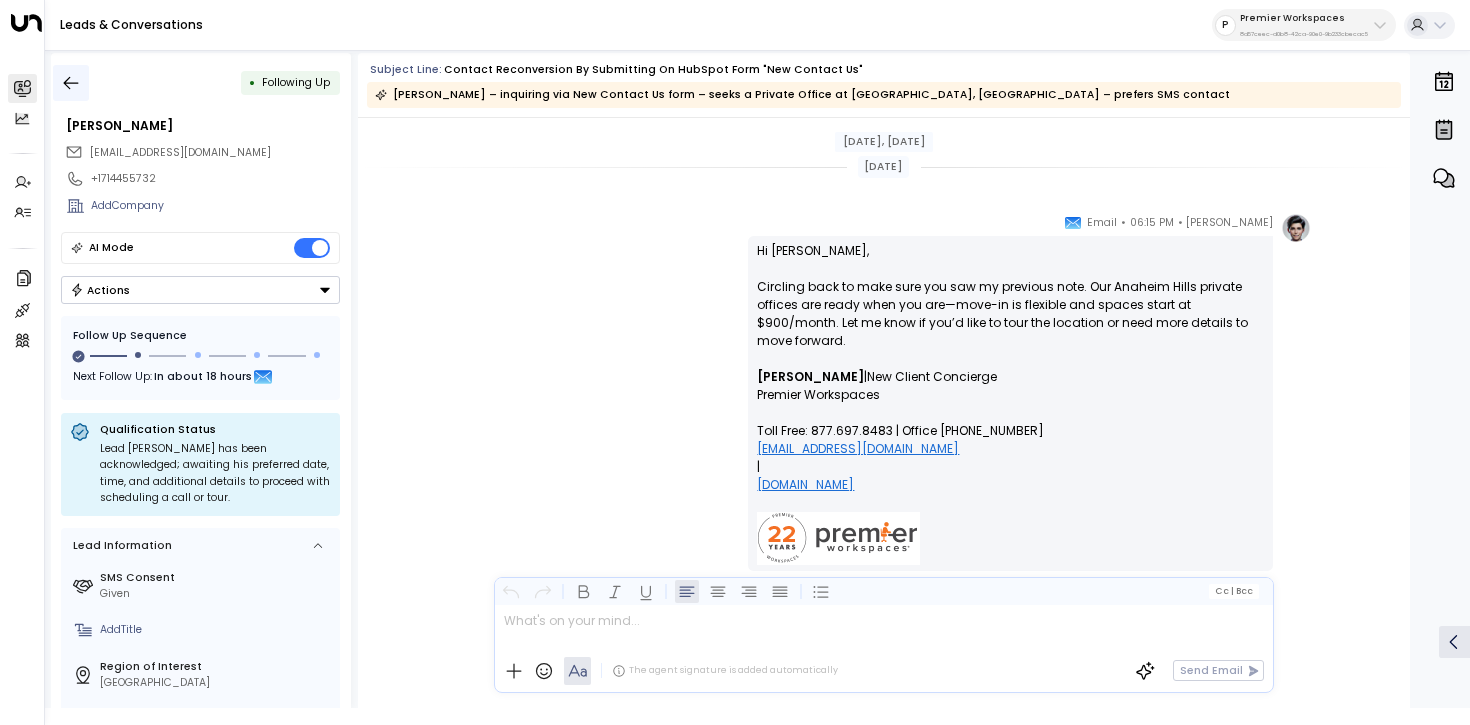 click 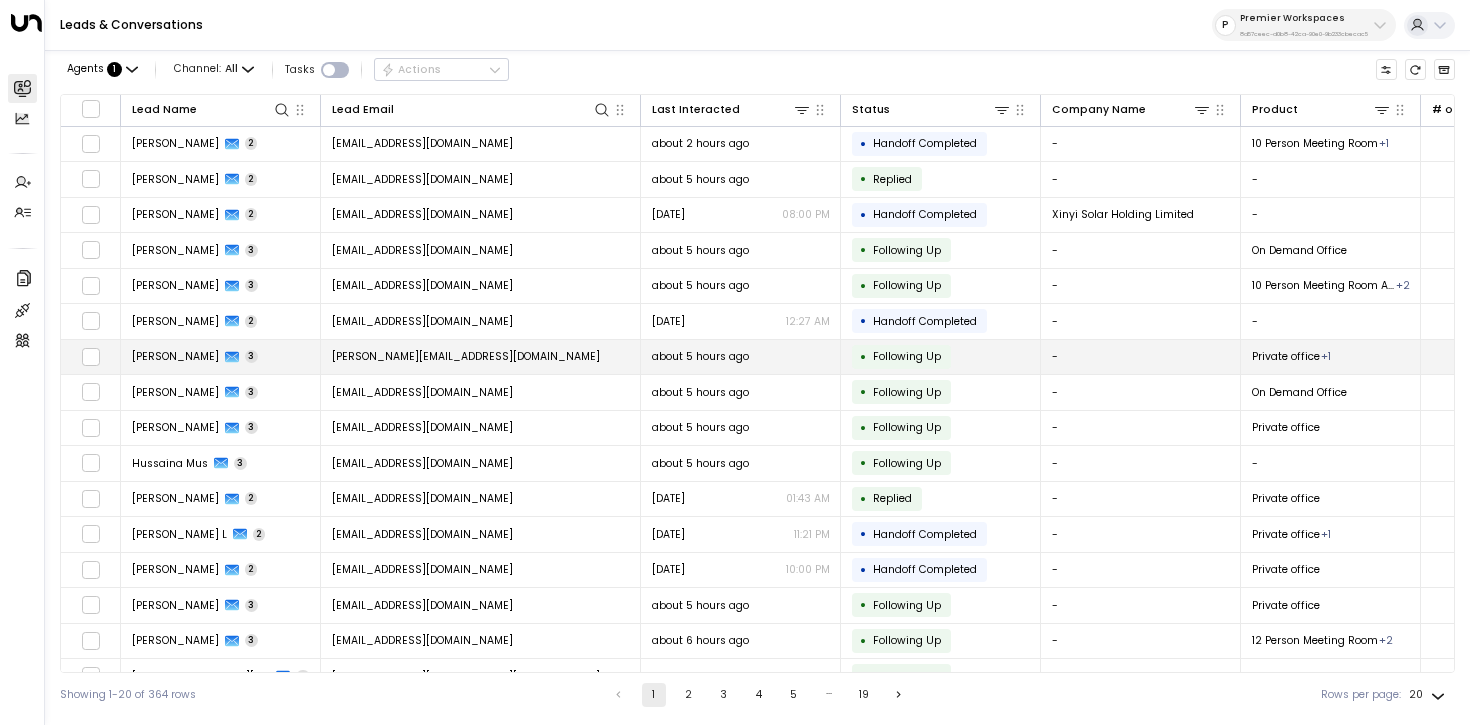 scroll, scrollTop: 68, scrollLeft: 0, axis: vertical 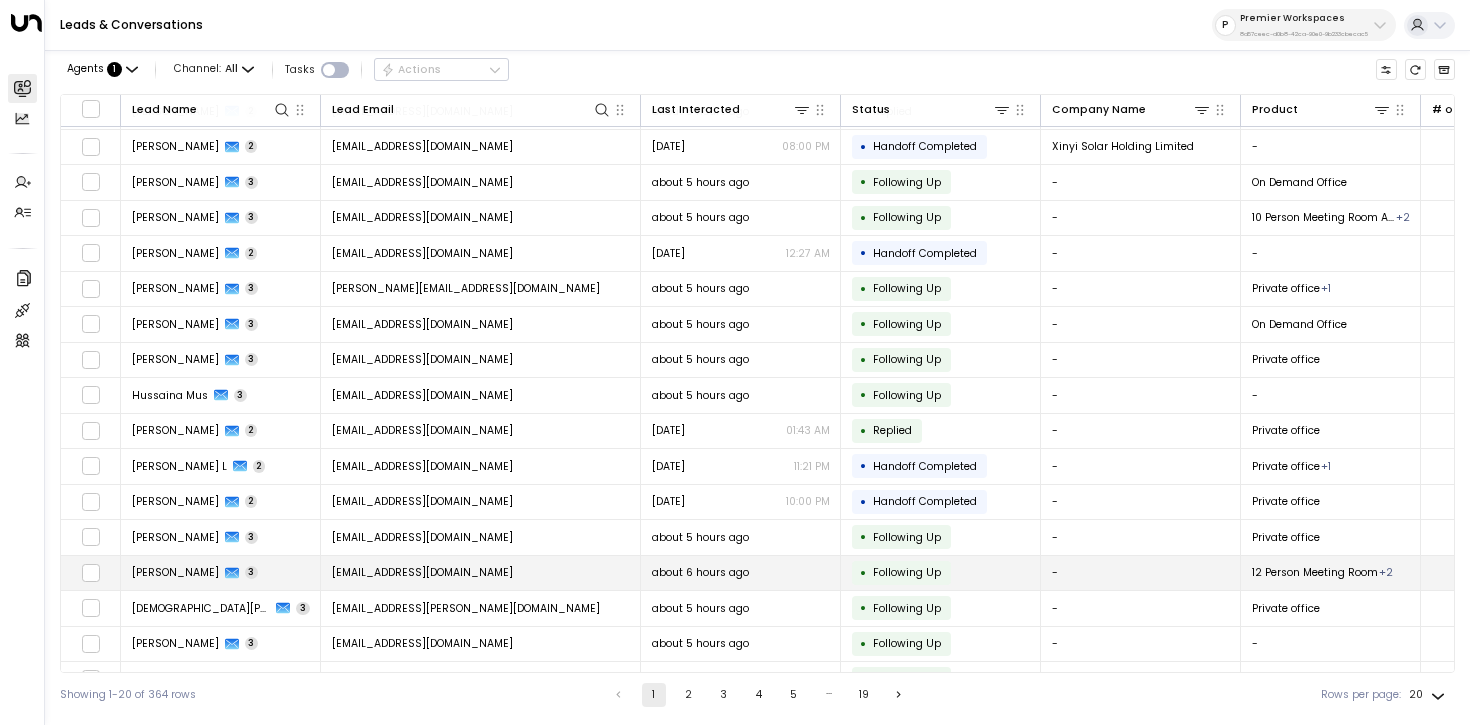 click on "about 6 hours ago" at bounding box center (700, 572) 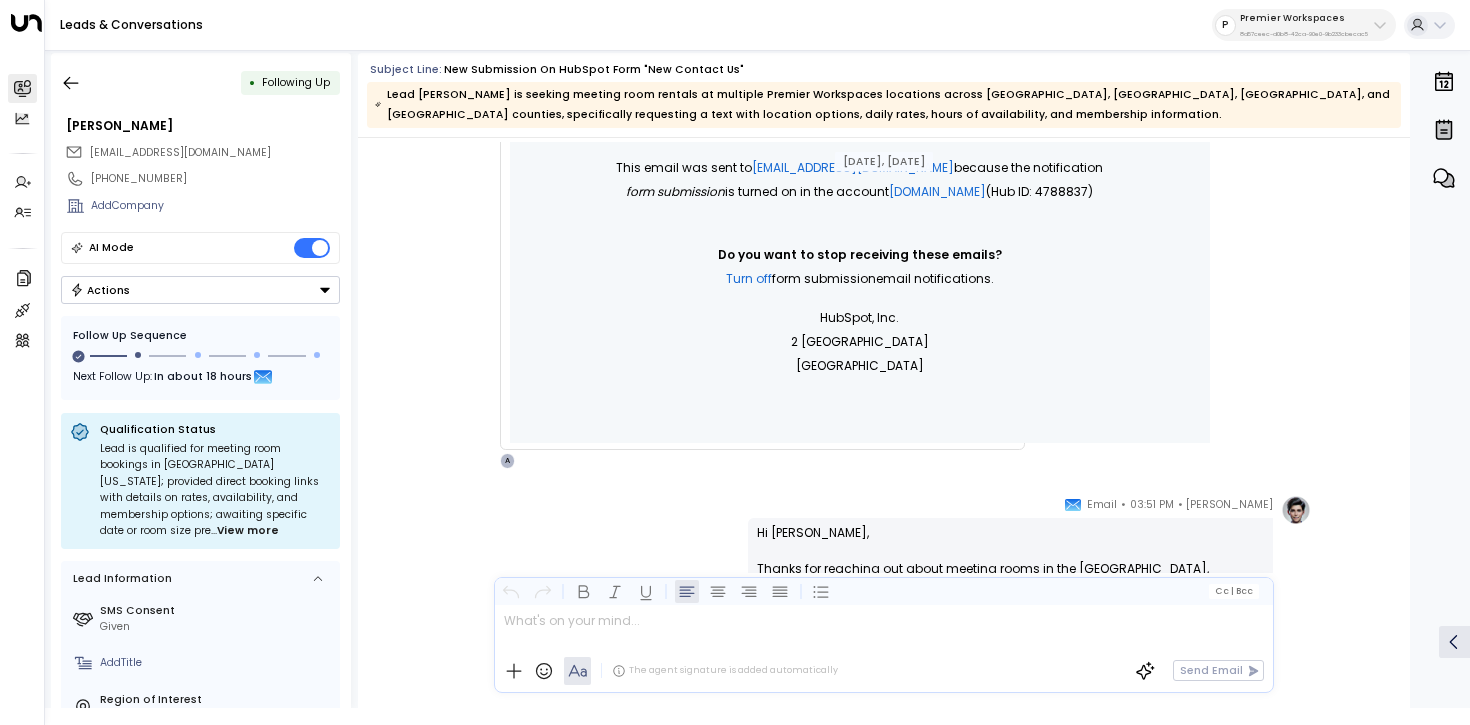 scroll, scrollTop: 2318, scrollLeft: 0, axis: vertical 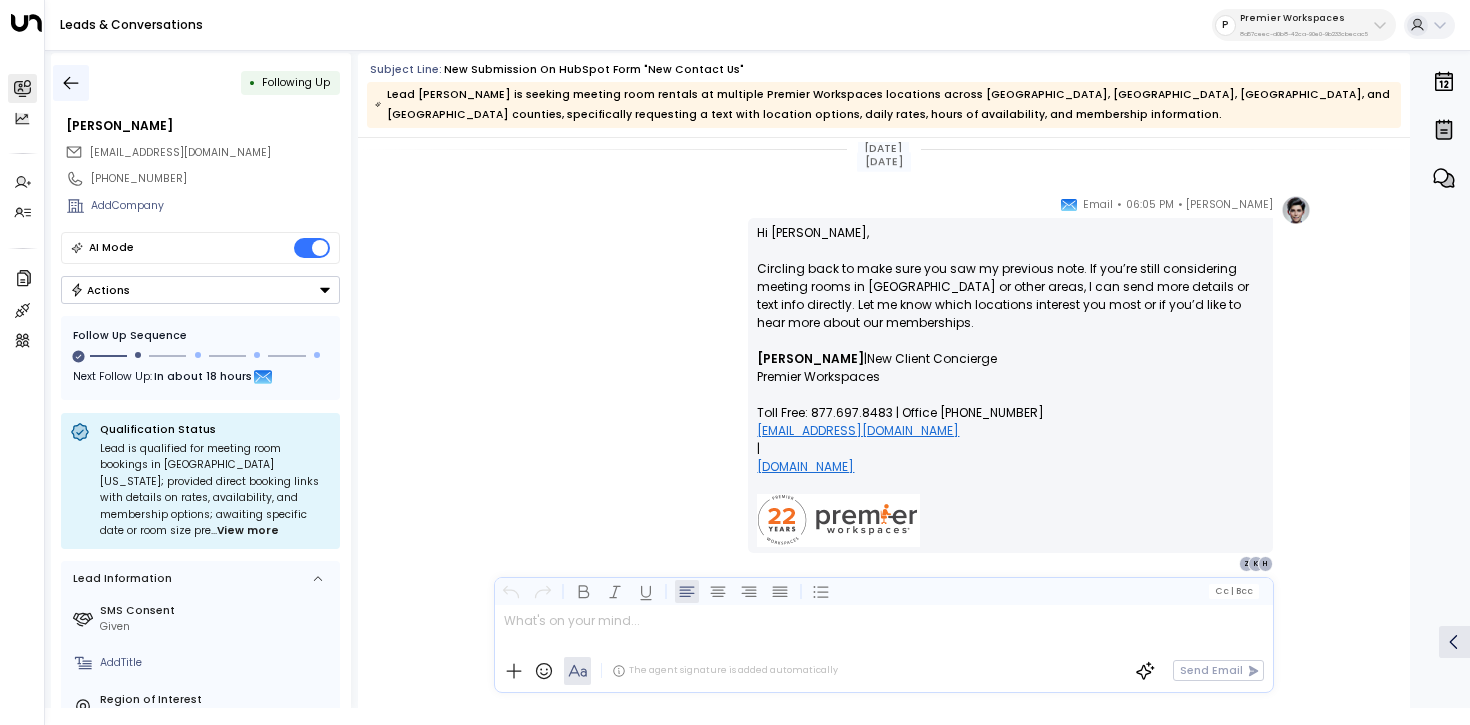 click at bounding box center [71, 83] 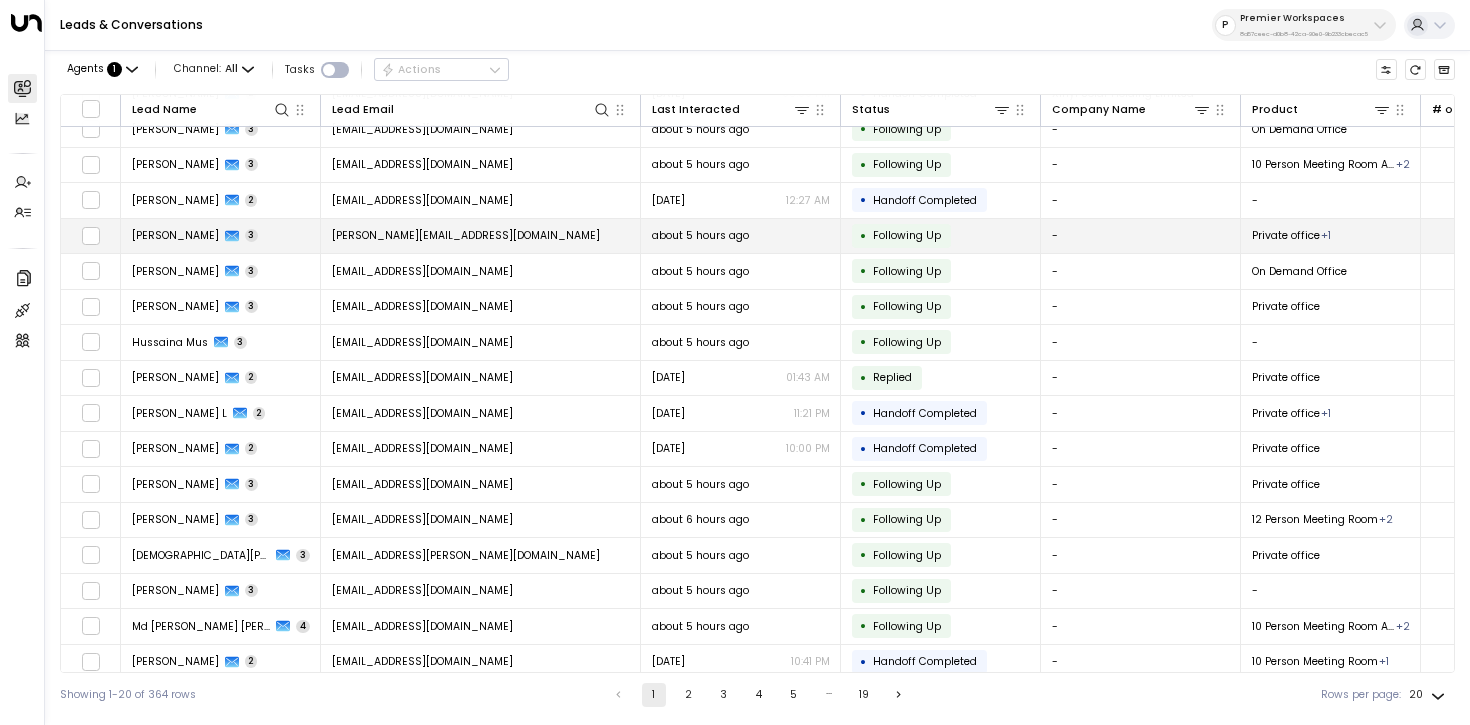 scroll, scrollTop: 169, scrollLeft: 0, axis: vertical 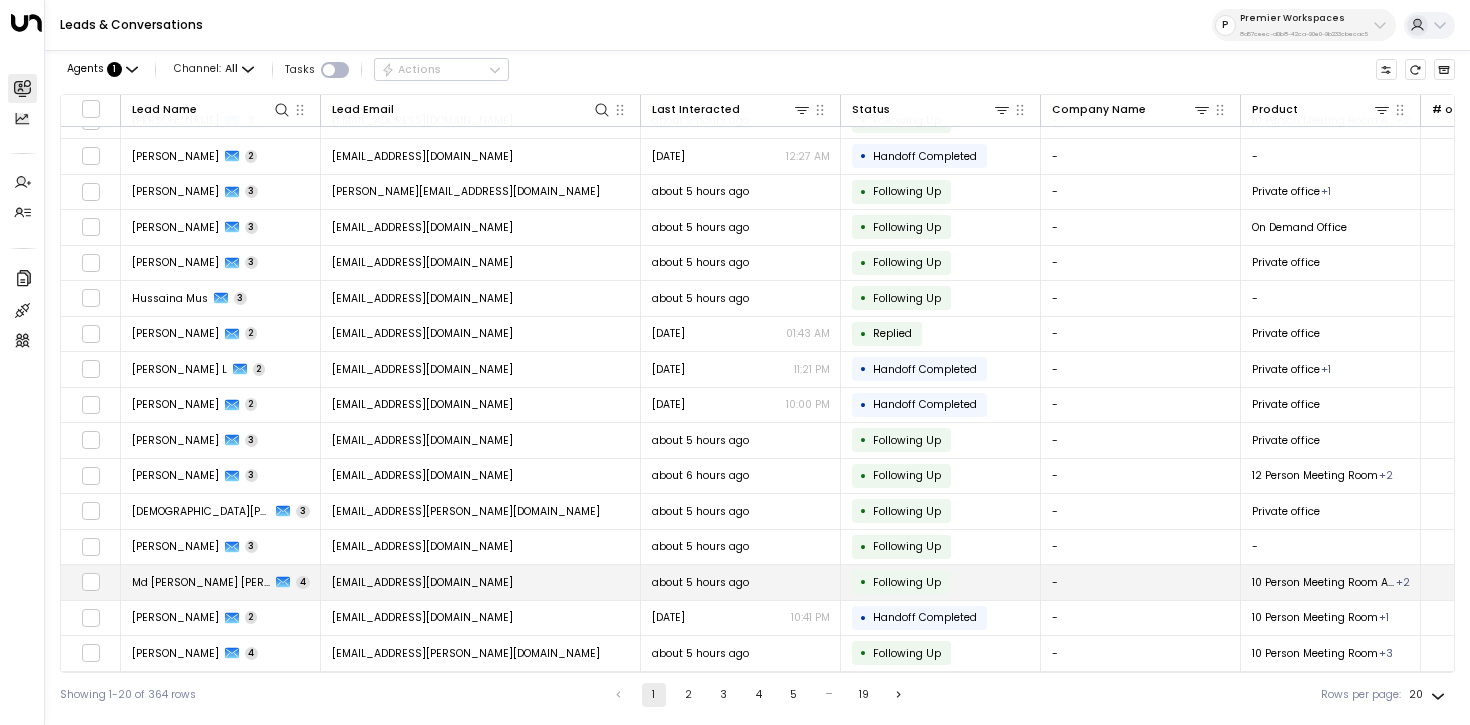 click on "about 5 hours ago" at bounding box center (741, 582) 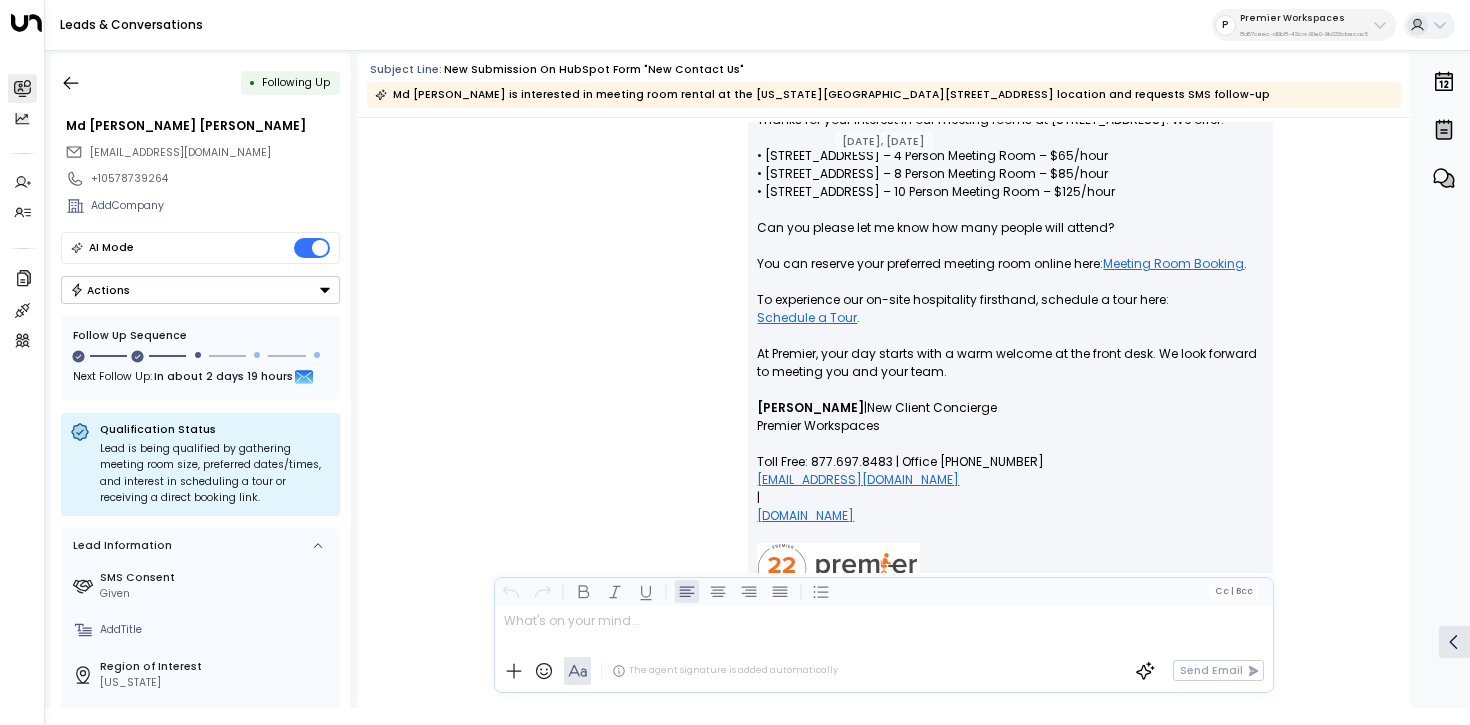 scroll, scrollTop: 1389, scrollLeft: 0, axis: vertical 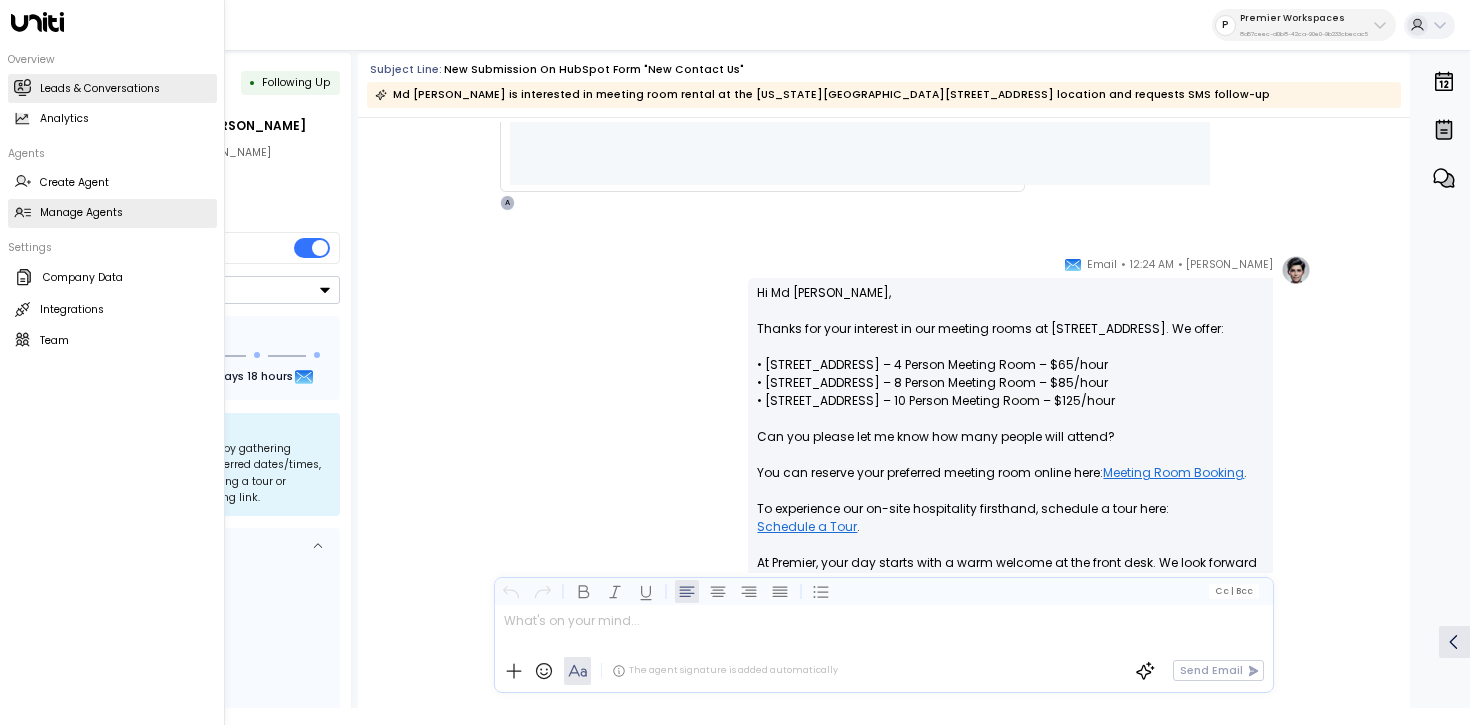 click 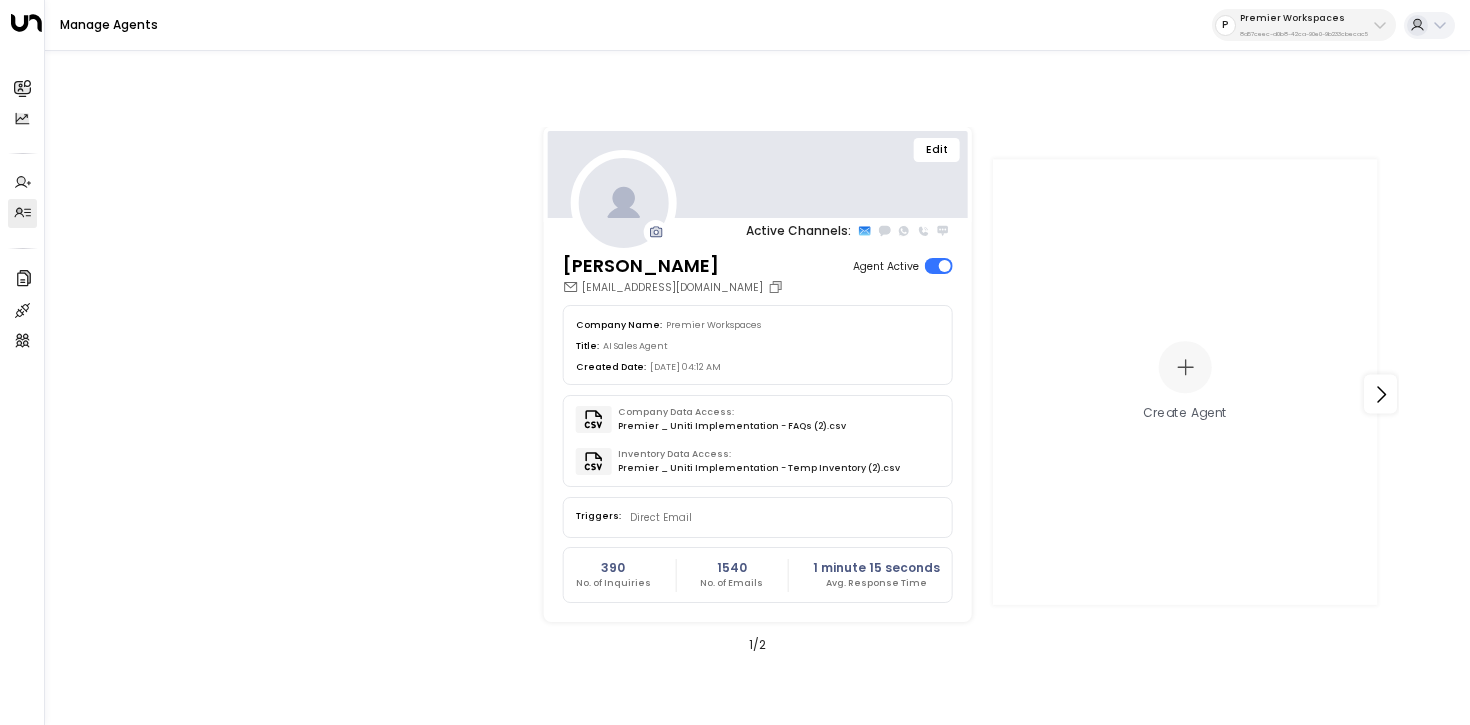 click on "Edit" at bounding box center (757, 175) 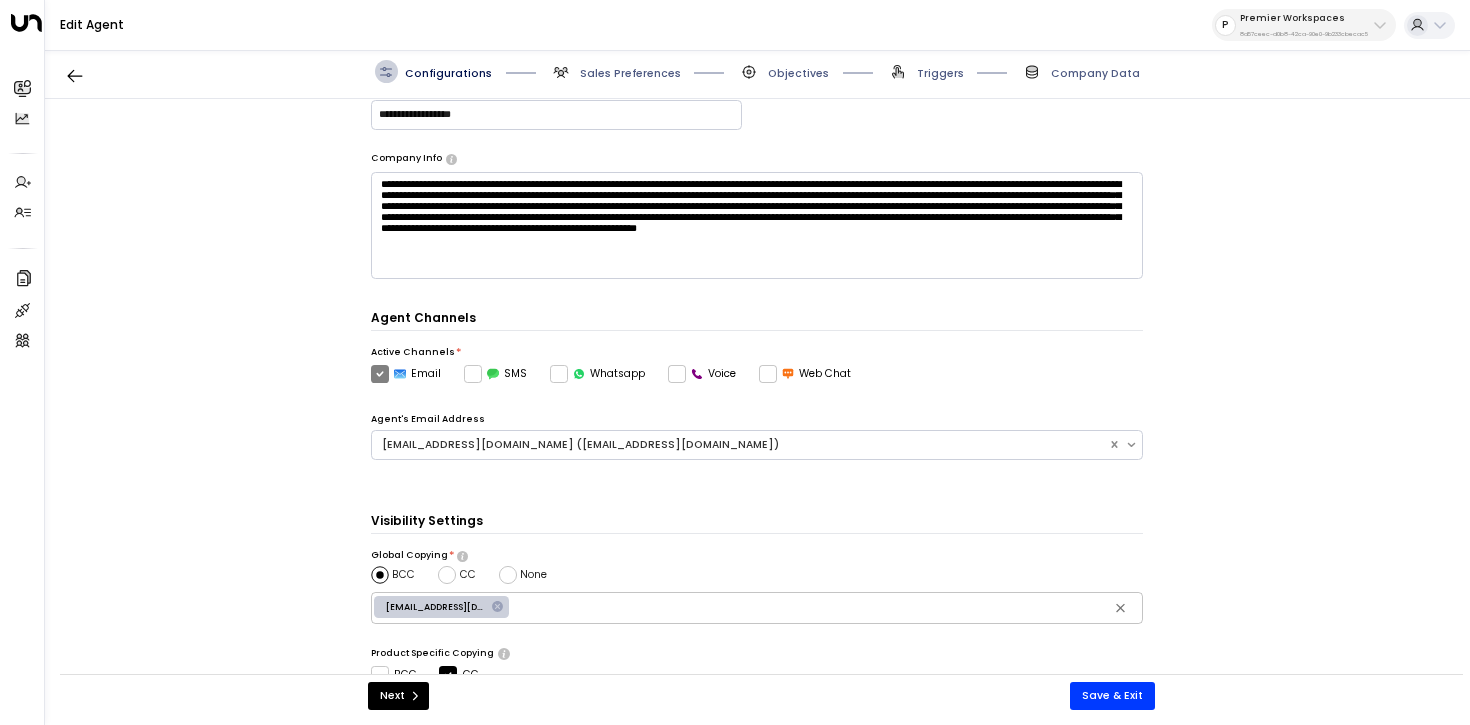scroll, scrollTop: 455, scrollLeft: 0, axis: vertical 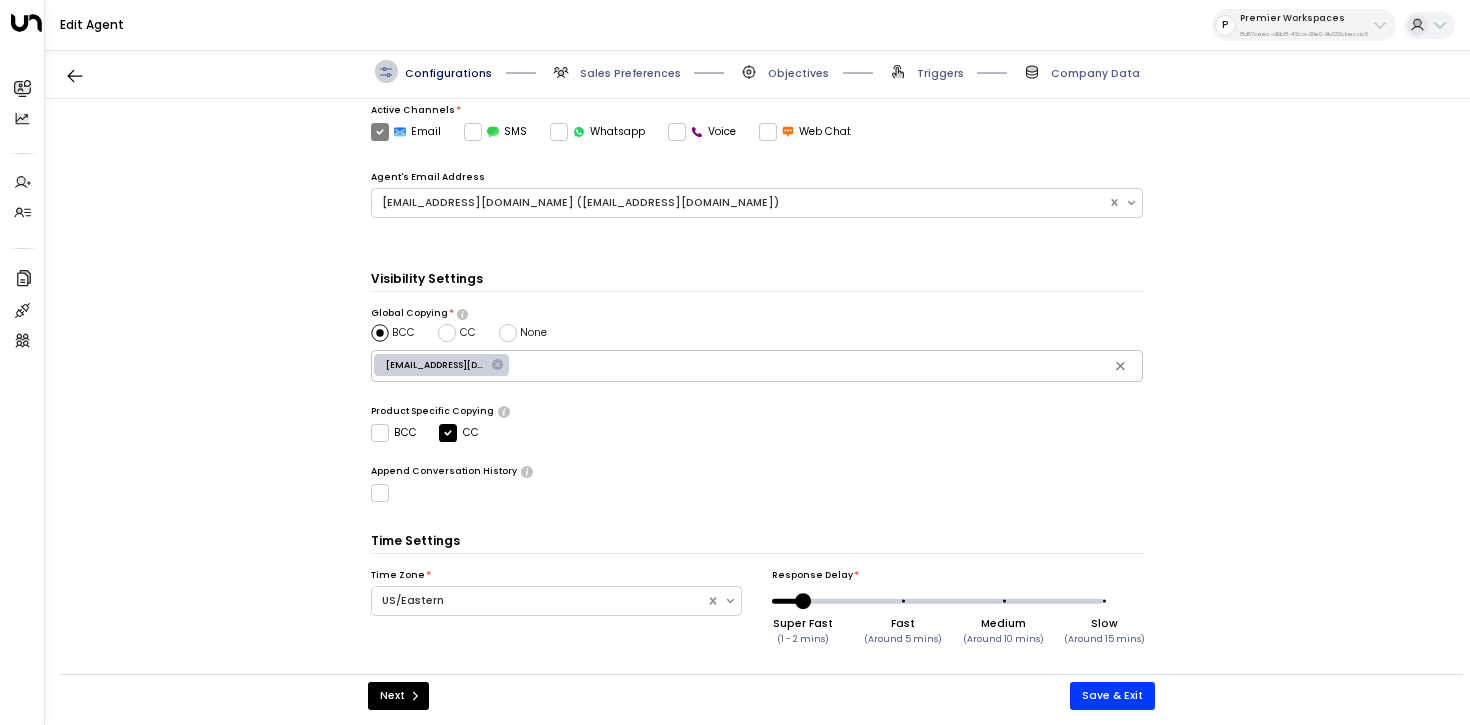 click on "Configurations Sales Preferences Objectives Triggers Company Data" at bounding box center [757, 72] 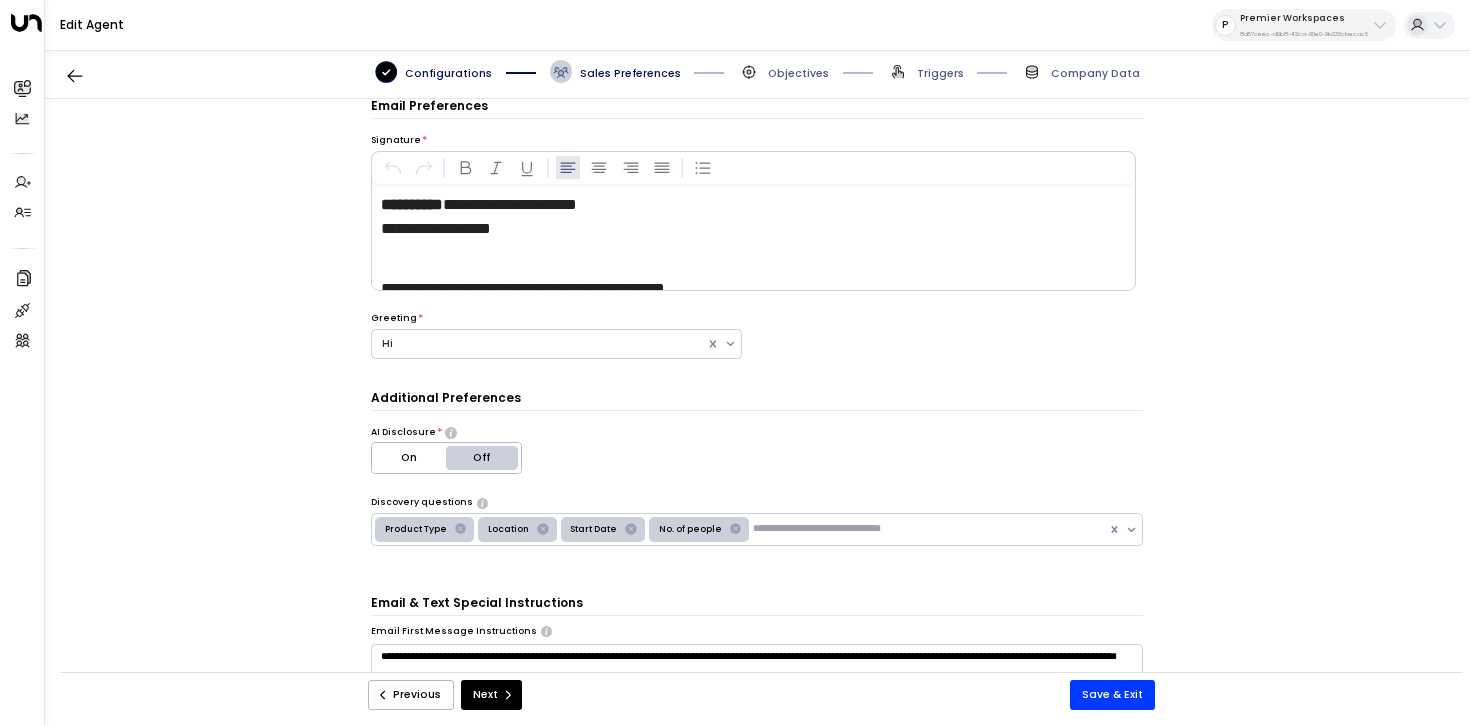 scroll, scrollTop: 389, scrollLeft: 0, axis: vertical 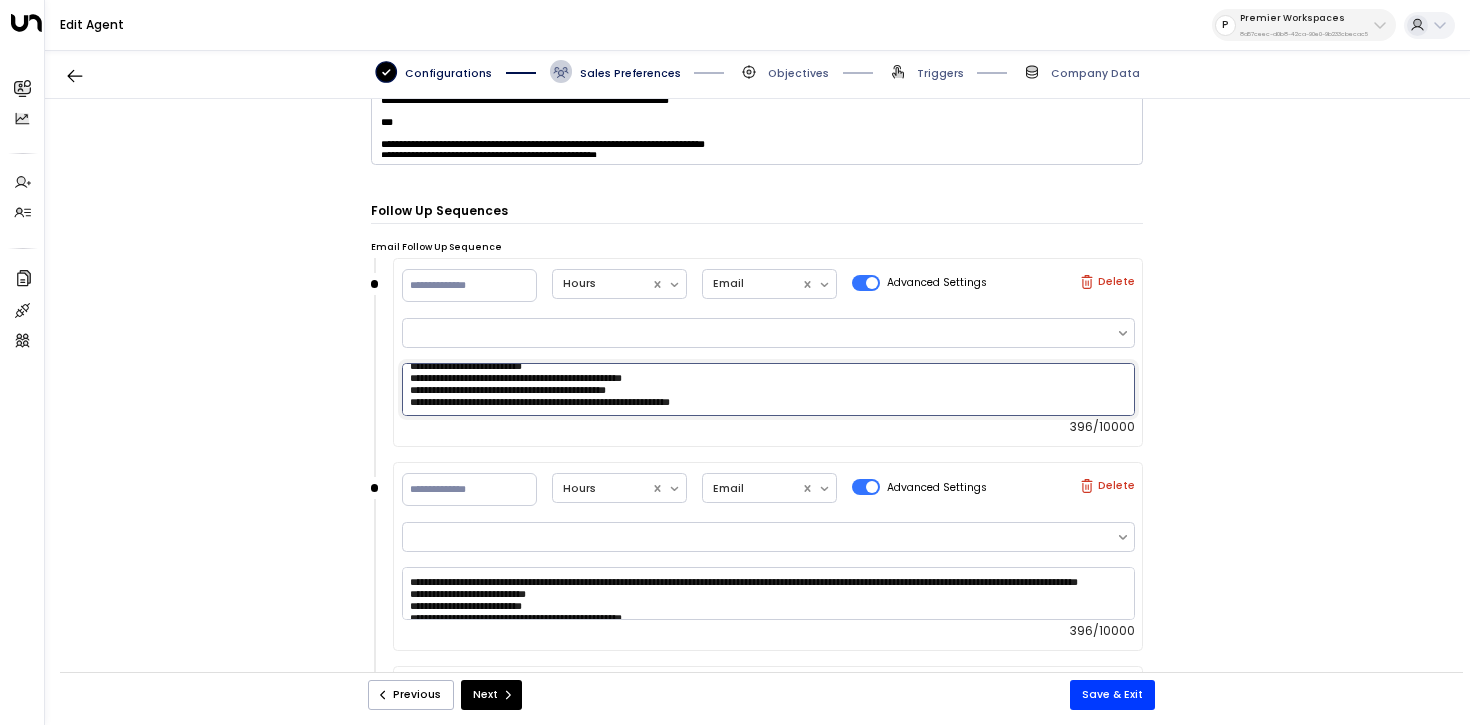 click on "**********" at bounding box center (768, 389) 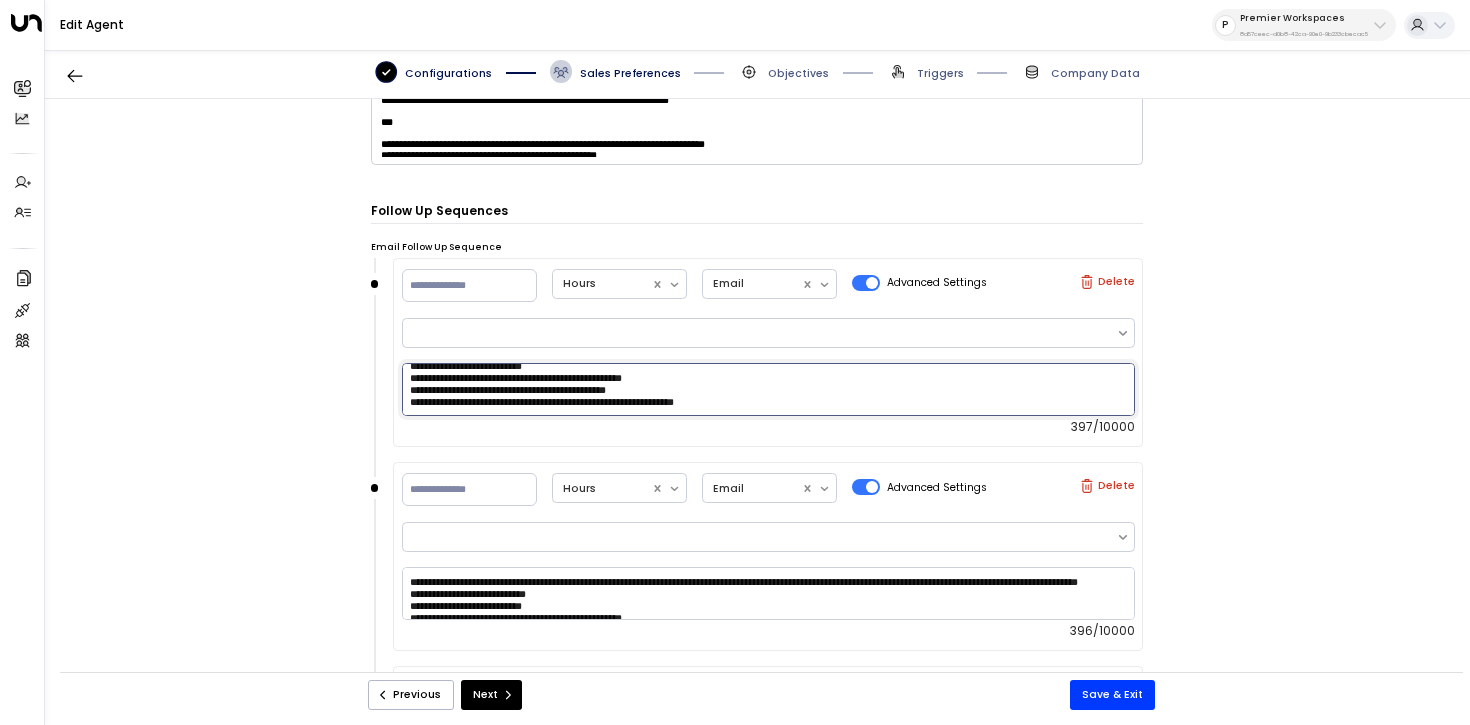 scroll, scrollTop: 66, scrollLeft: 0, axis: vertical 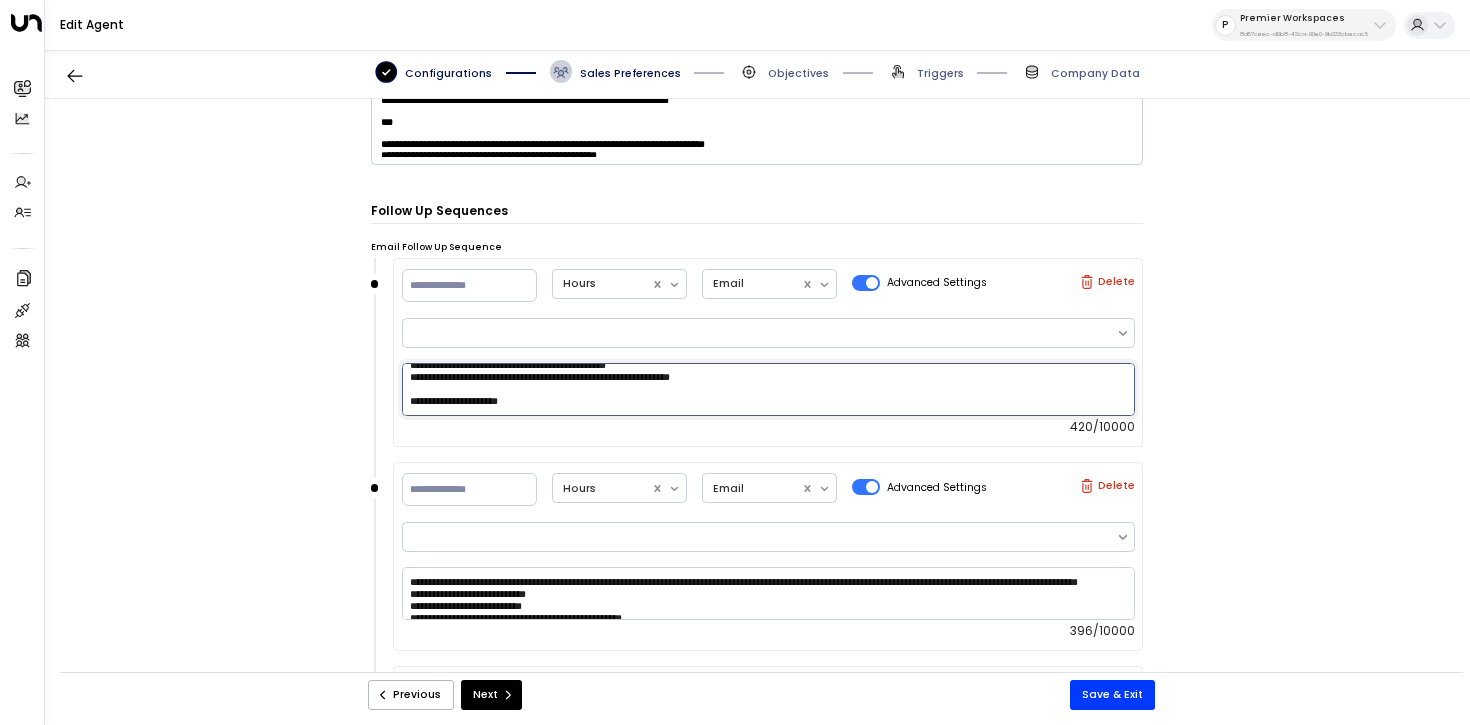 paste on "**********" 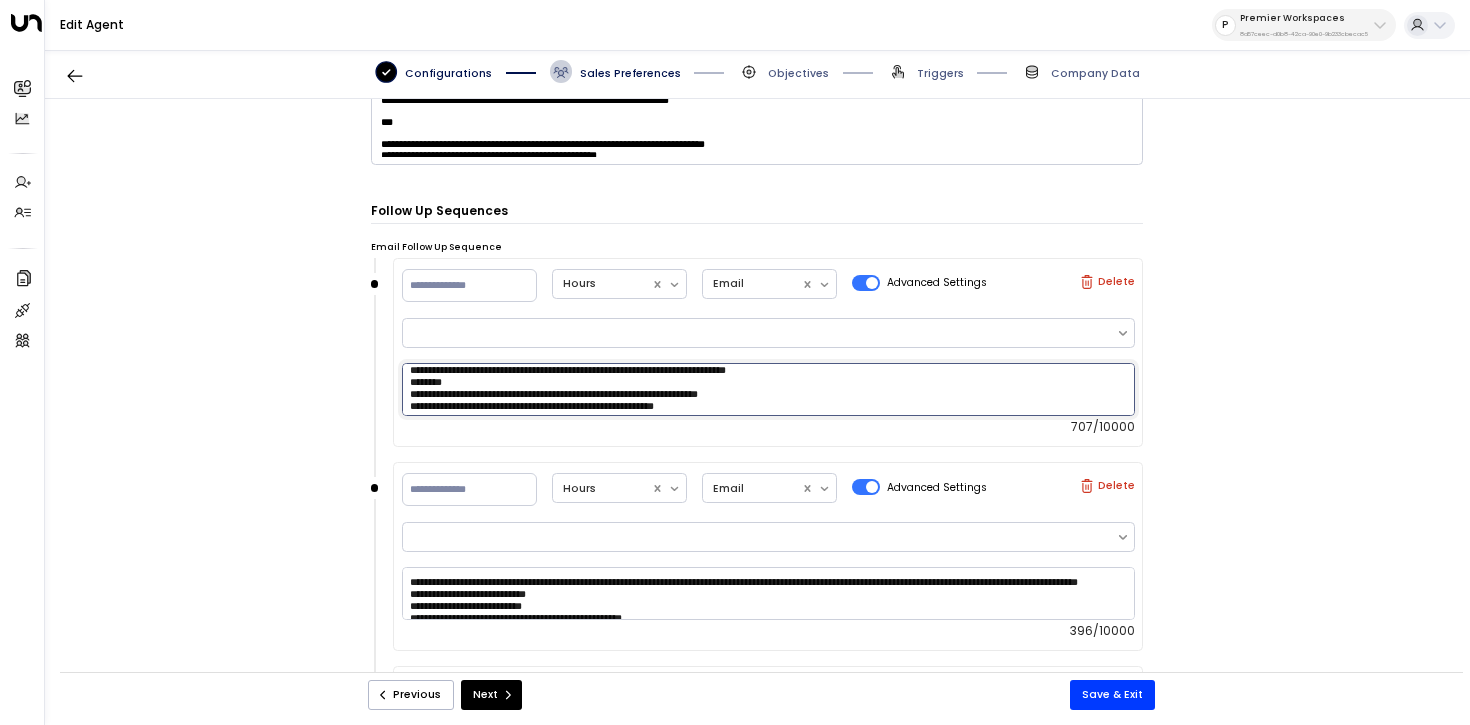 scroll, scrollTop: 86, scrollLeft: 0, axis: vertical 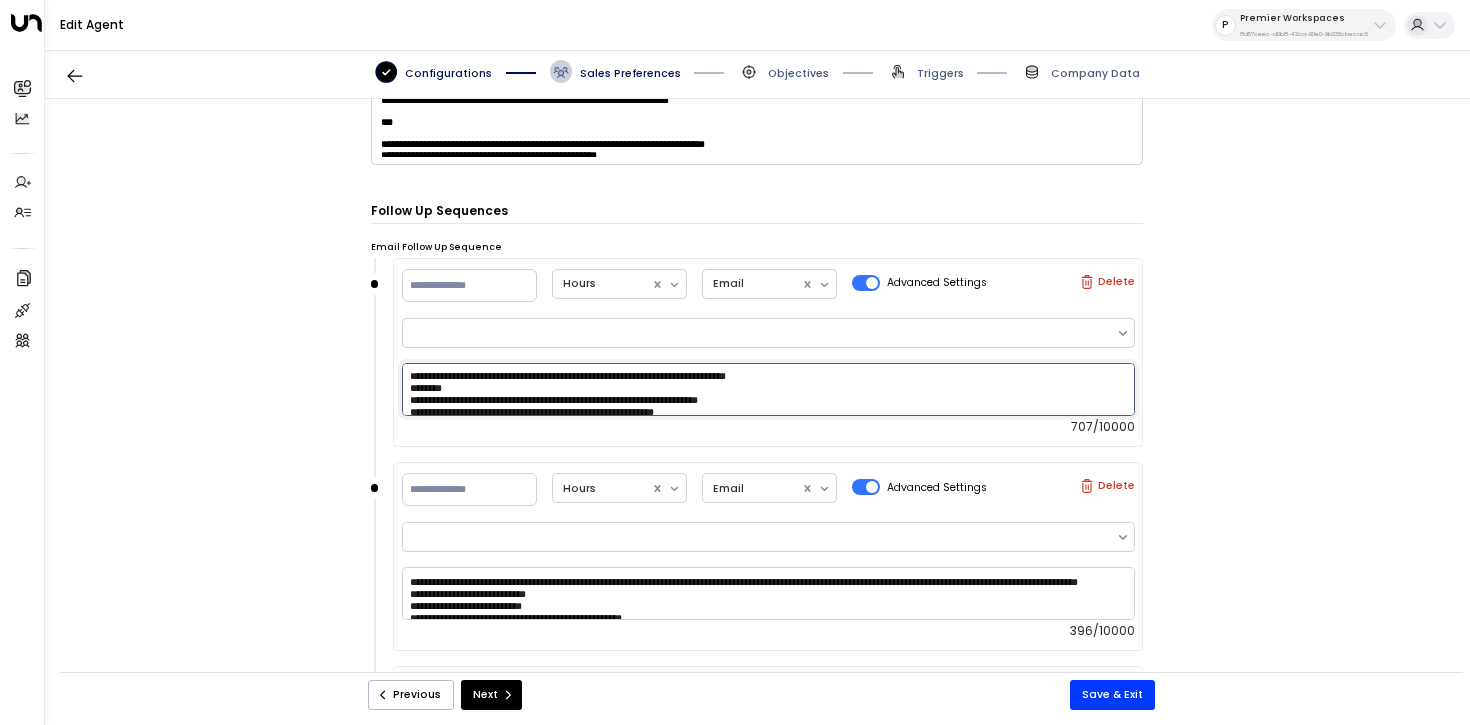 drag, startPoint x: 520, startPoint y: 397, endPoint x: 532, endPoint y: 386, distance: 16.27882 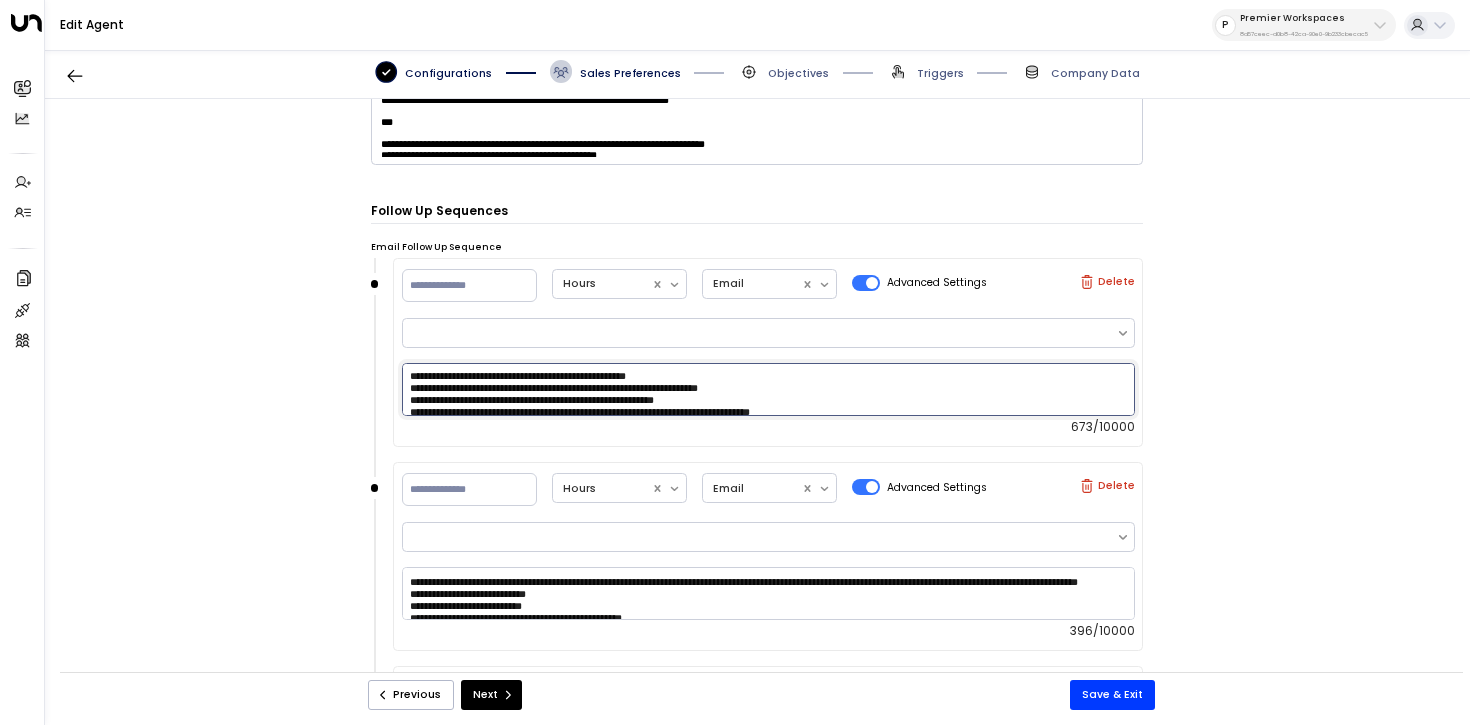 click on "**********" at bounding box center (768, 389) 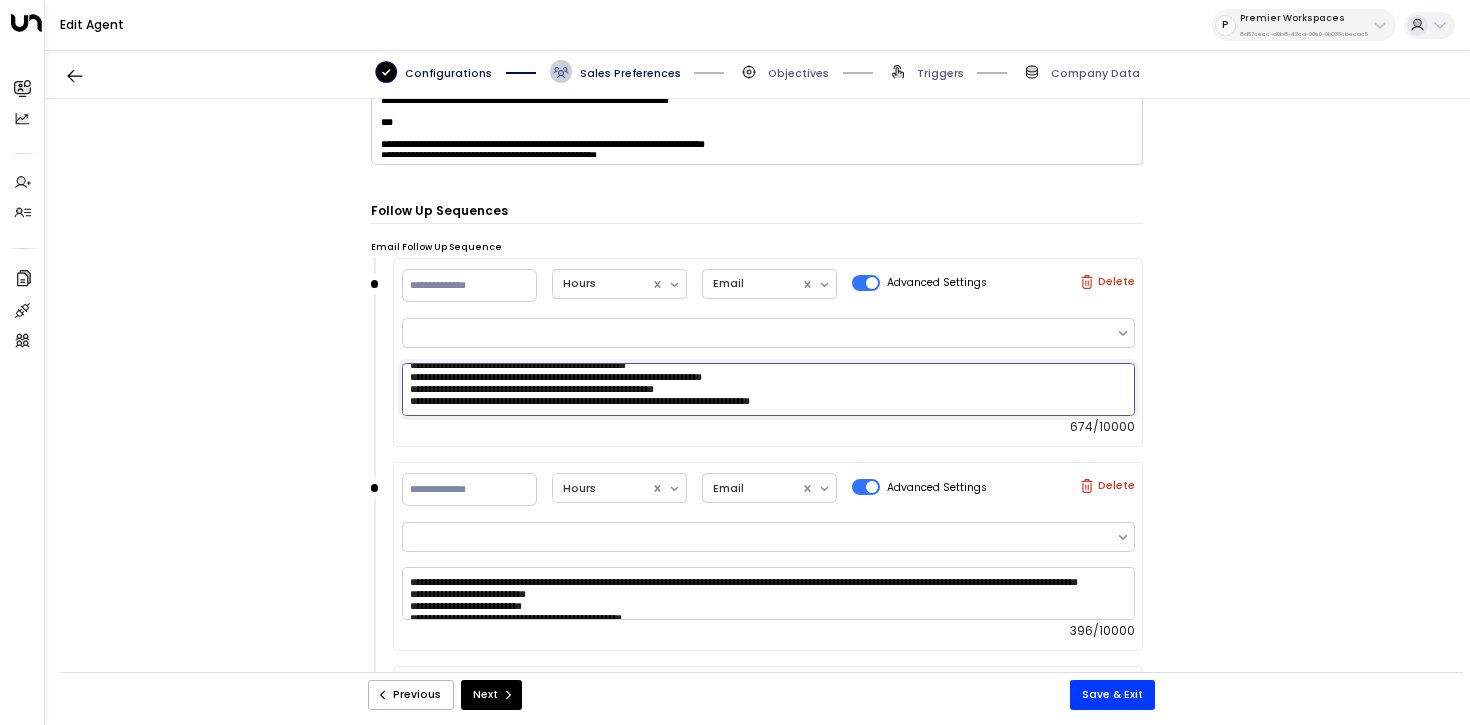 scroll, scrollTop: 109, scrollLeft: 0, axis: vertical 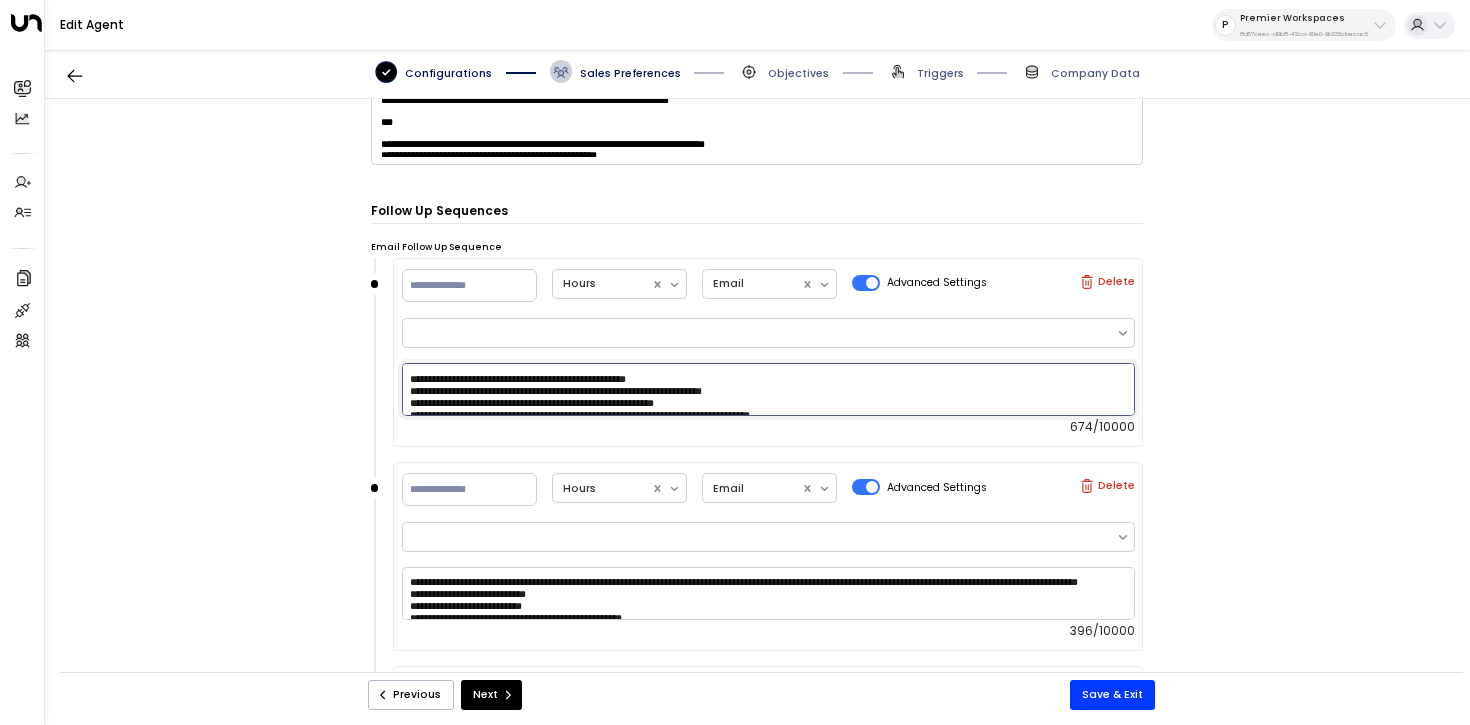 drag, startPoint x: 908, startPoint y: 401, endPoint x: 392, endPoint y: 370, distance: 516.93036 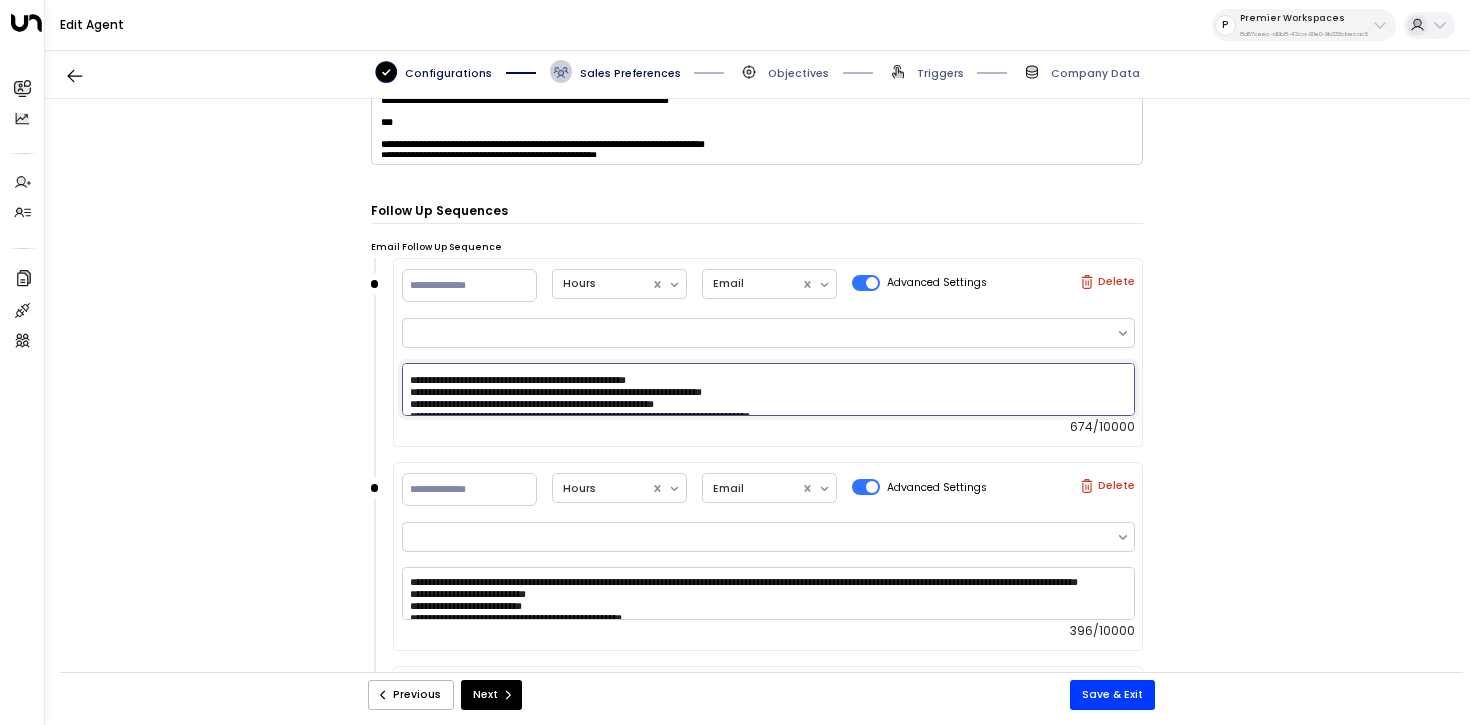 click on "**********" at bounding box center (768, 389) 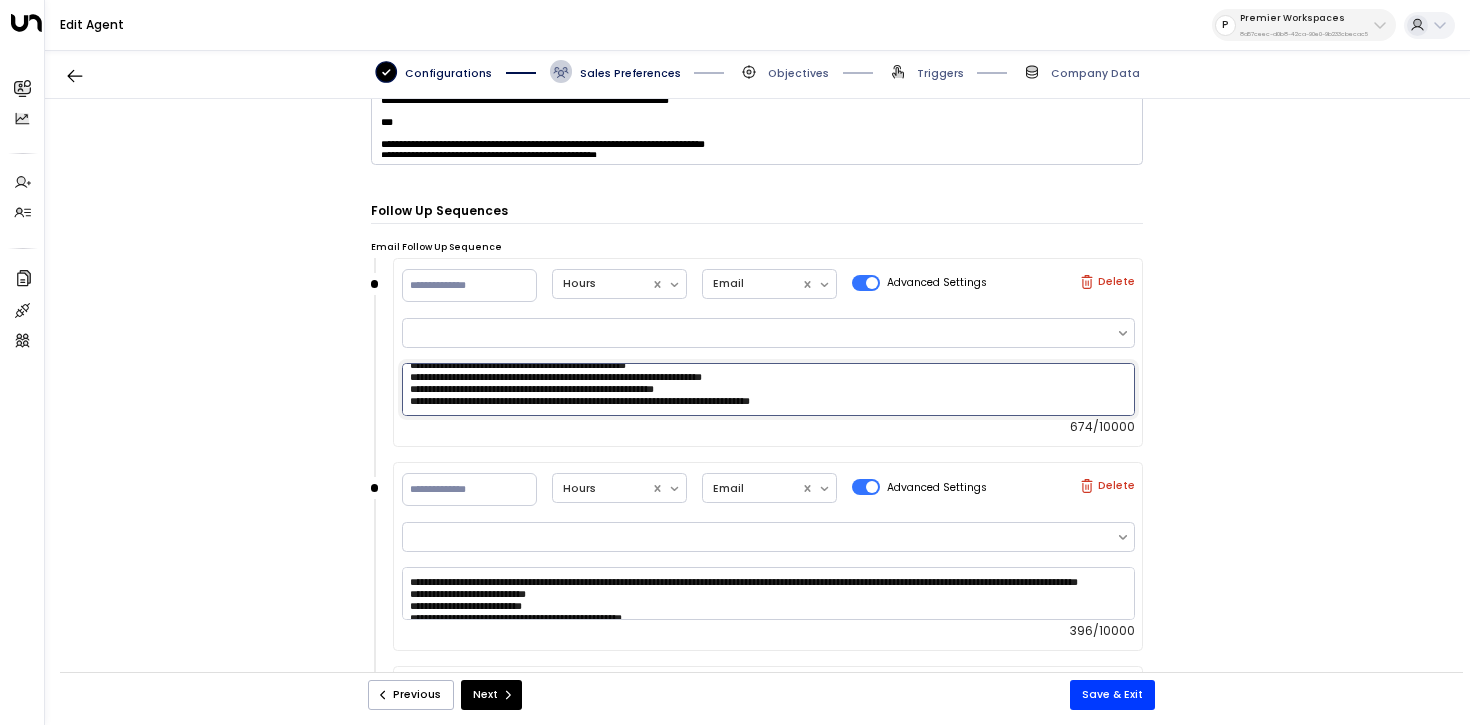 drag, startPoint x: 406, startPoint y: 387, endPoint x: 905, endPoint y: 433, distance: 501.11575 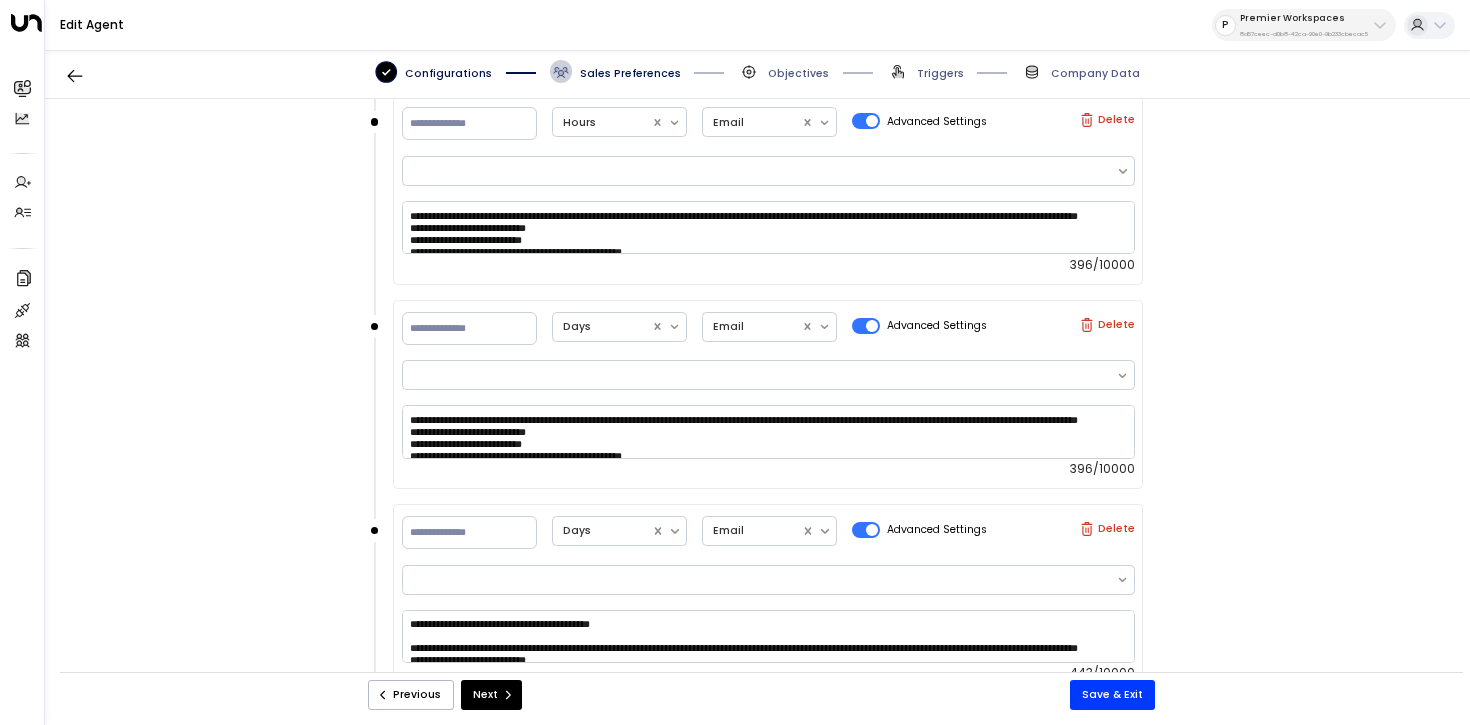 scroll, scrollTop: 1197, scrollLeft: 0, axis: vertical 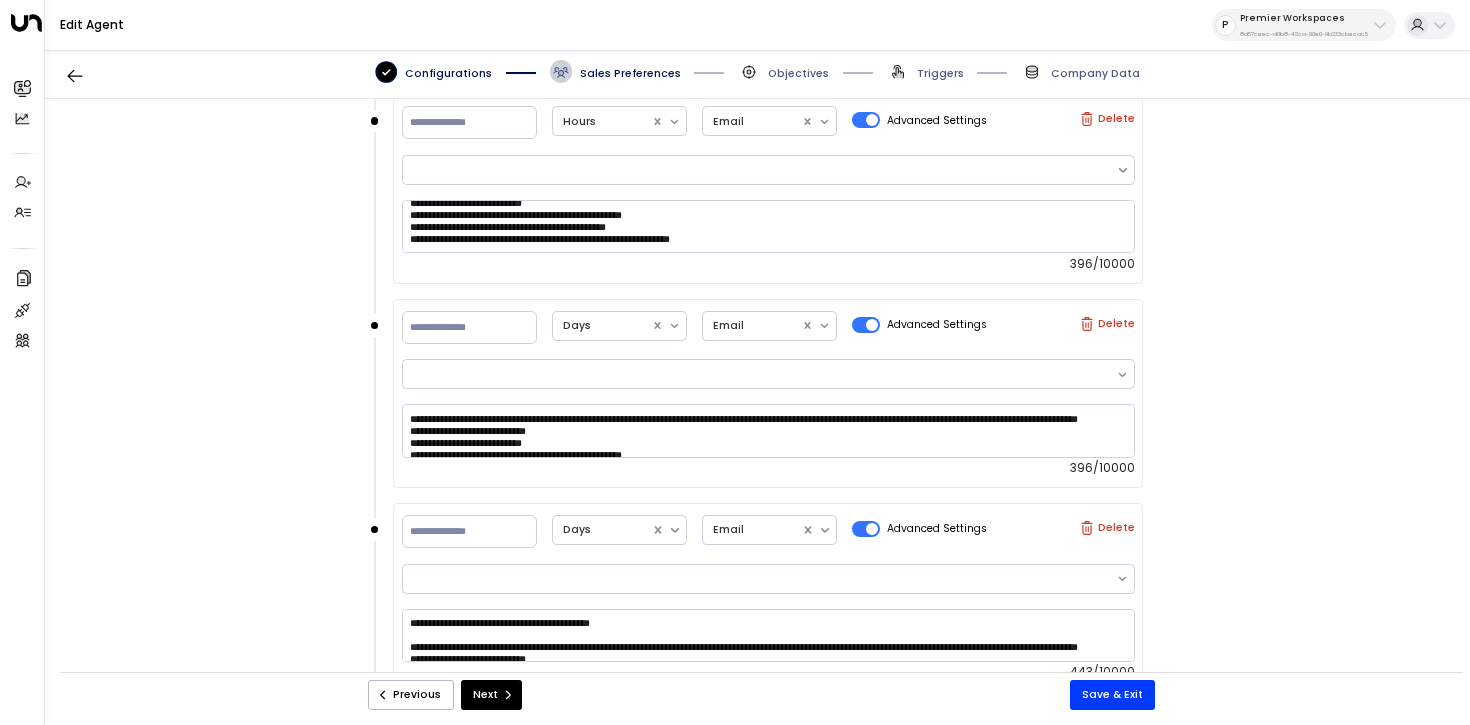 type on "**********" 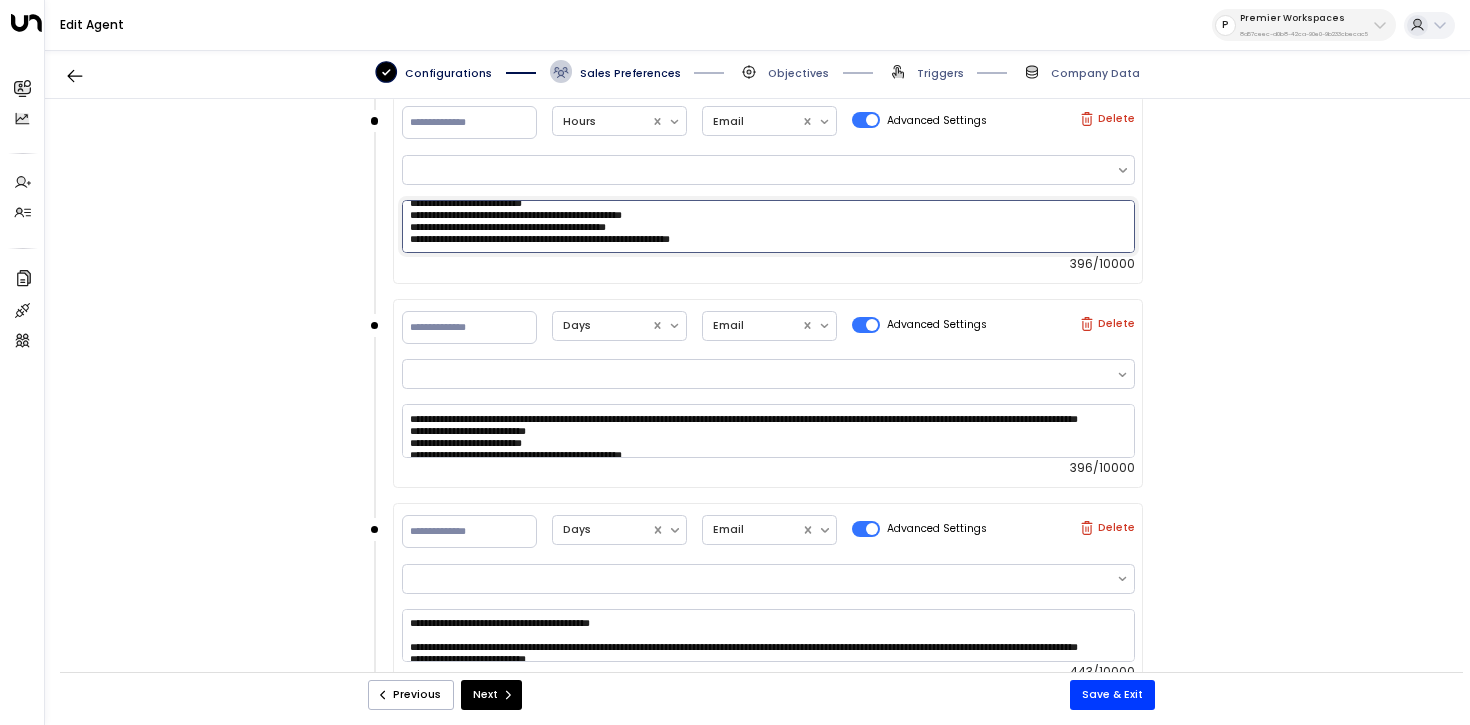 click on "**********" at bounding box center (768, 226) 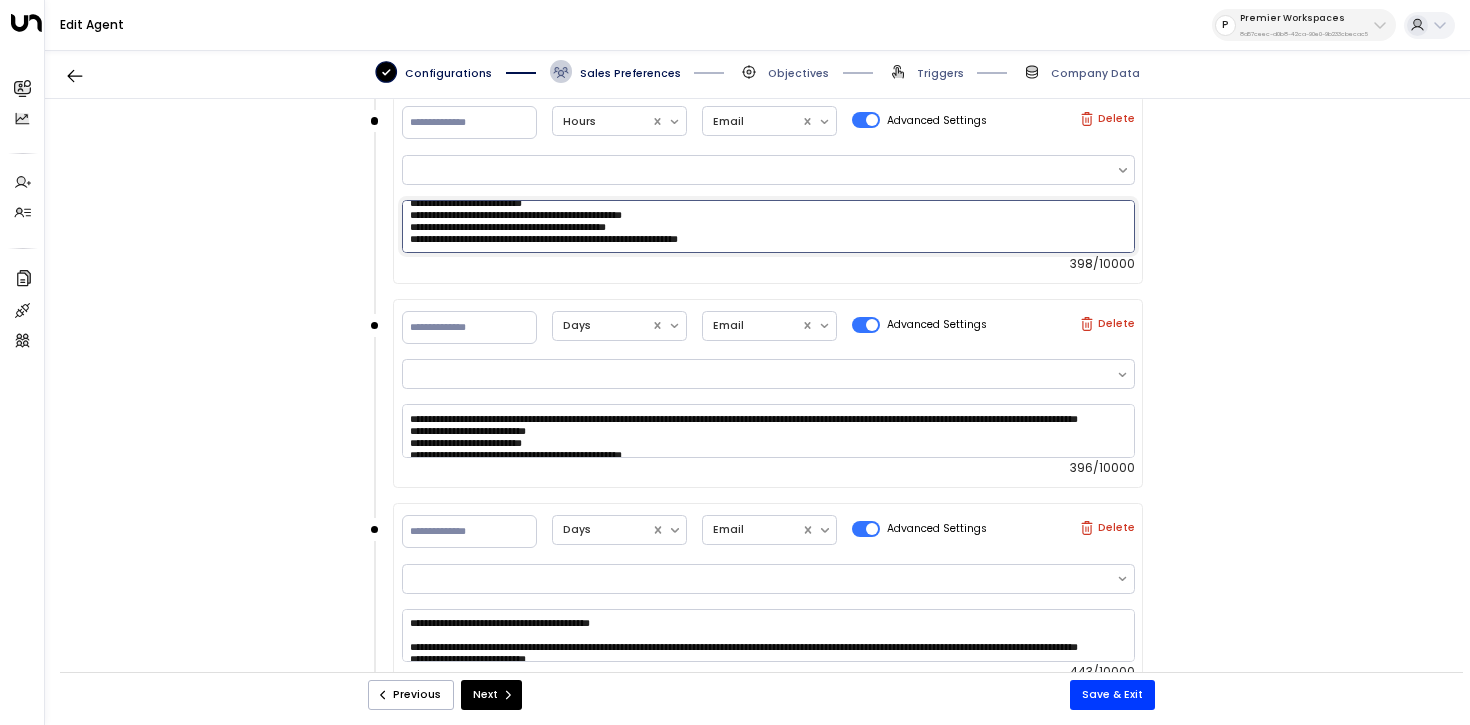 paste on "**********" 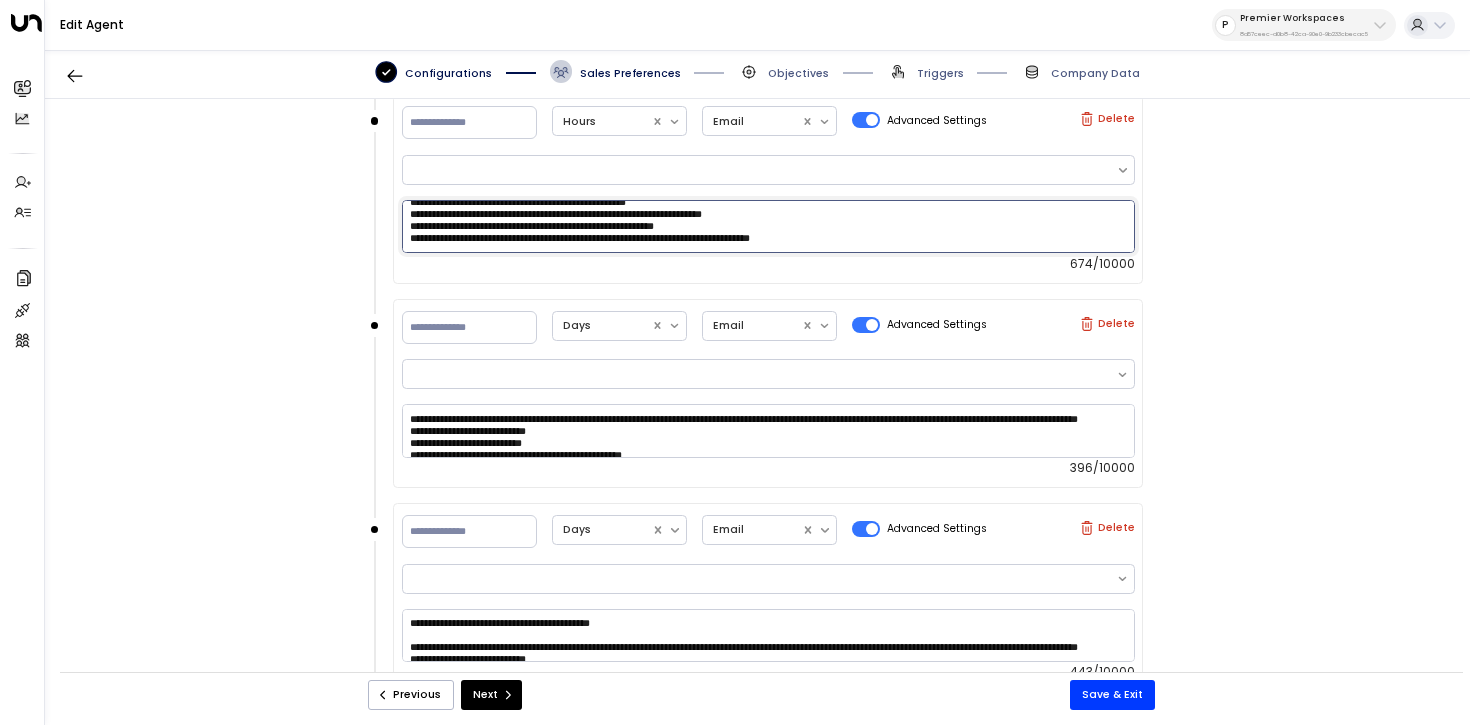 scroll, scrollTop: 82, scrollLeft: 0, axis: vertical 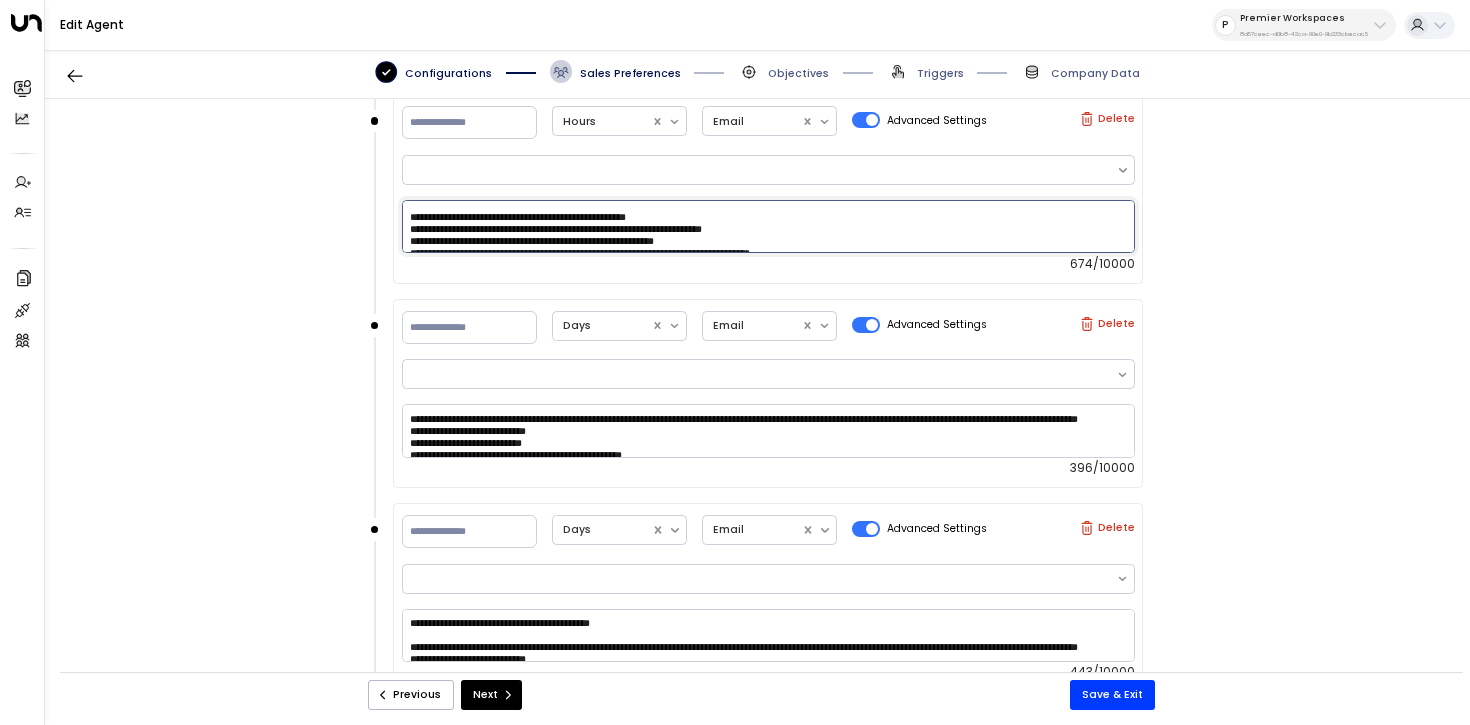 drag, startPoint x: 820, startPoint y: 237, endPoint x: 384, endPoint y: 234, distance: 436.0103 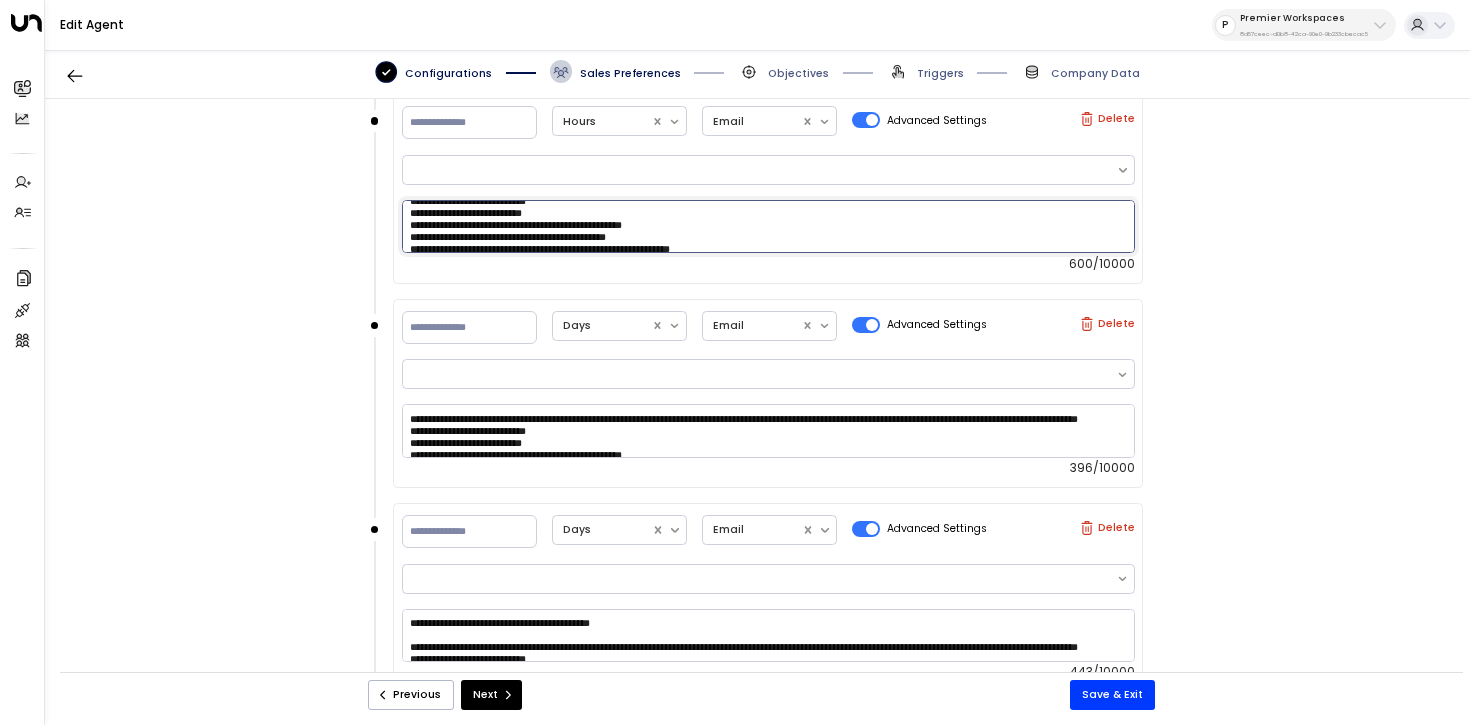 scroll, scrollTop: 0, scrollLeft: 0, axis: both 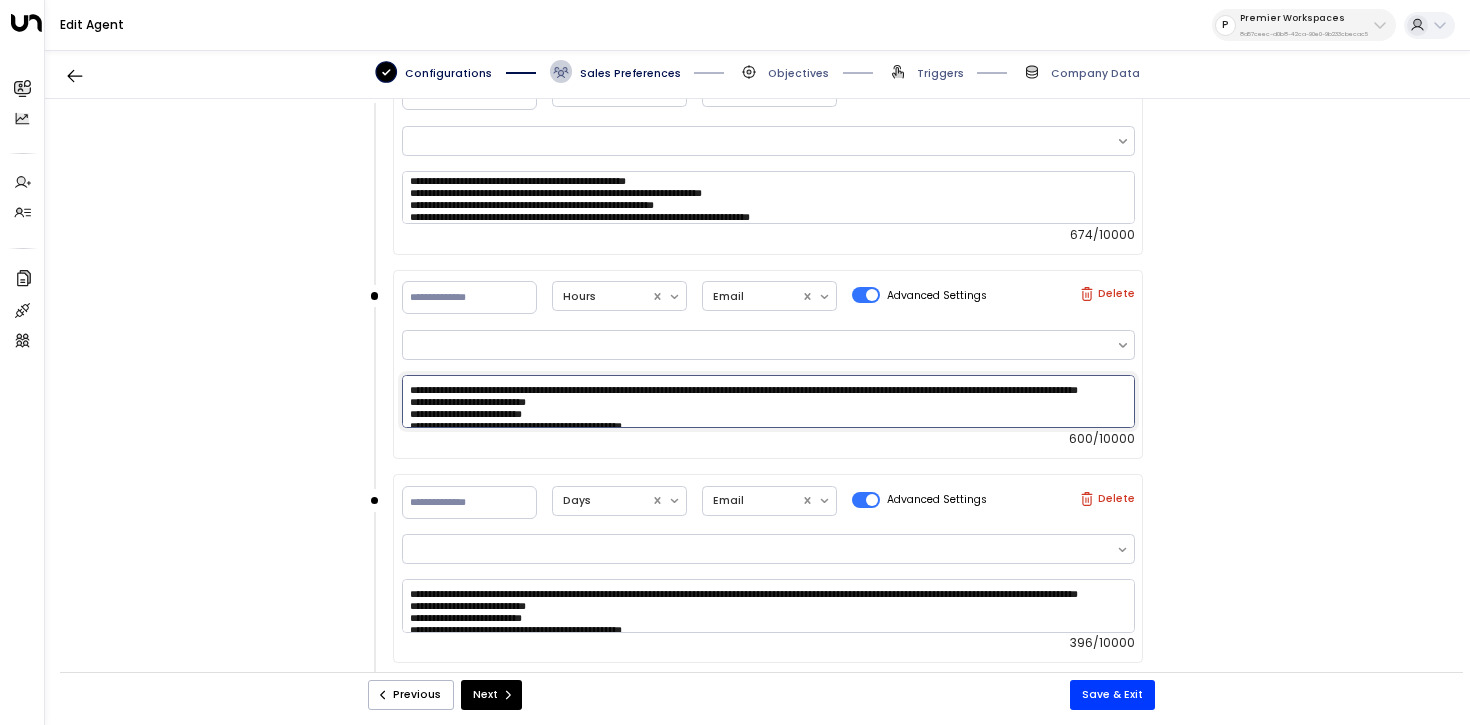 type on "**********" 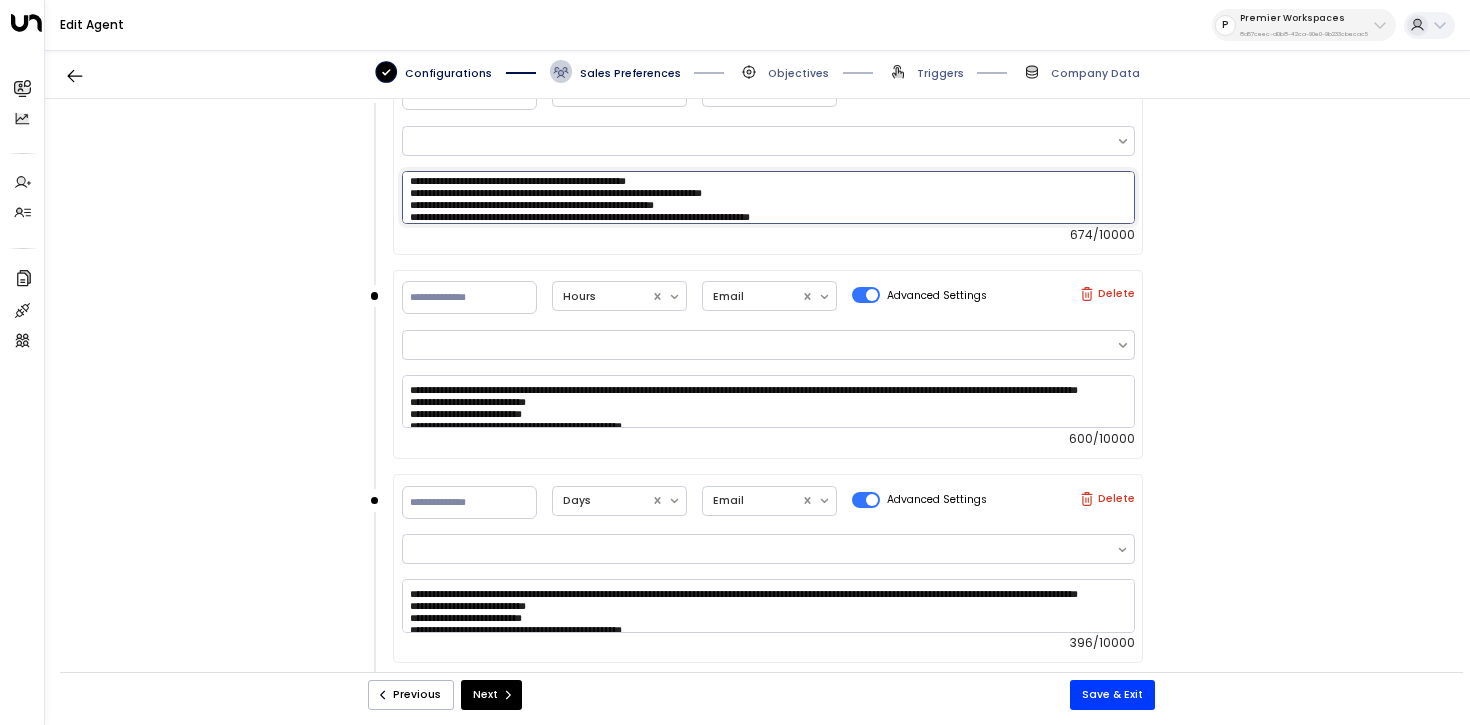 click on "**********" at bounding box center [768, 197] 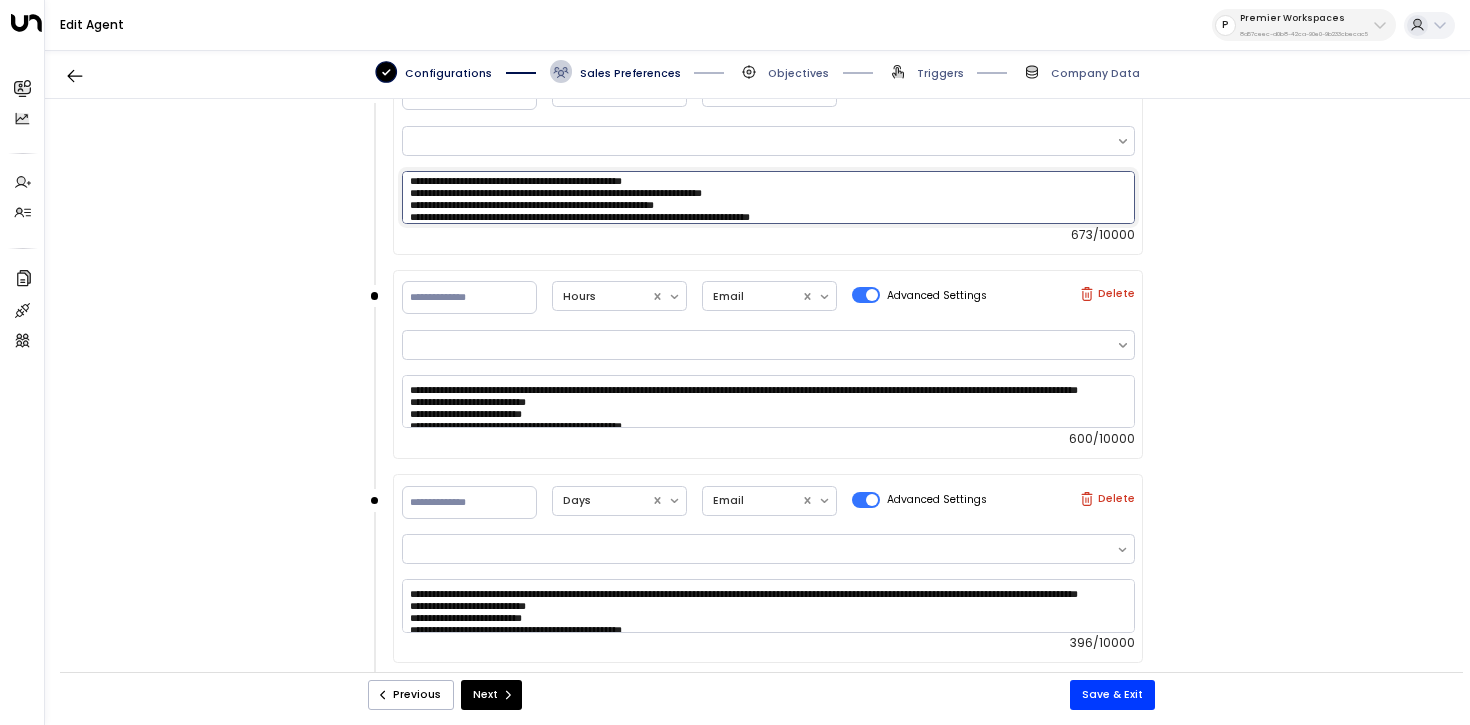 click on "**********" at bounding box center (768, 197) 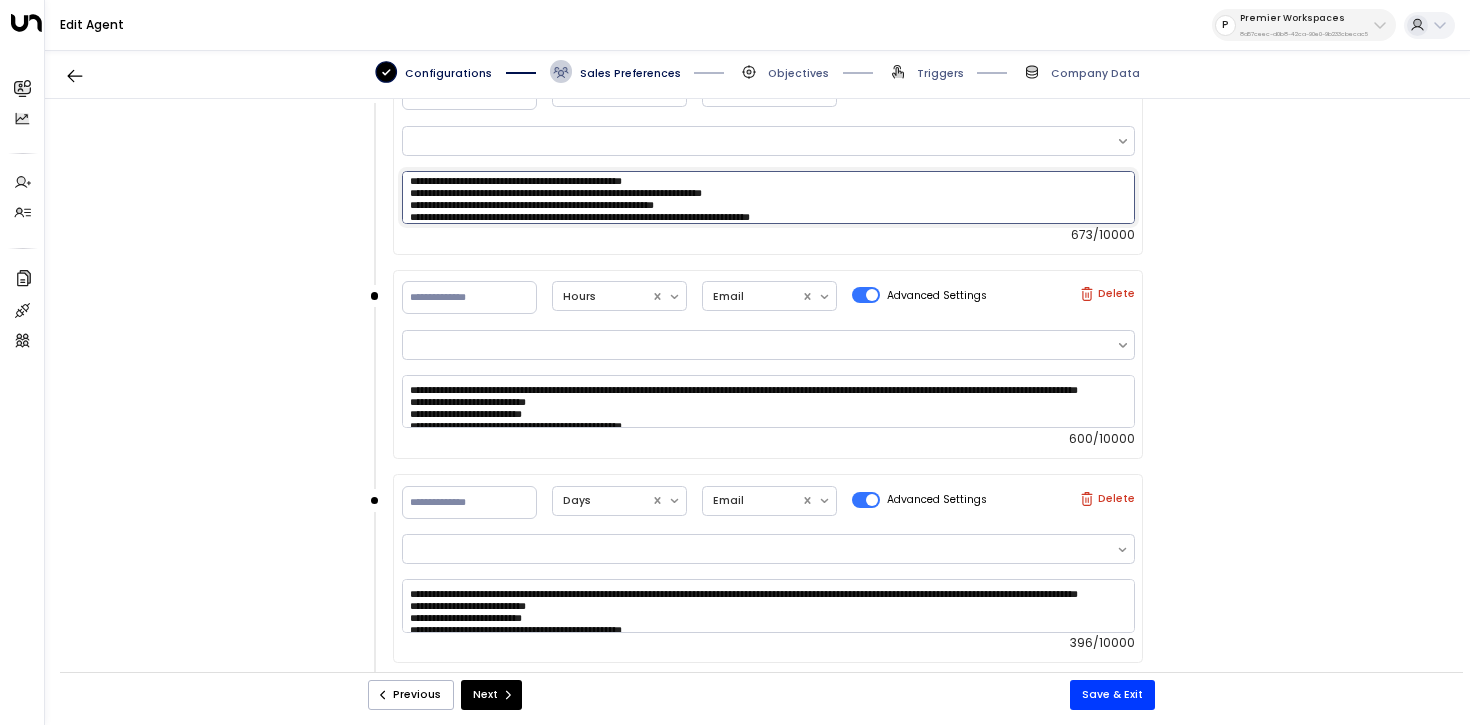 click on "**********" at bounding box center (768, 197) 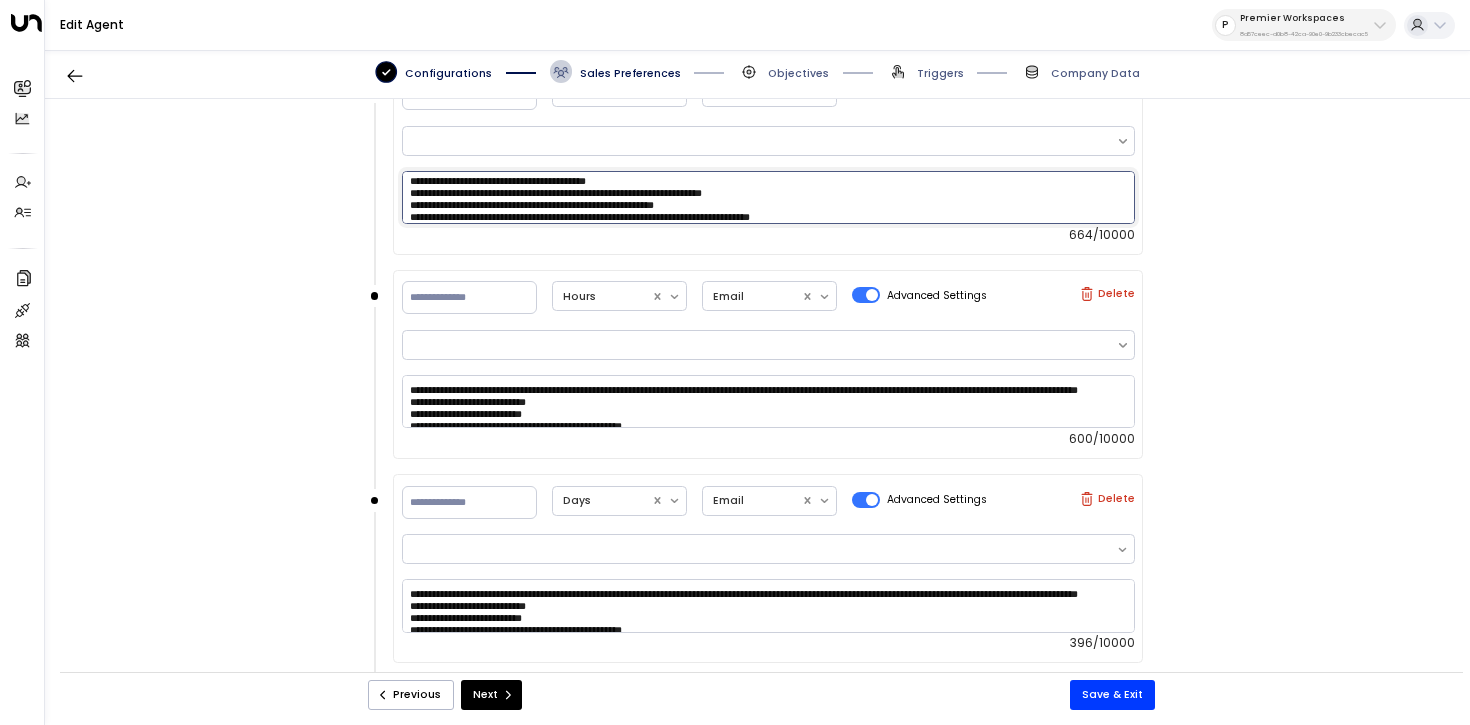 click on "**********" at bounding box center [768, 197] 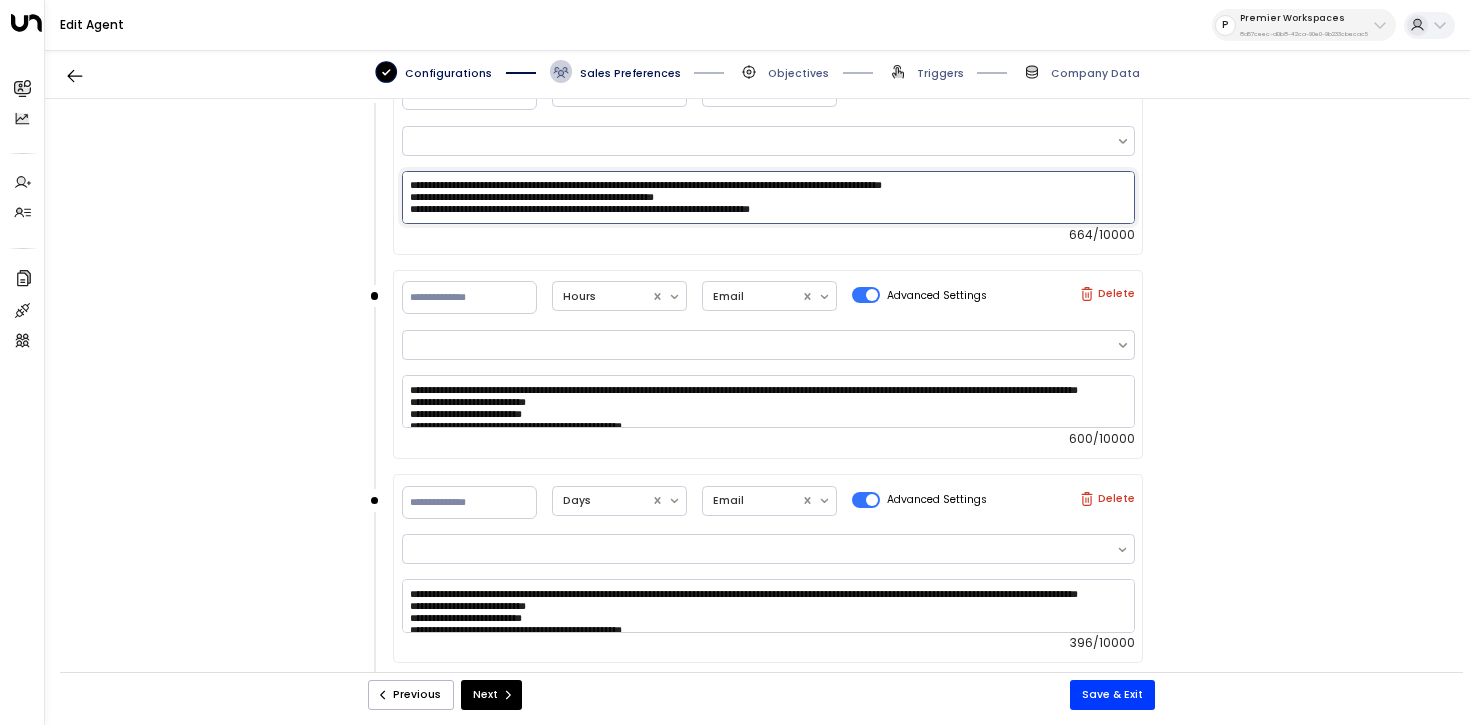 drag, startPoint x: 406, startPoint y: 201, endPoint x: 1058, endPoint y: 241, distance: 653.2258 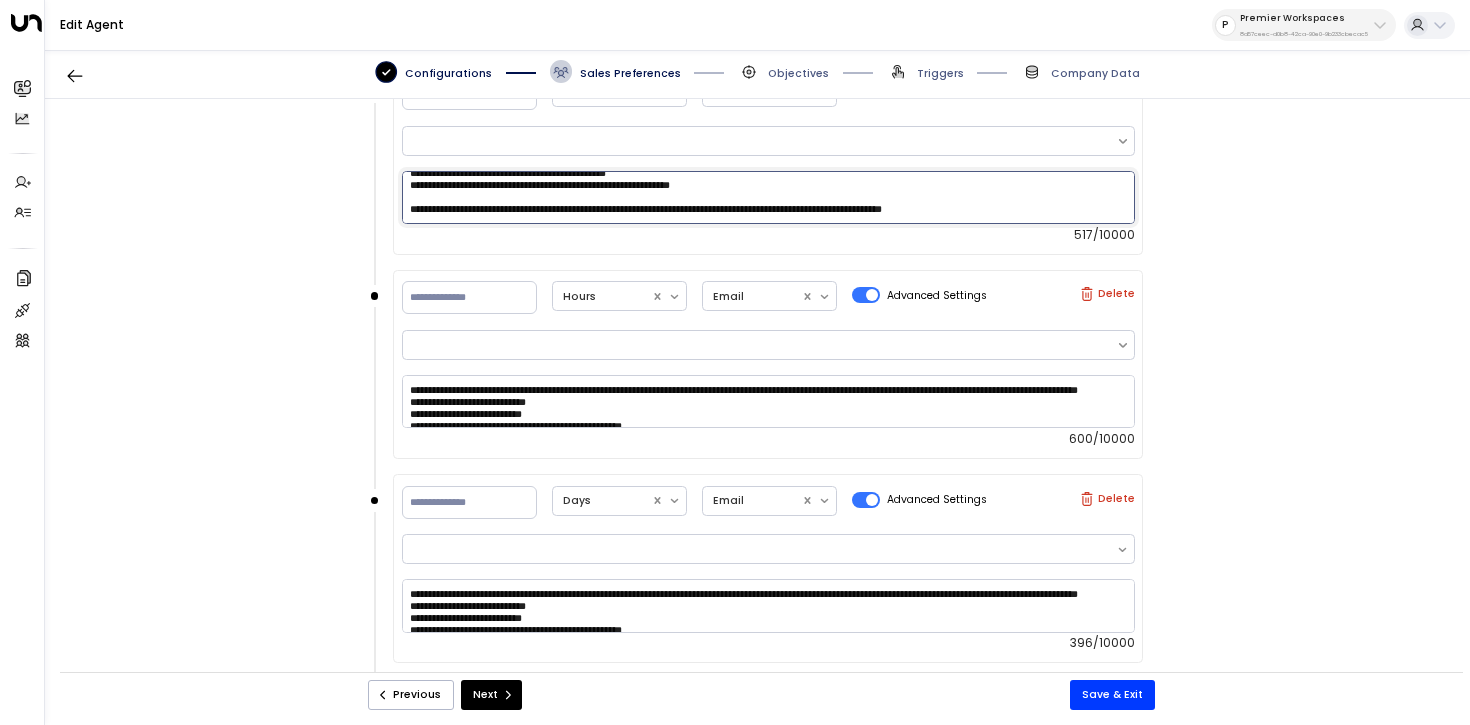 scroll, scrollTop: 72, scrollLeft: 0, axis: vertical 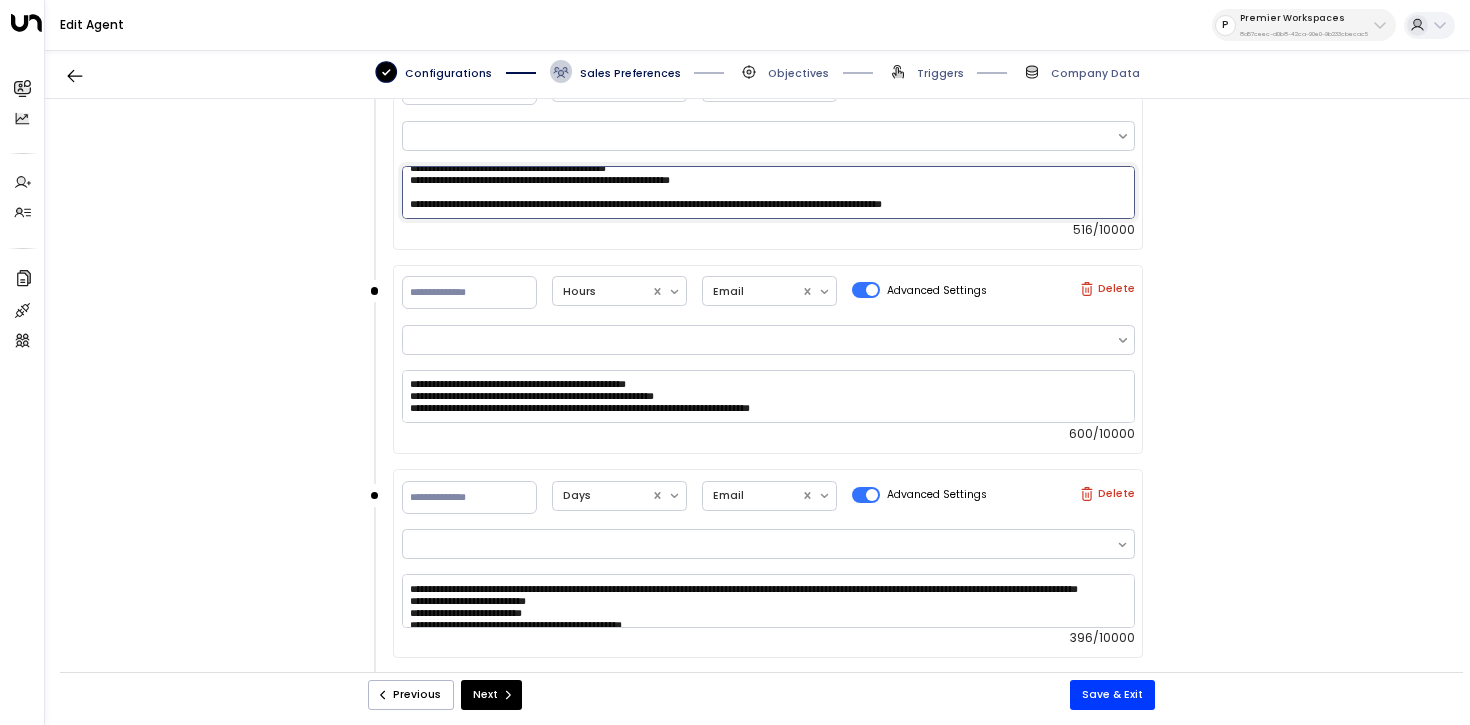 type on "**********" 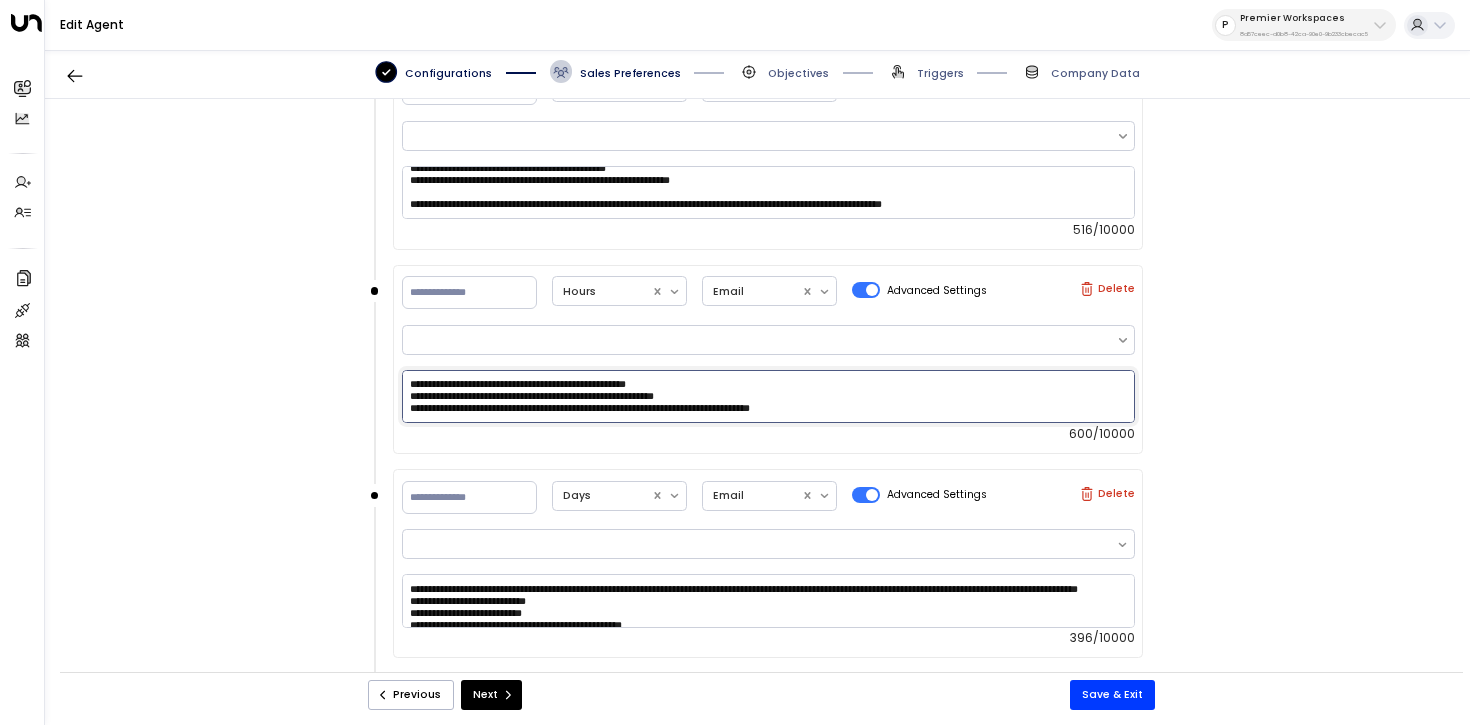 scroll, scrollTop: 97, scrollLeft: 0, axis: vertical 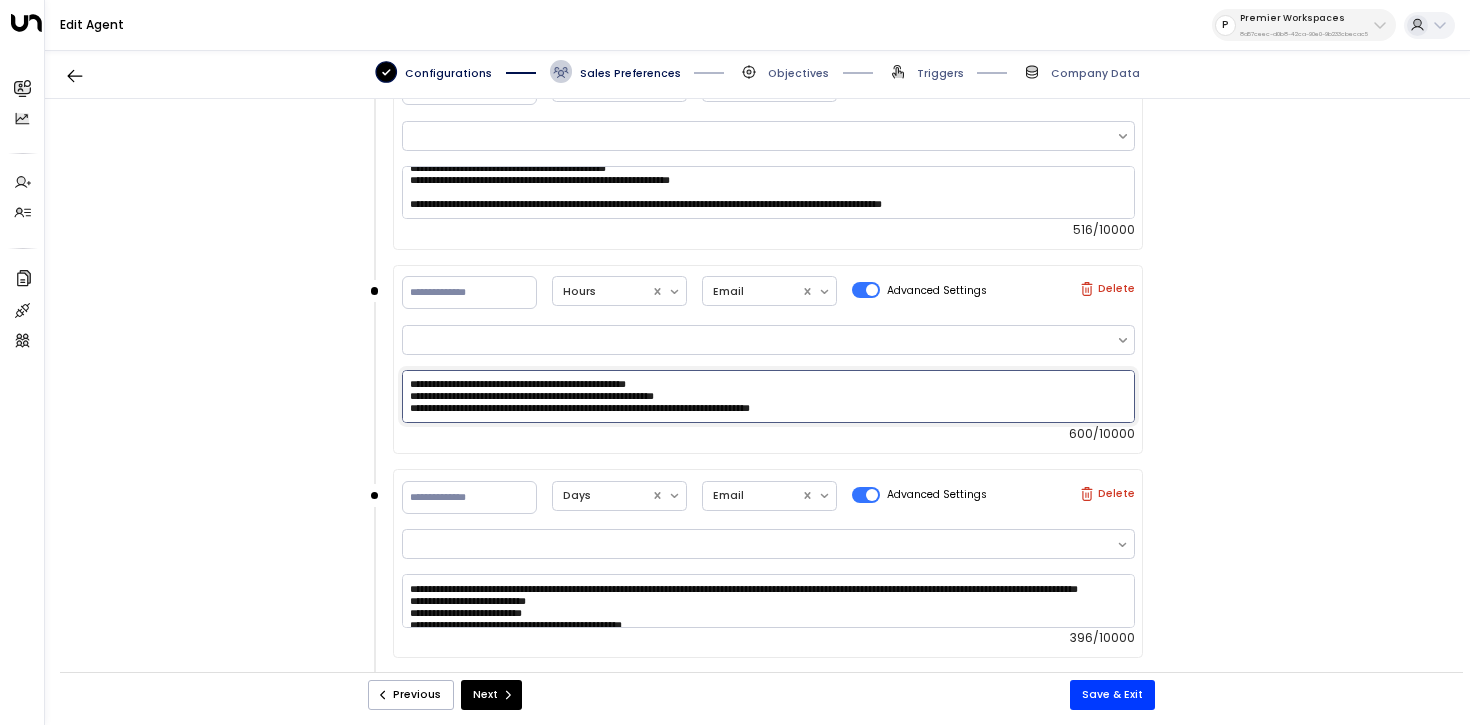 drag, startPoint x: 729, startPoint y: 391, endPoint x: 341, endPoint y: 390, distance: 388.00128 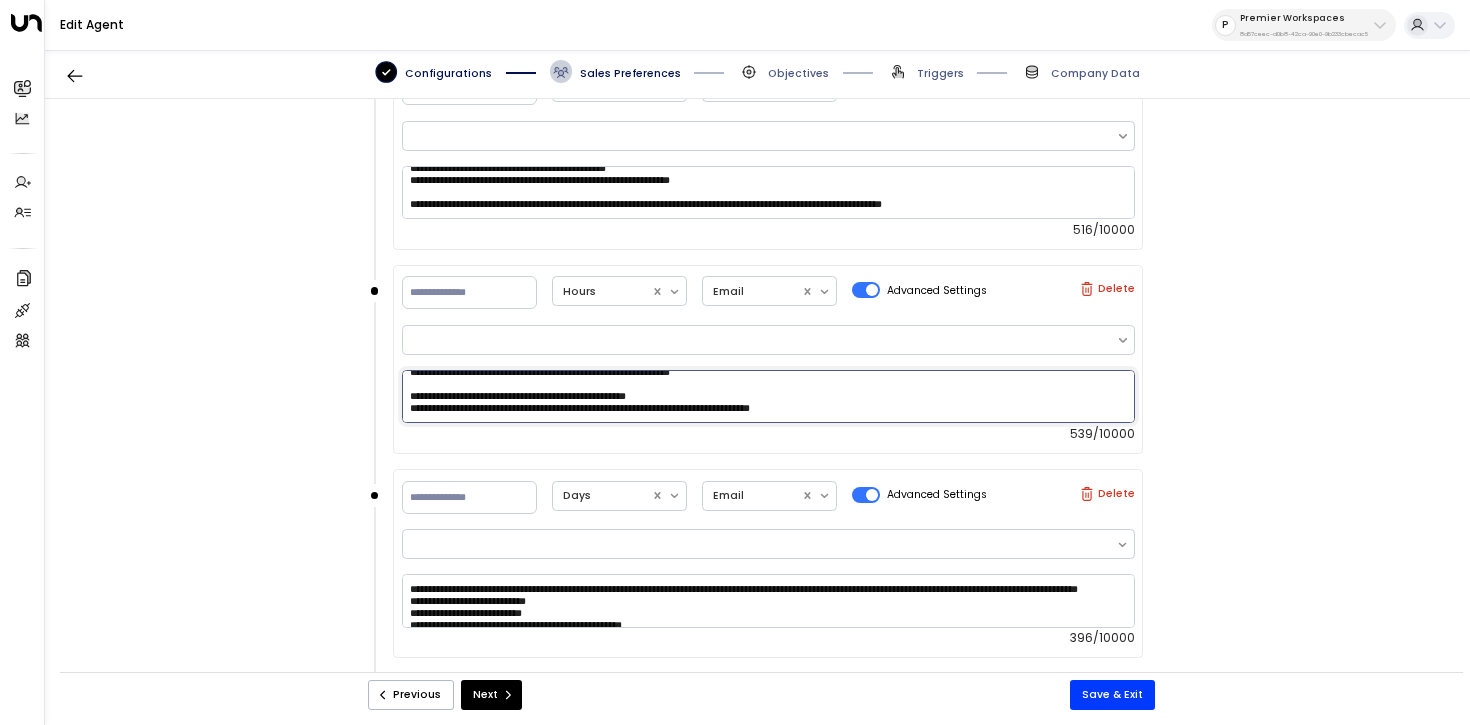 scroll, scrollTop: 84, scrollLeft: 0, axis: vertical 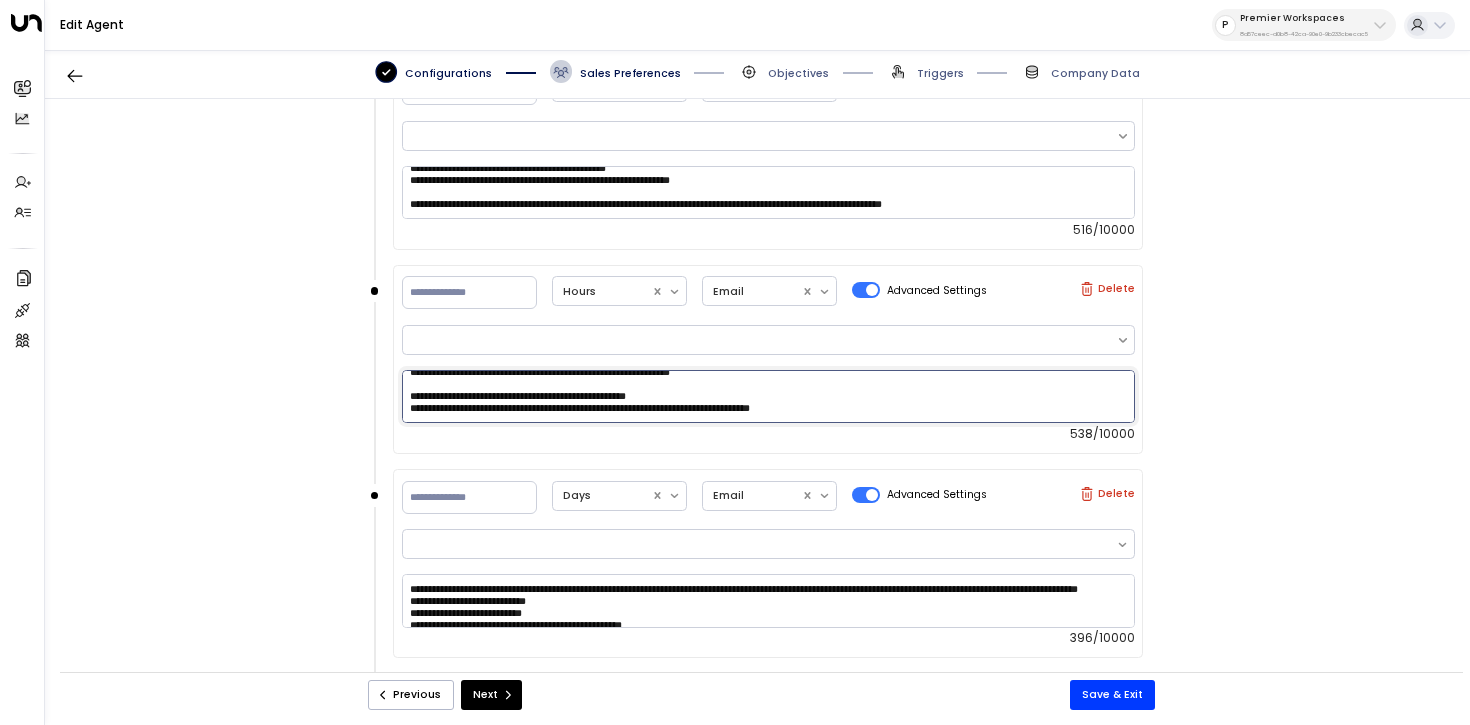 click on "**********" at bounding box center [768, 396] 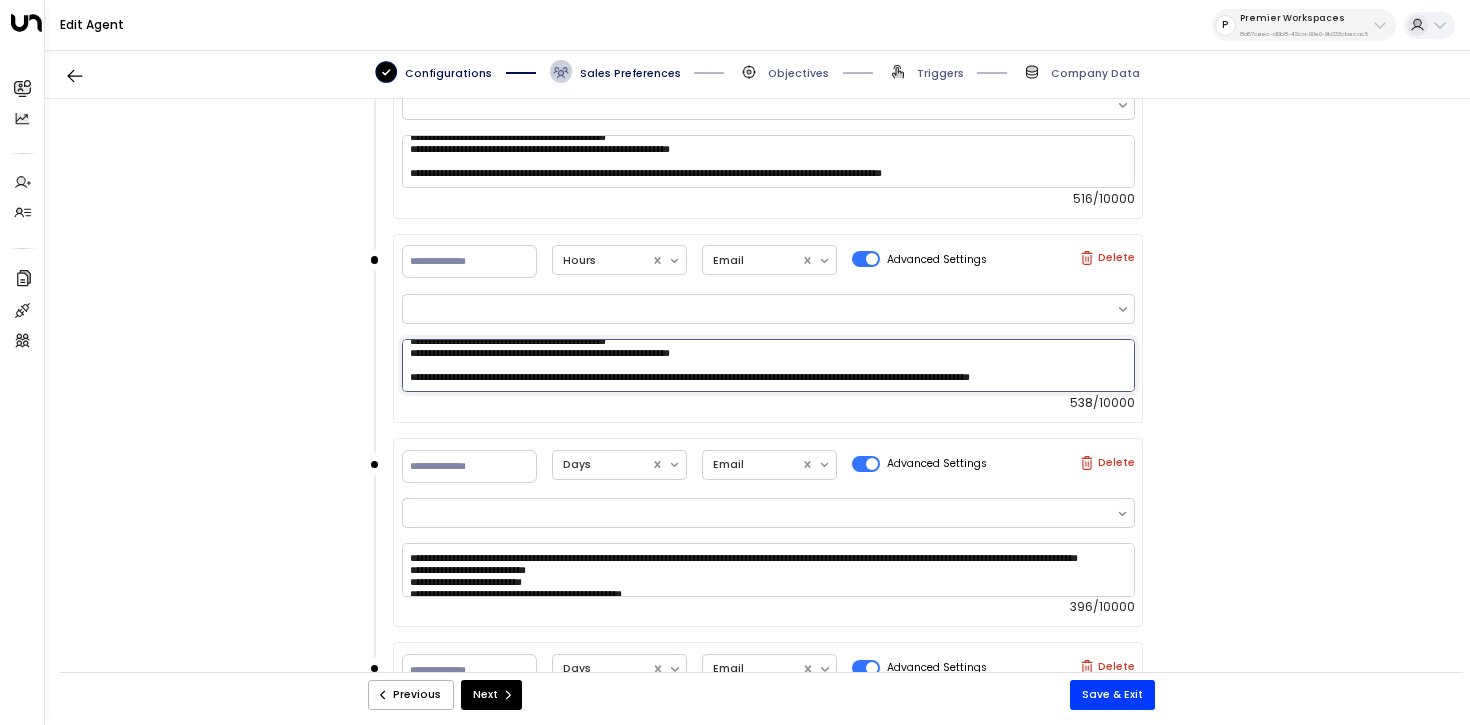 scroll, scrollTop: 1074, scrollLeft: 0, axis: vertical 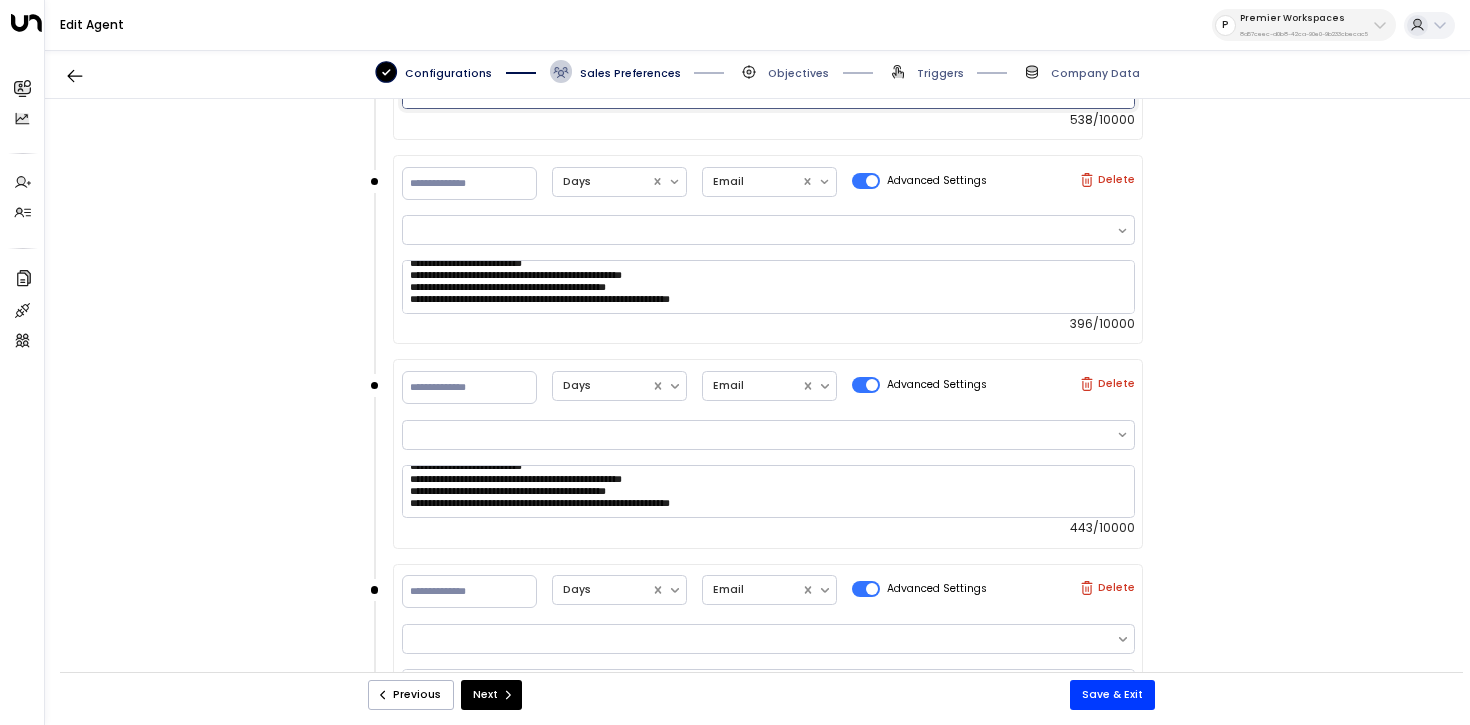 type on "**********" 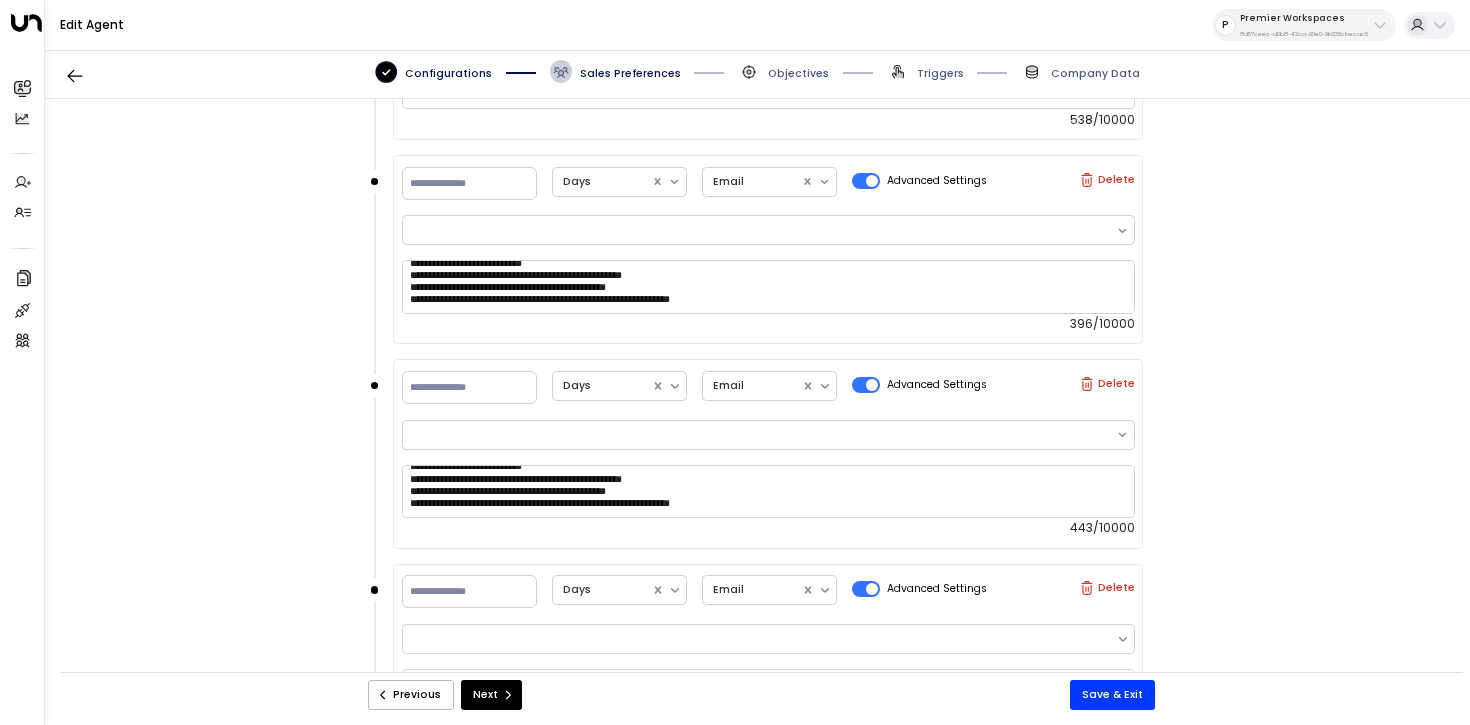click on "**********" at bounding box center (768, 499) 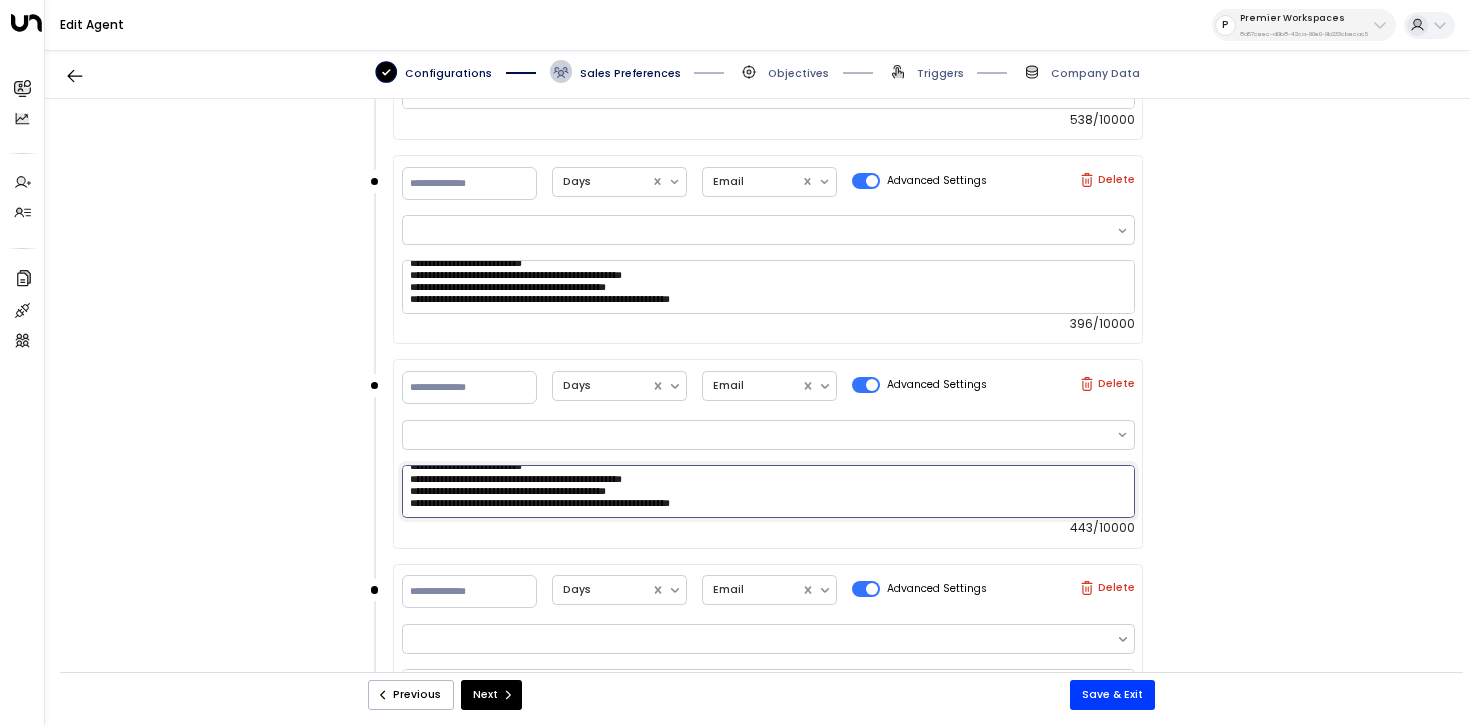 click on "**********" at bounding box center (768, 491) 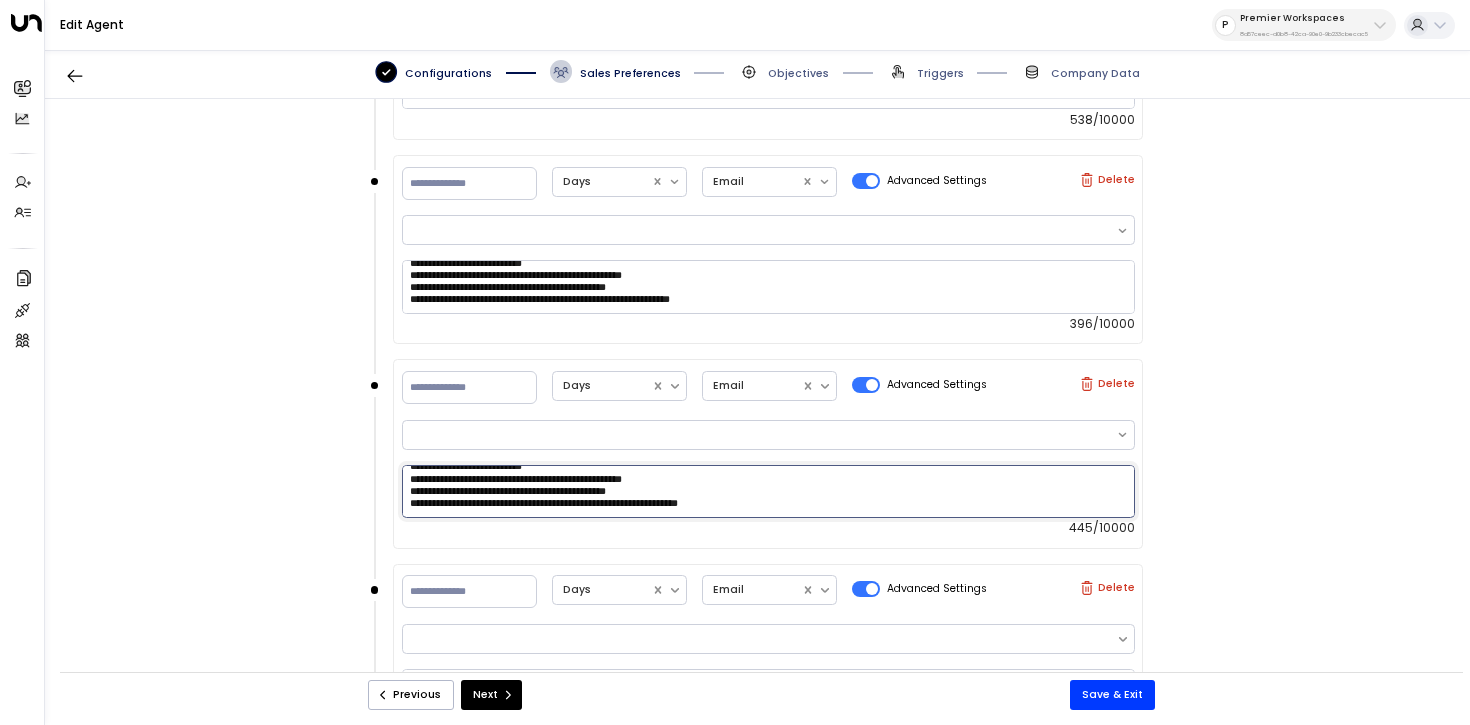 paste on "**********" 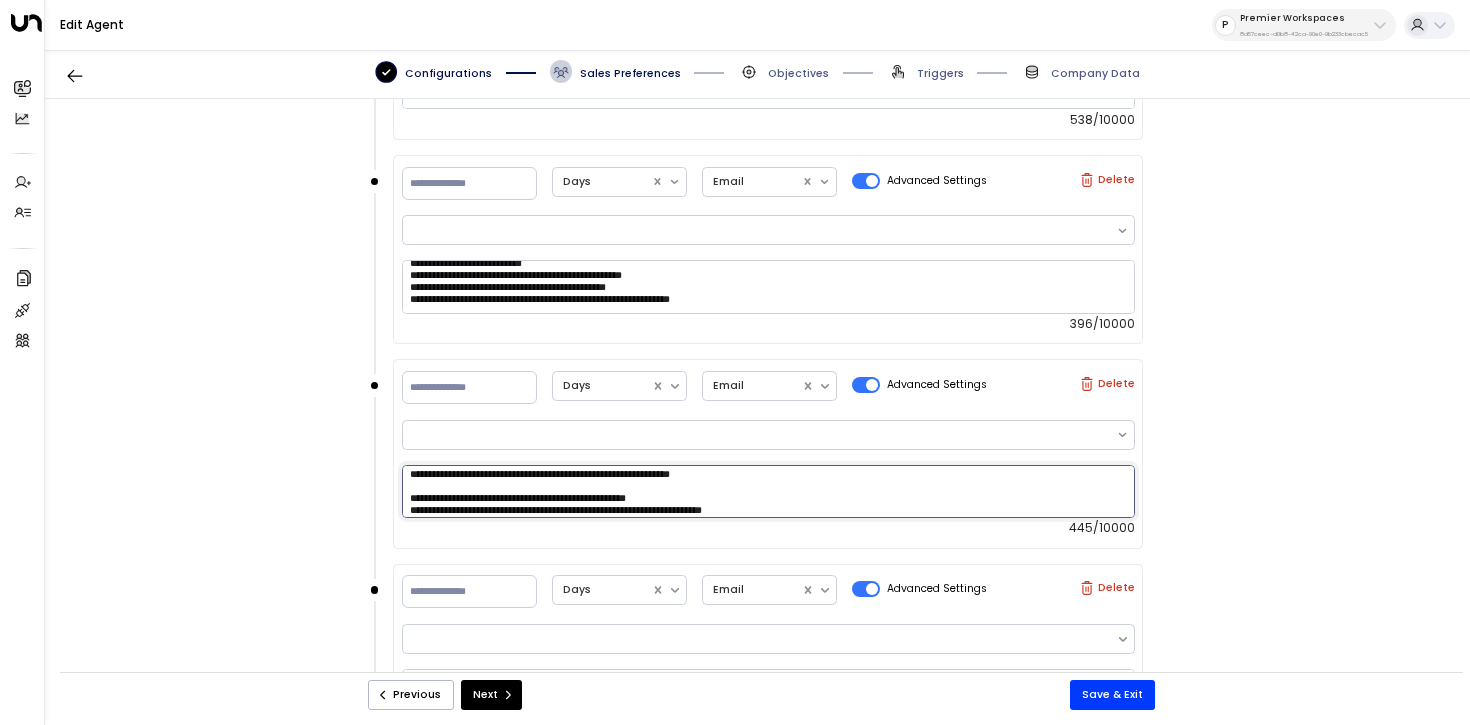 scroll, scrollTop: 126, scrollLeft: 0, axis: vertical 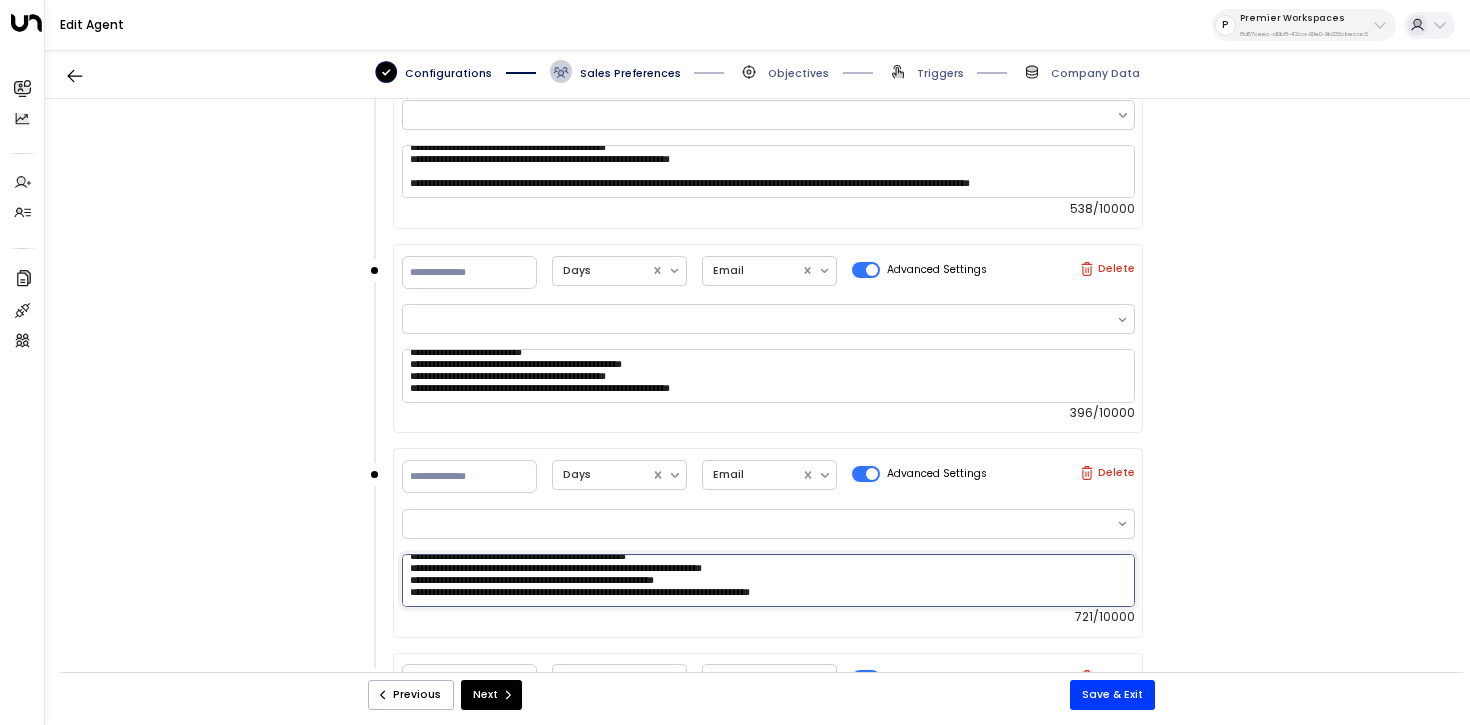 drag, startPoint x: 881, startPoint y: 591, endPoint x: 357, endPoint y: 591, distance: 524 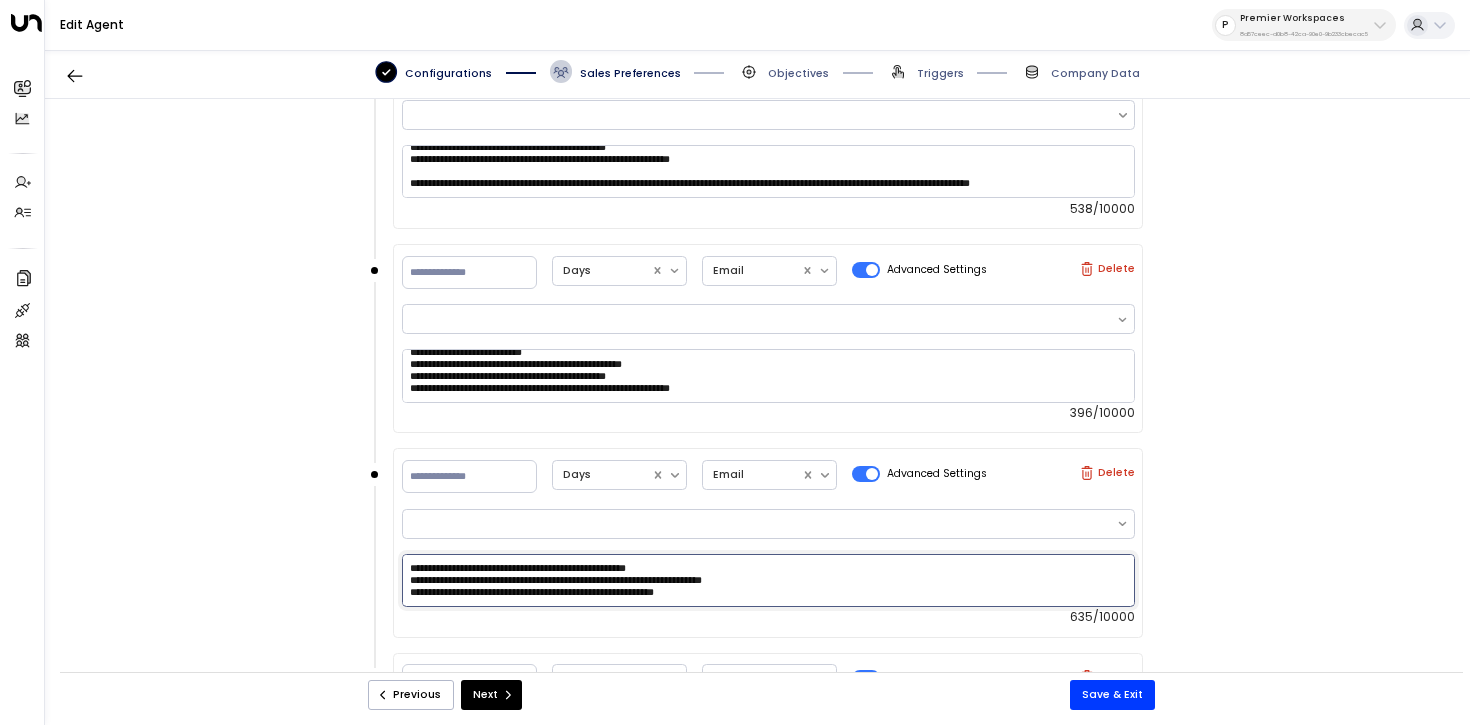 scroll, scrollTop: 121, scrollLeft: 0, axis: vertical 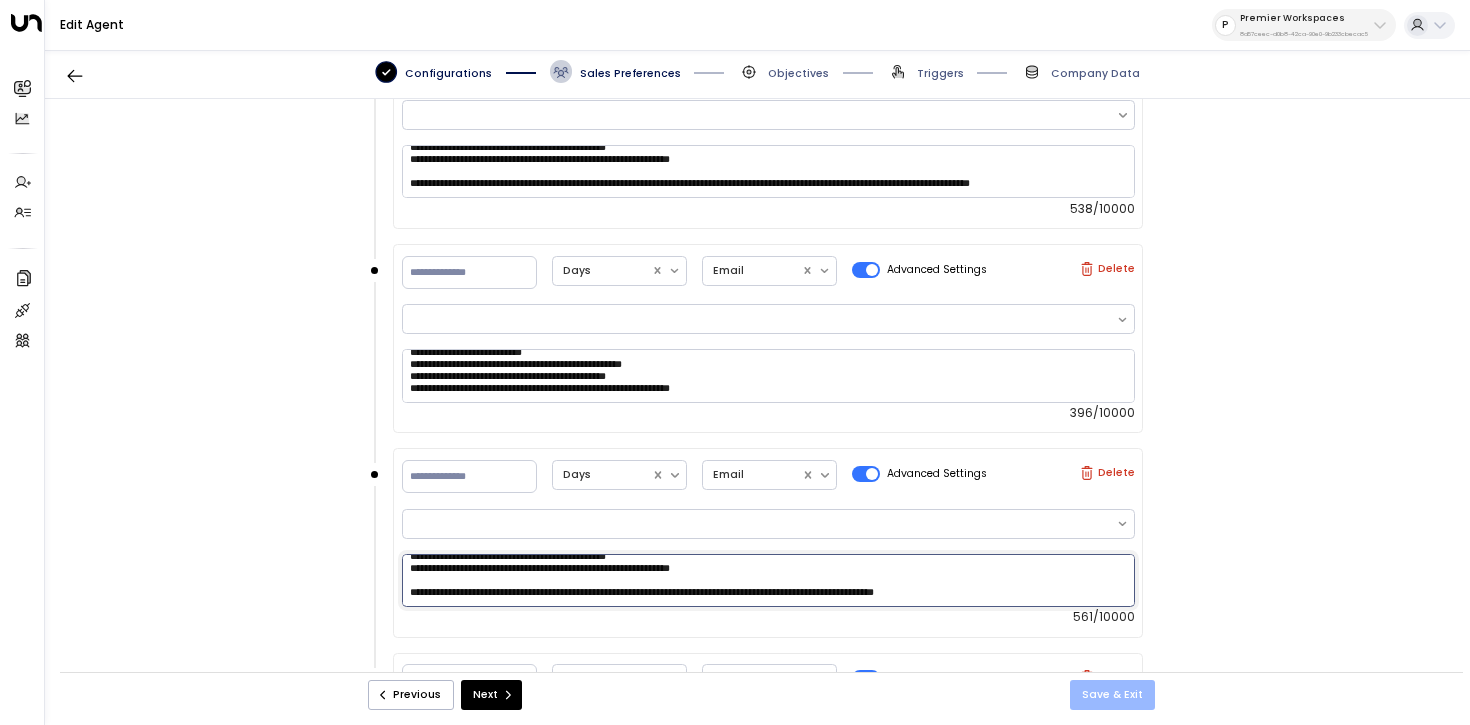 type on "**********" 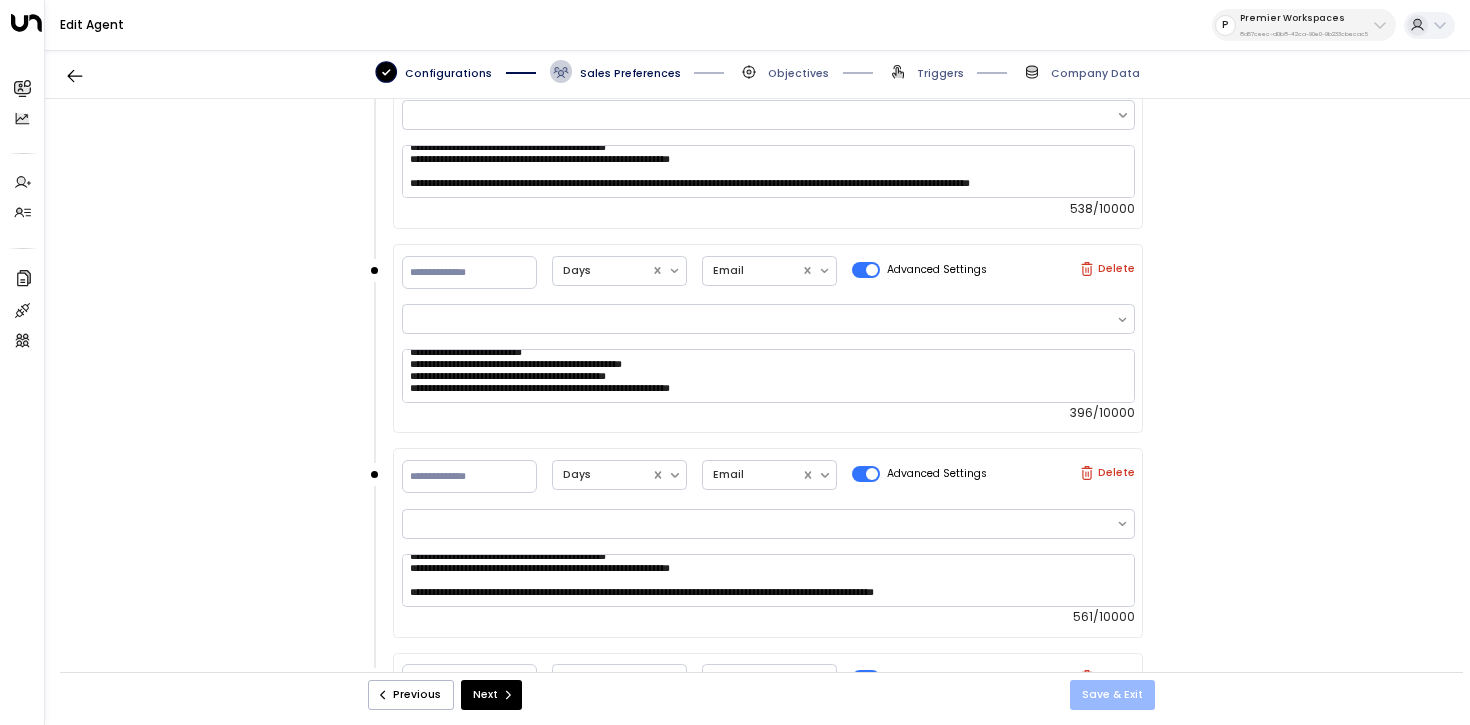 click on "Save & Exit" at bounding box center (1112, 695) 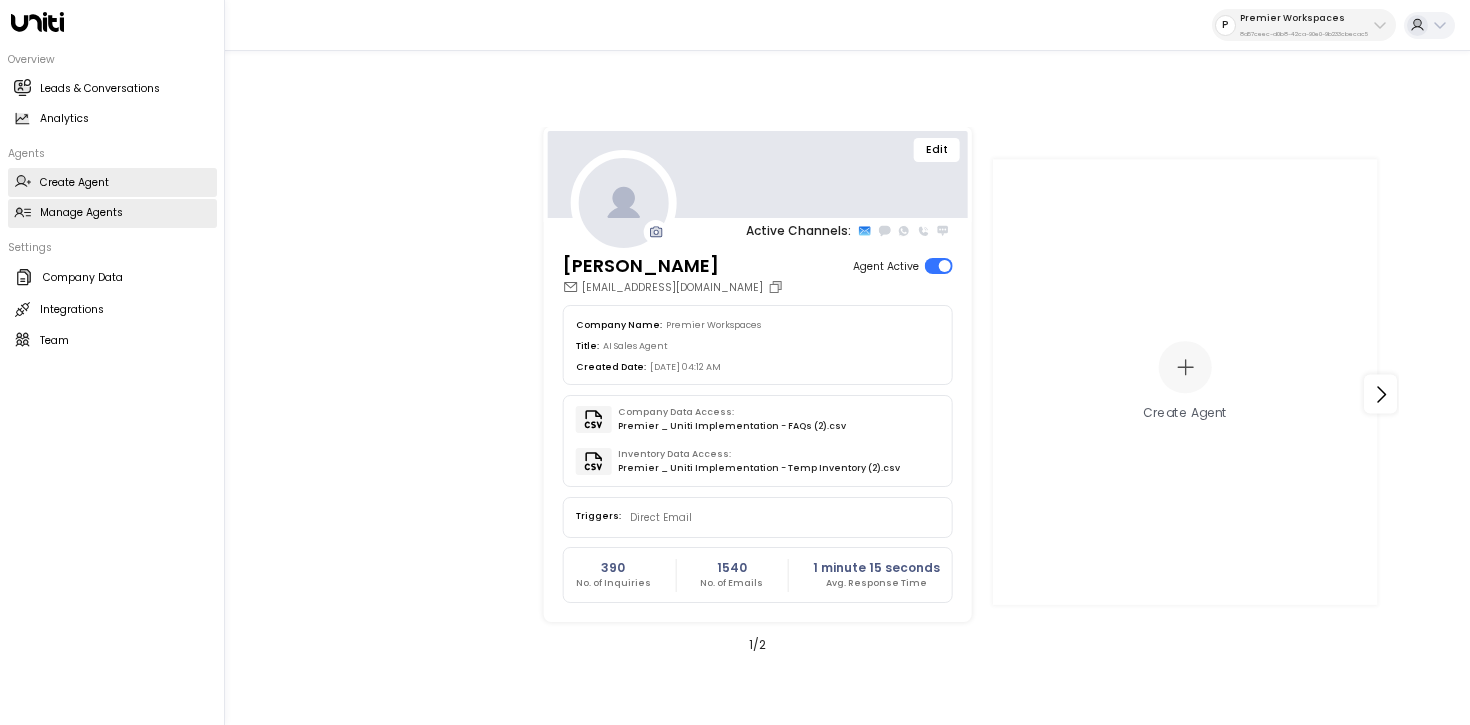 click on "Create Agent Create Agent" at bounding box center (112, 182) 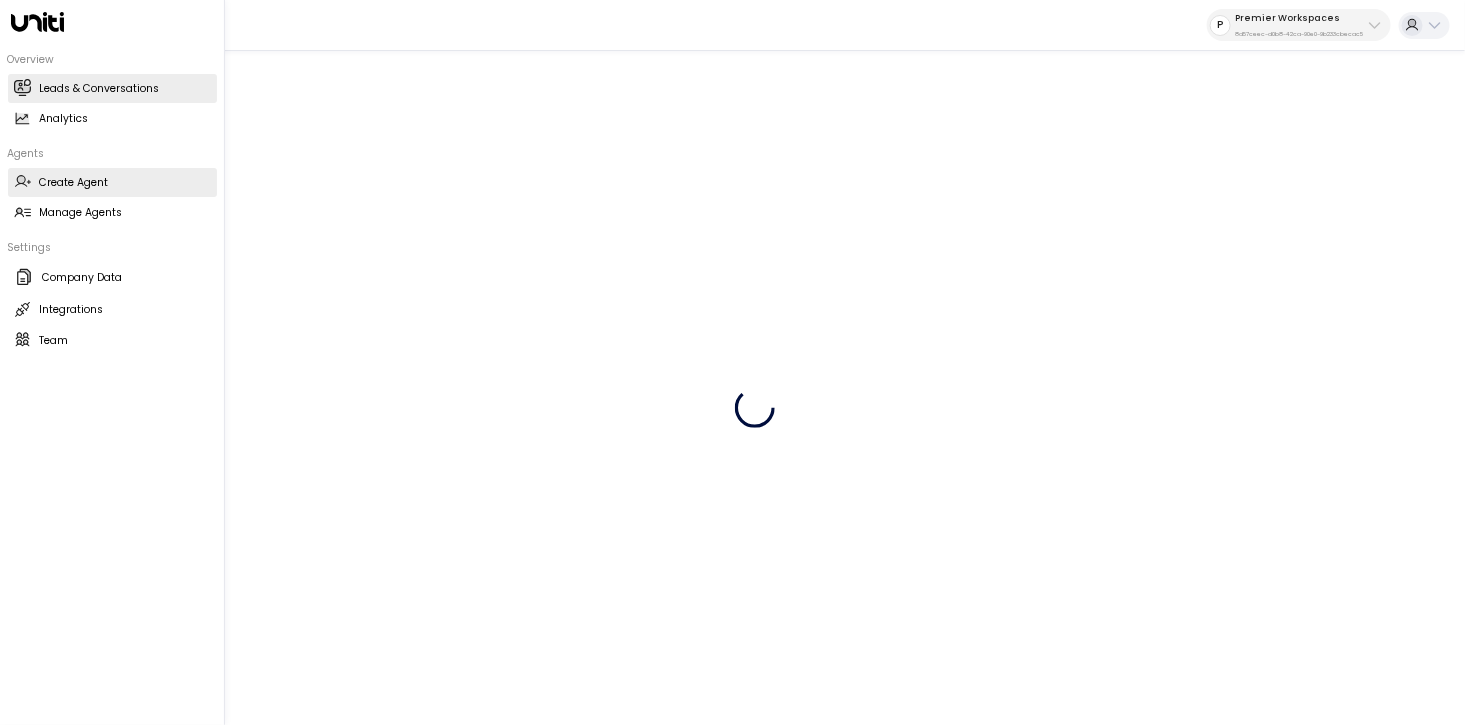 click on "Leads & Conversations" at bounding box center [100, 89] 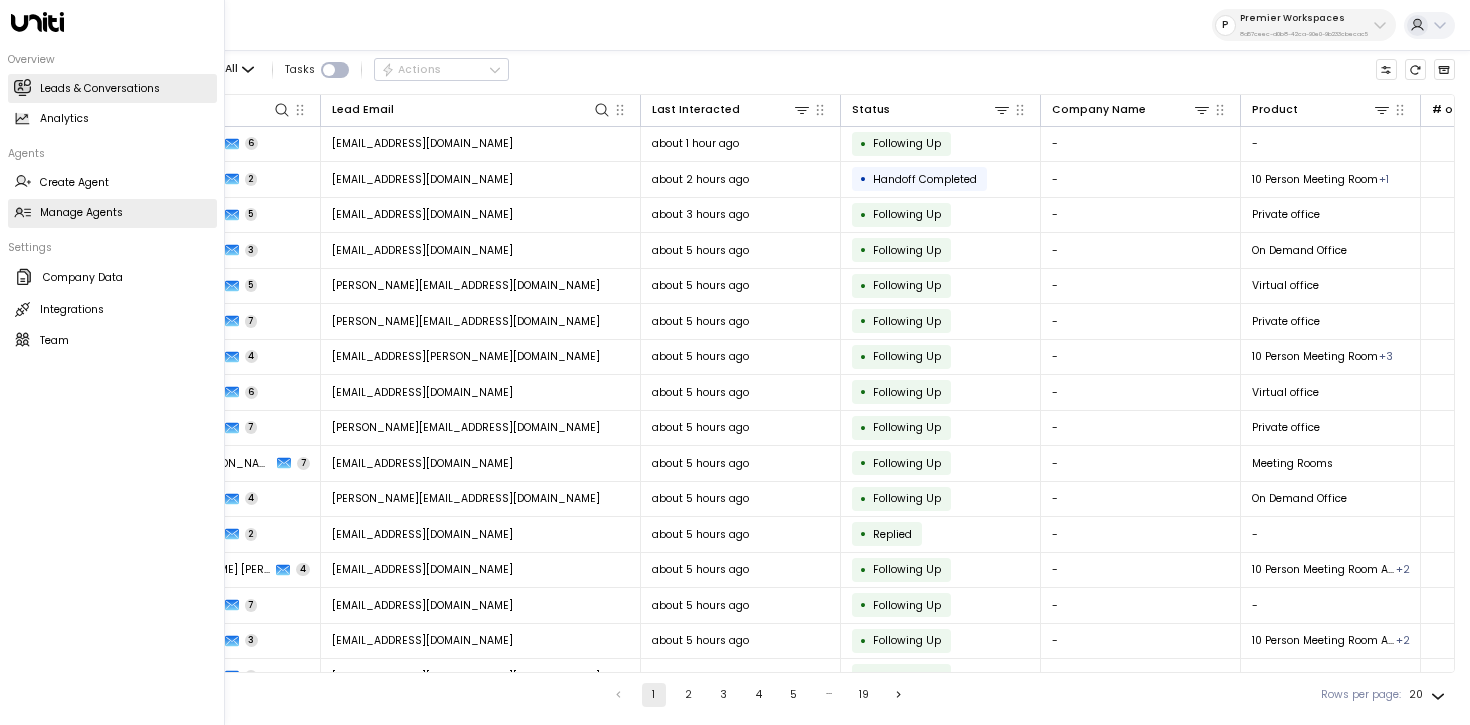 click on "Manage Agents" at bounding box center [81, 213] 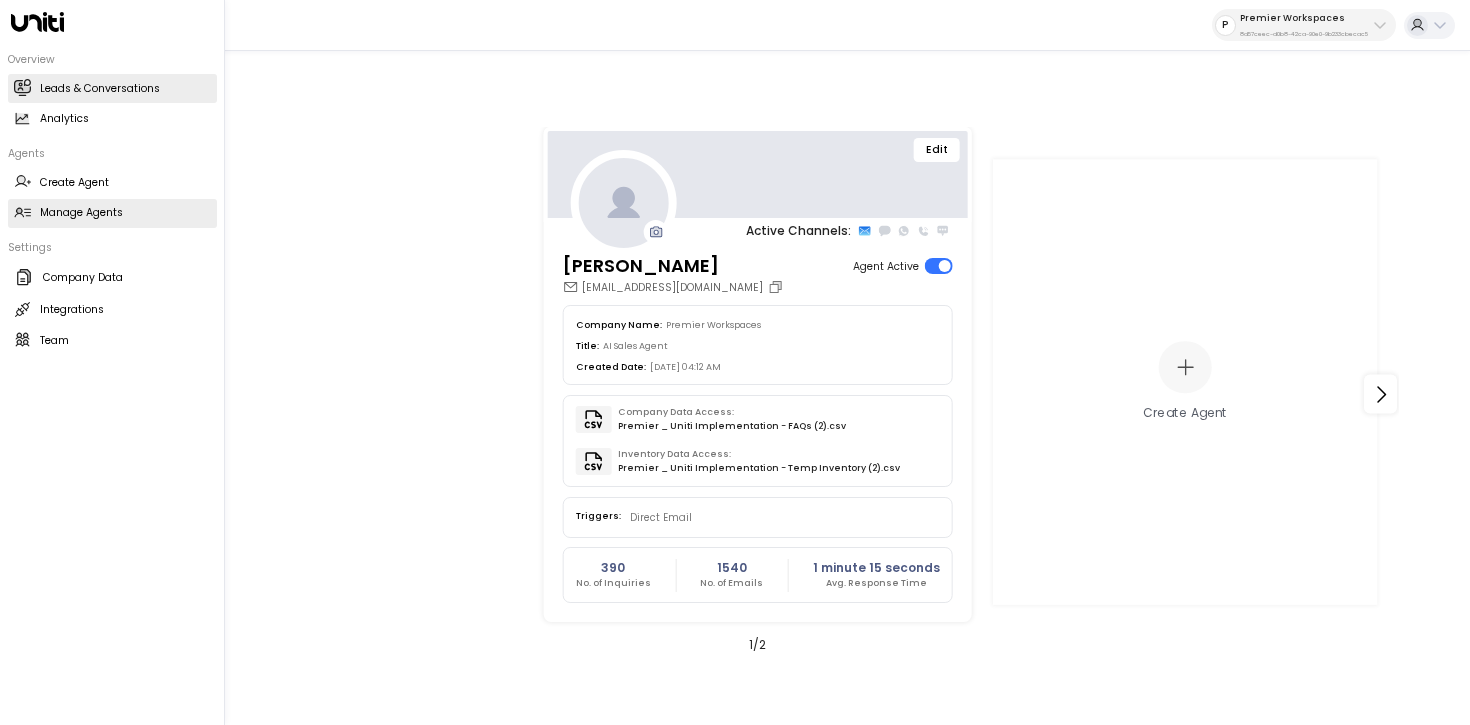 click on "Leads & Conversations Leads & Conversations" at bounding box center (112, 88) 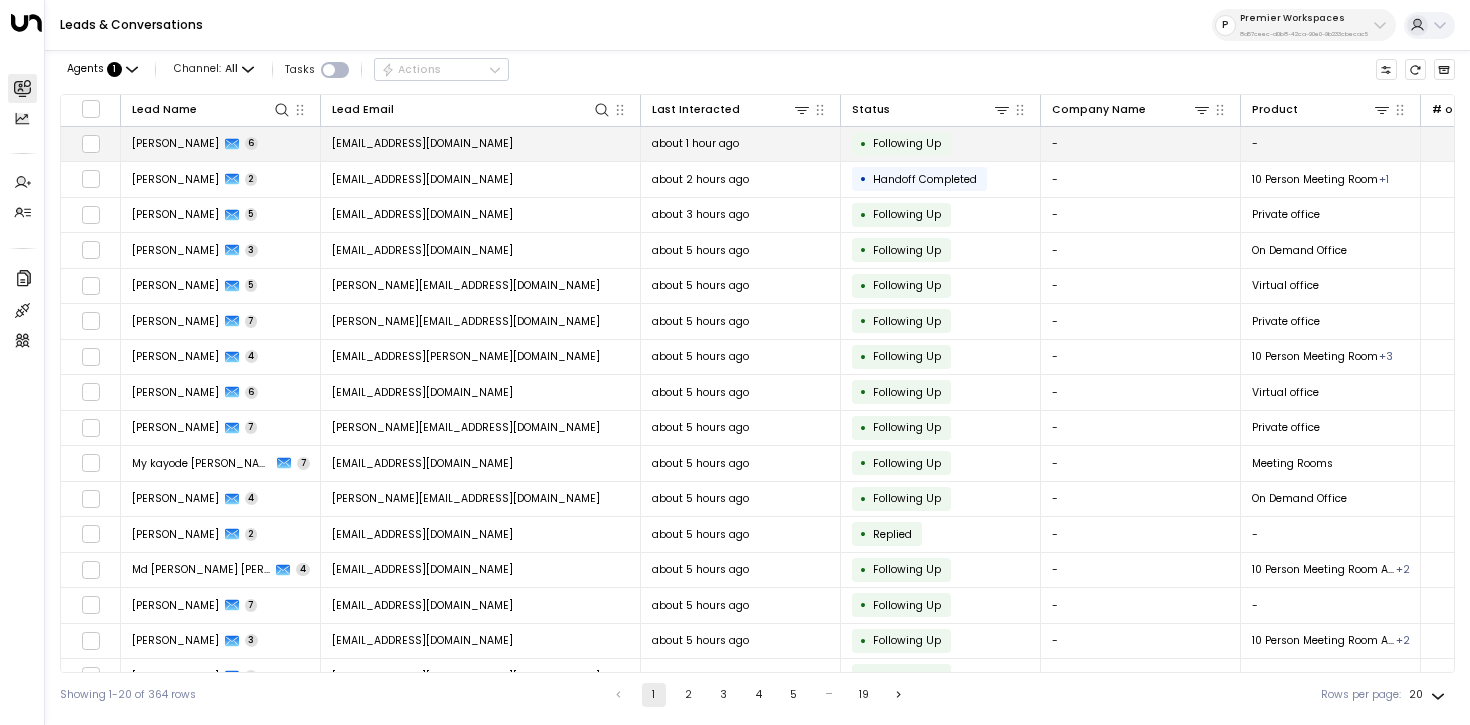 click on "Andrey Brooks" at bounding box center [175, 143] 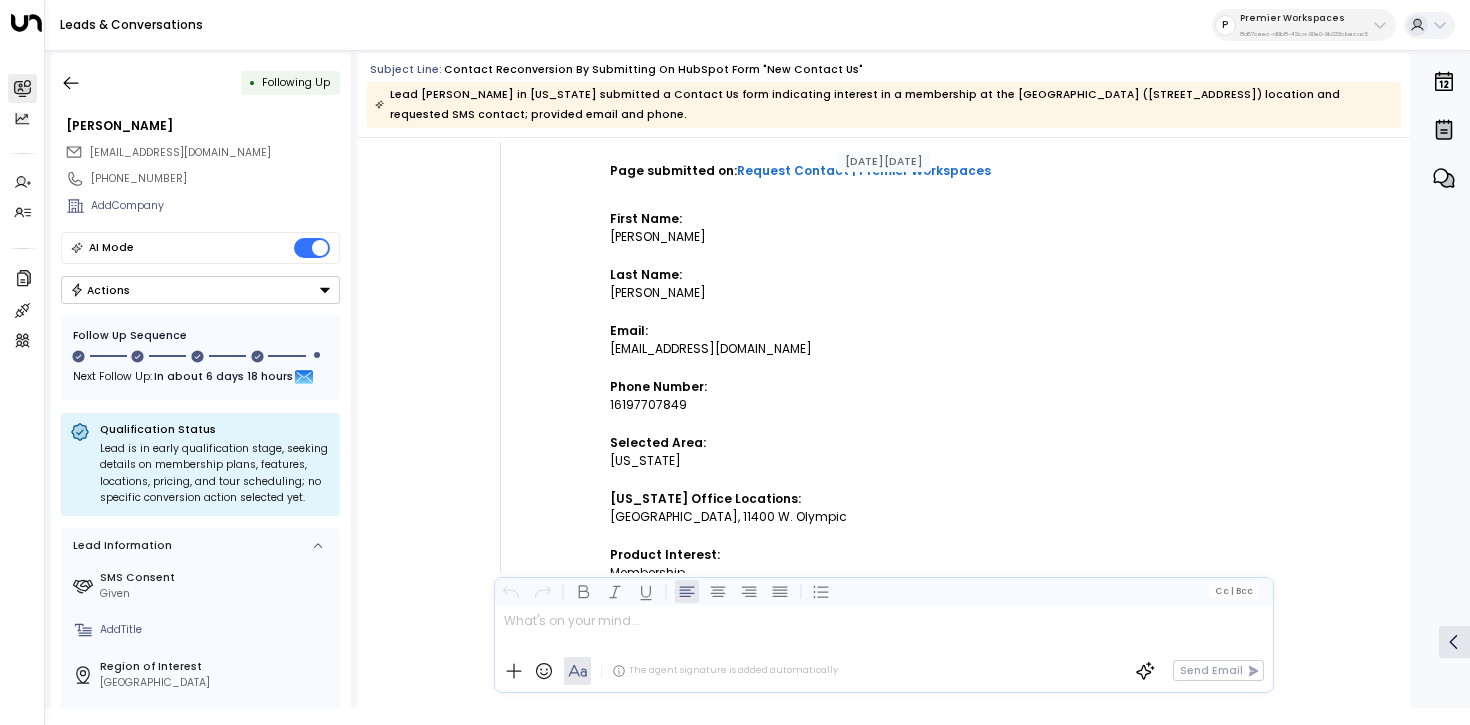 scroll, scrollTop: 321, scrollLeft: 0, axis: vertical 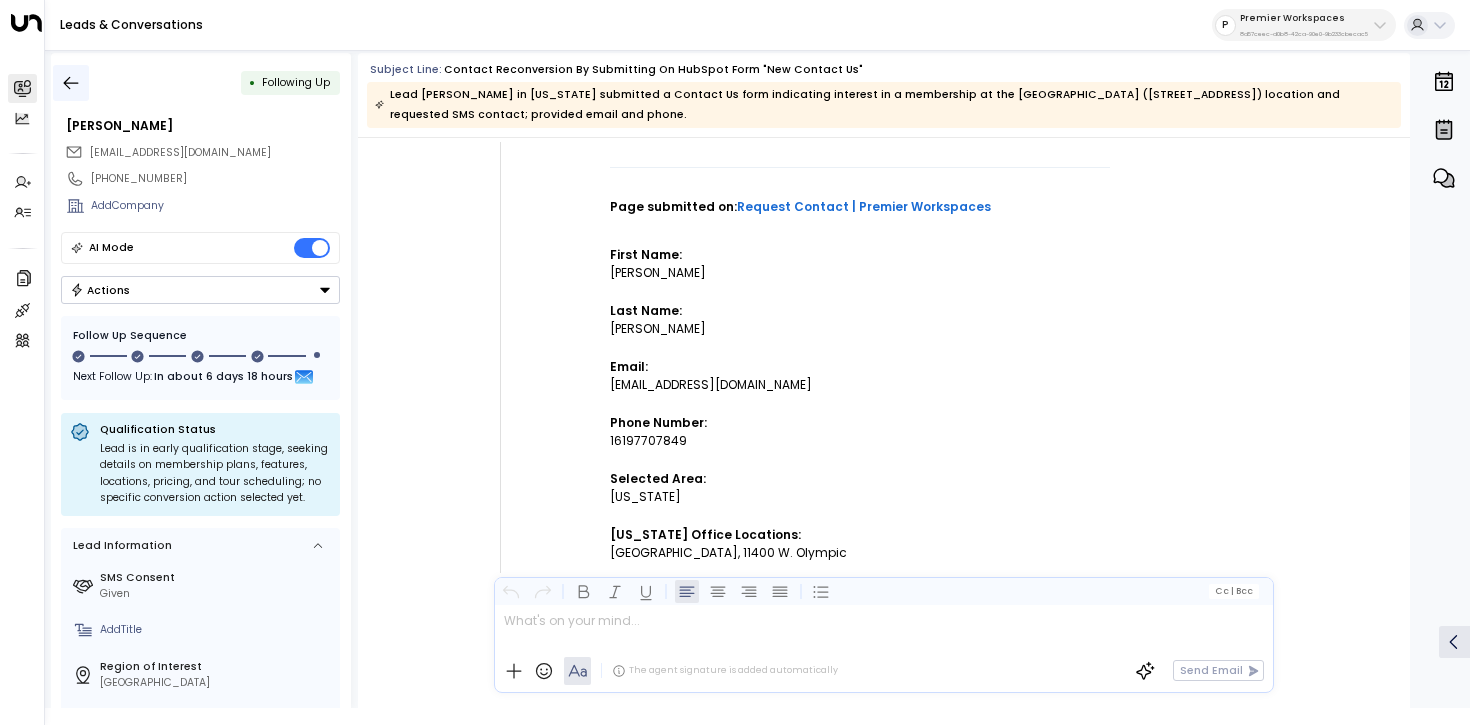 click 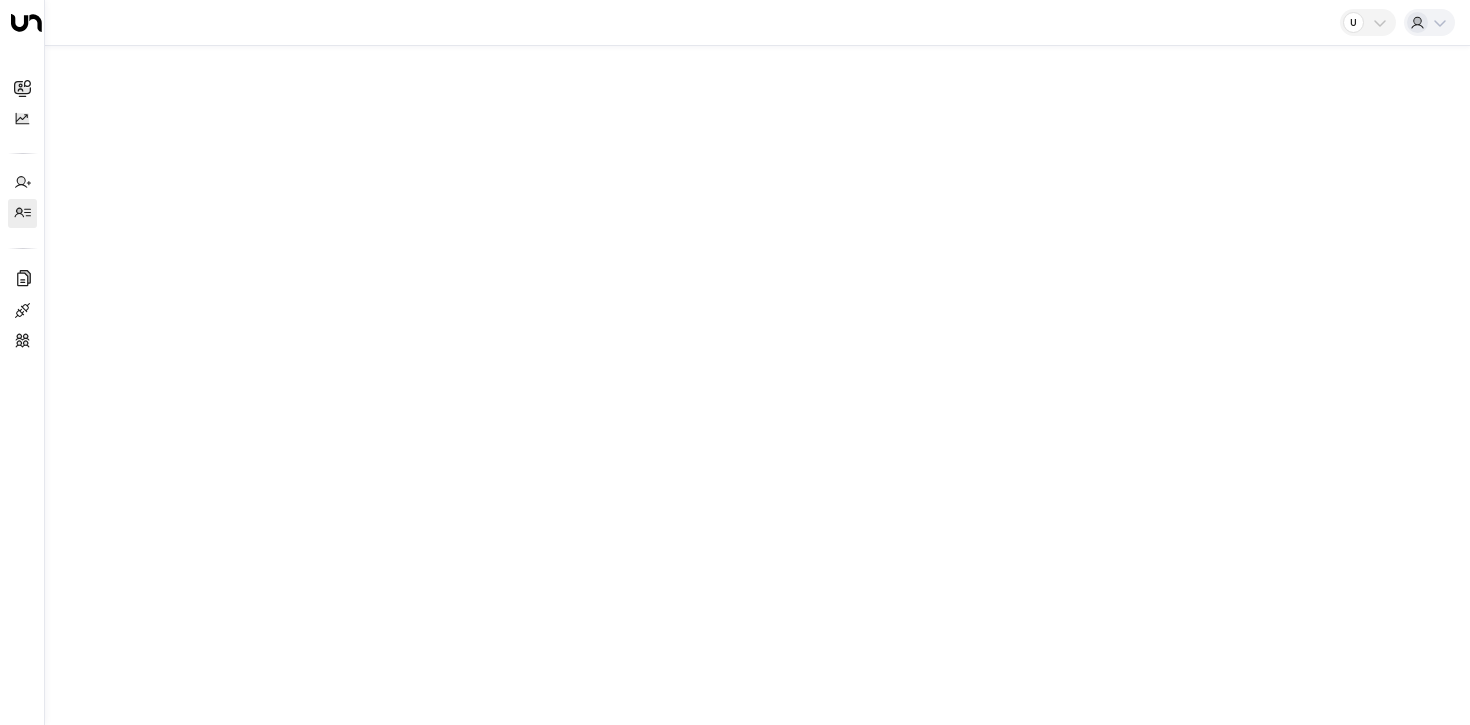 scroll, scrollTop: 0, scrollLeft: 0, axis: both 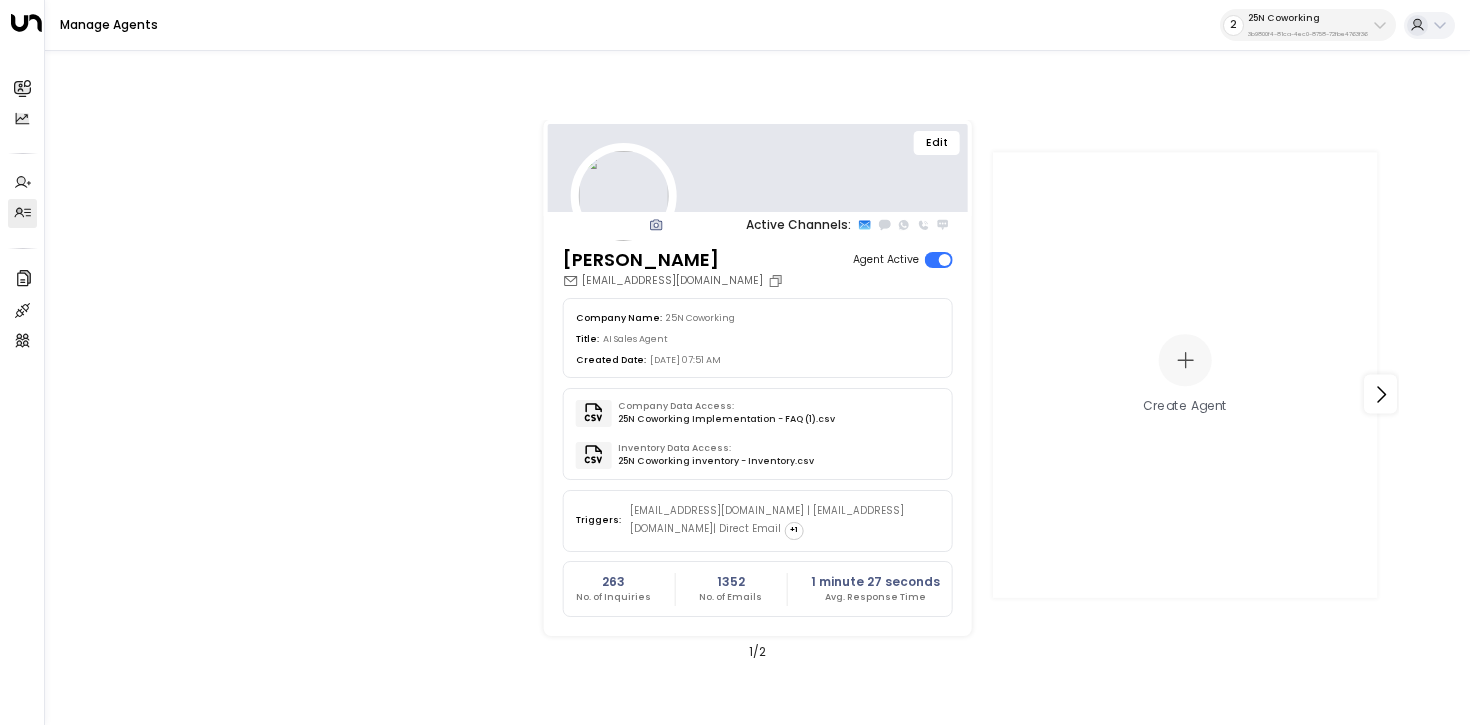 click on "25N Coworking" at bounding box center (1308, 18) 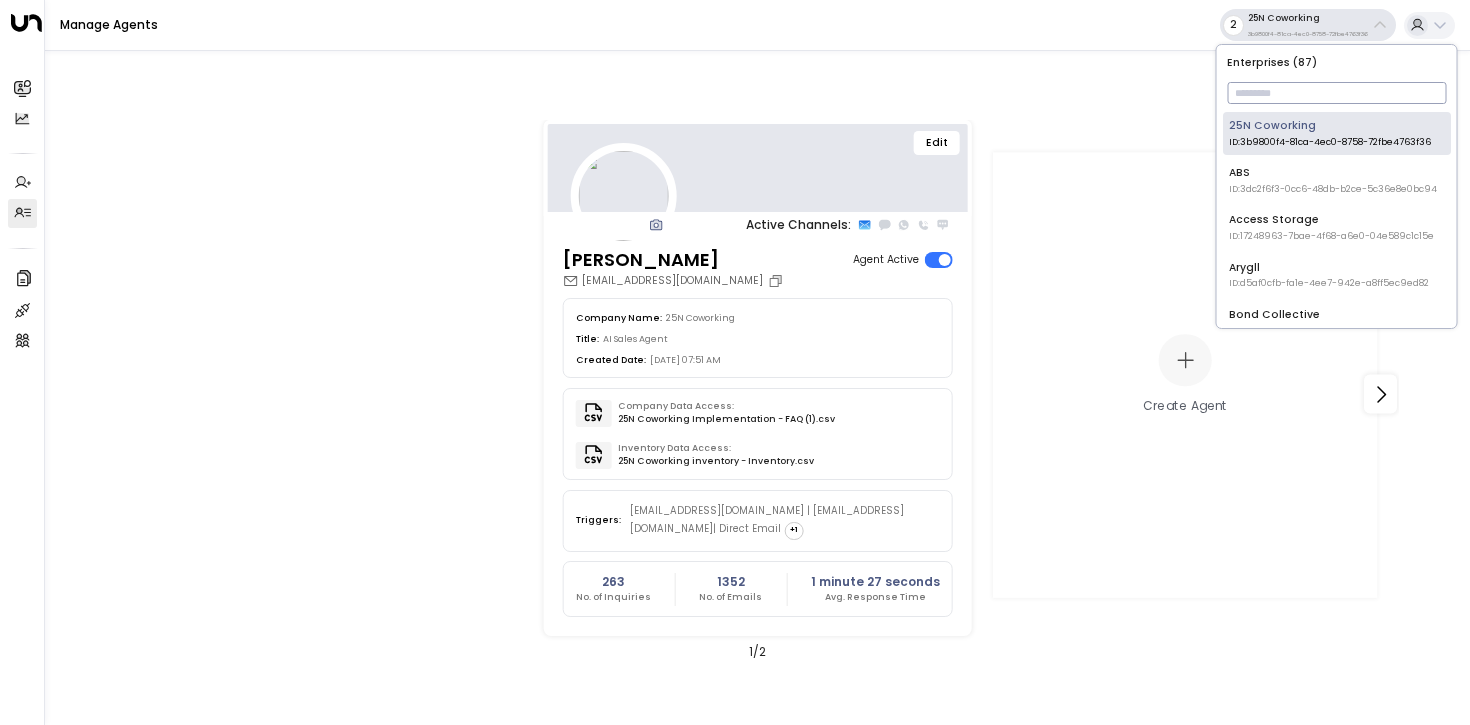 click at bounding box center (1336, 93) 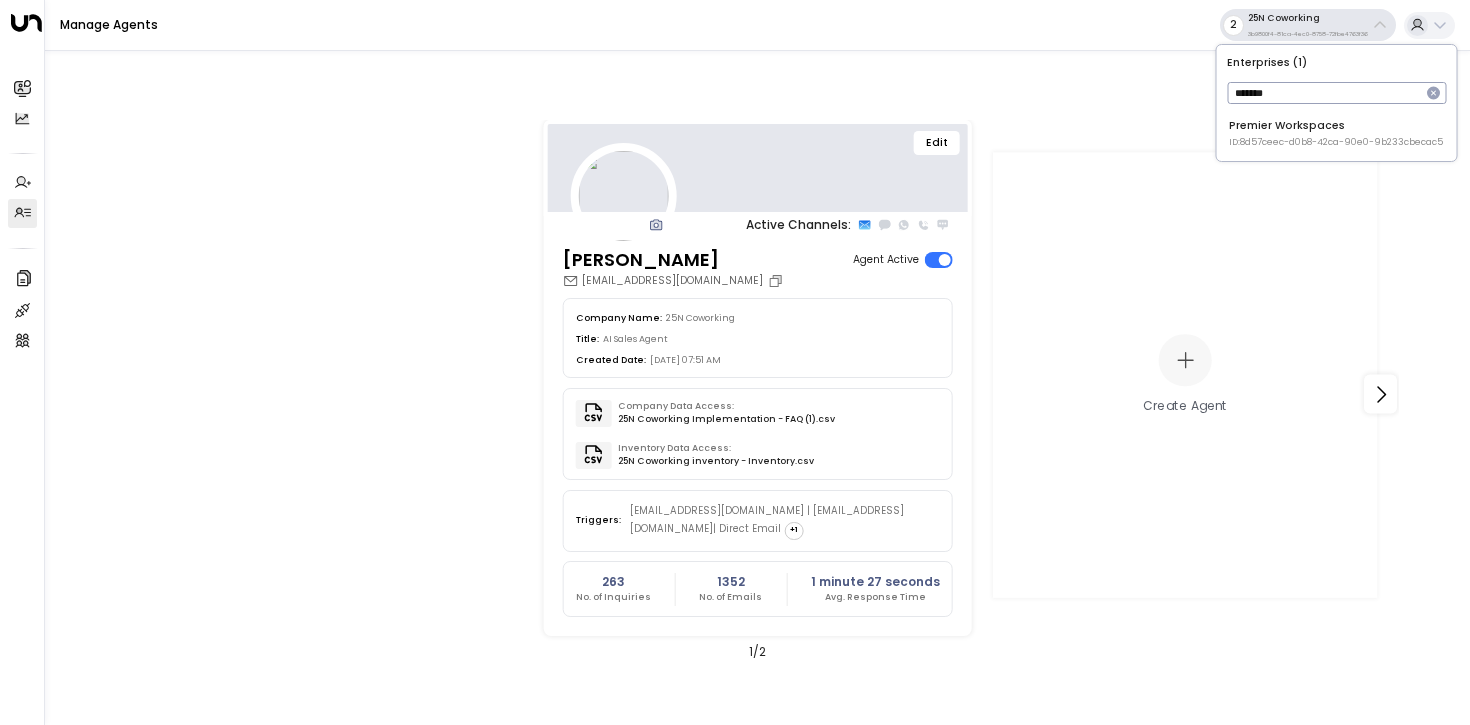 type on "*******" 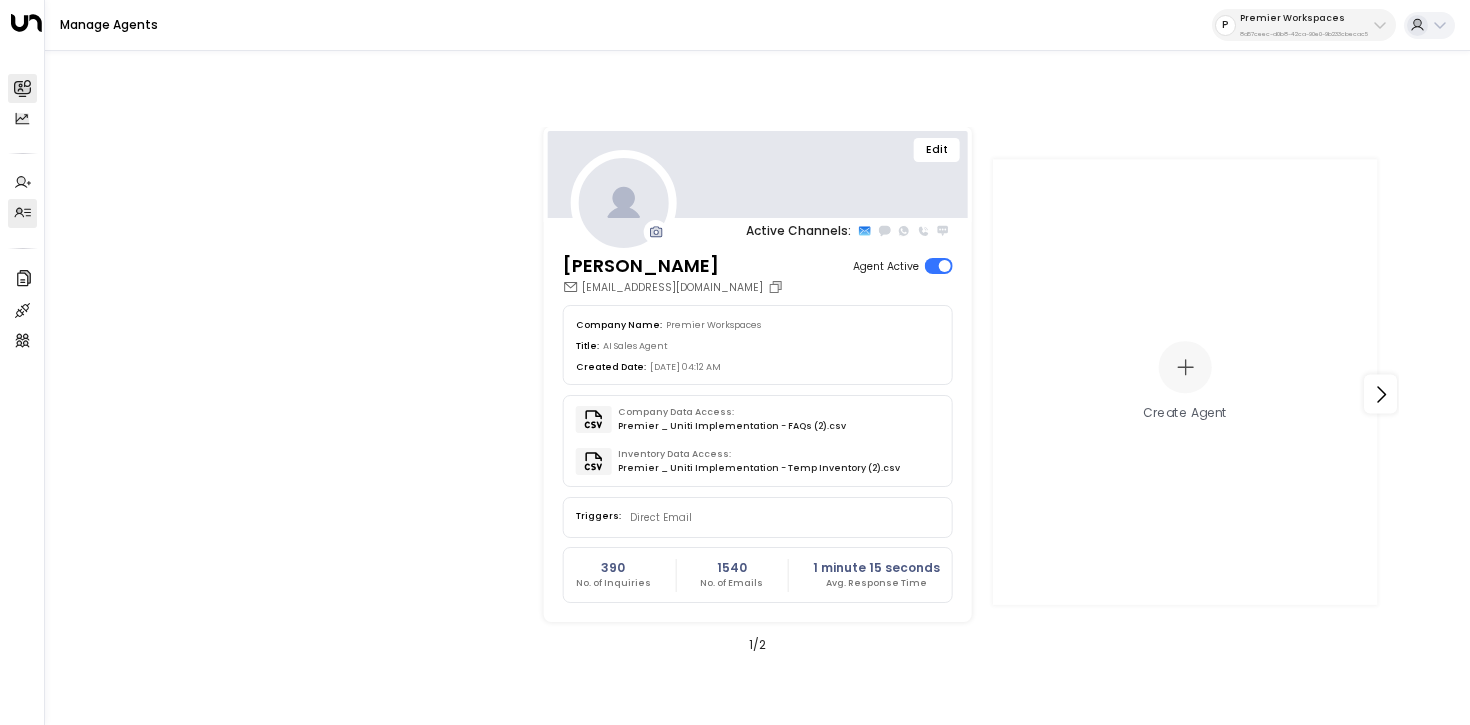 click 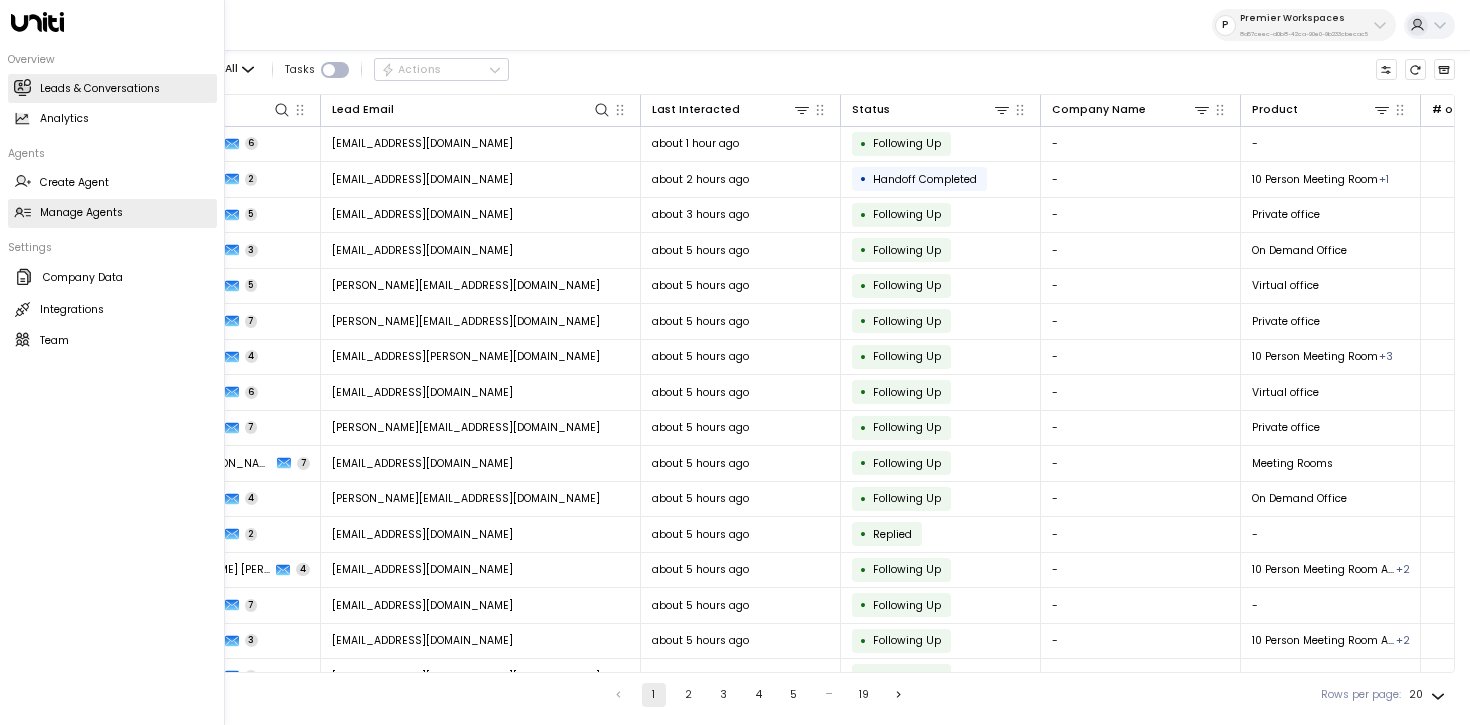 click on "Manage Agents" at bounding box center [81, 213] 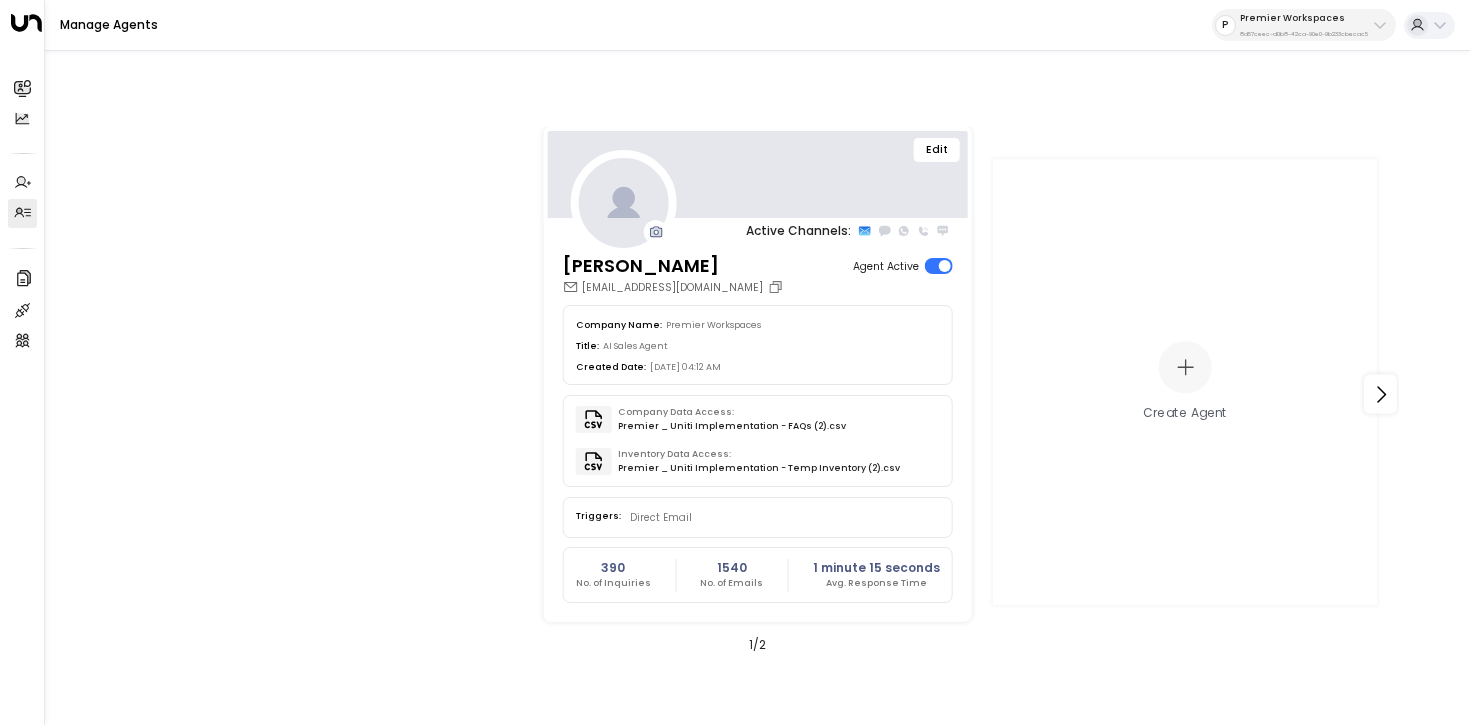 click on "Edit" at bounding box center [937, 150] 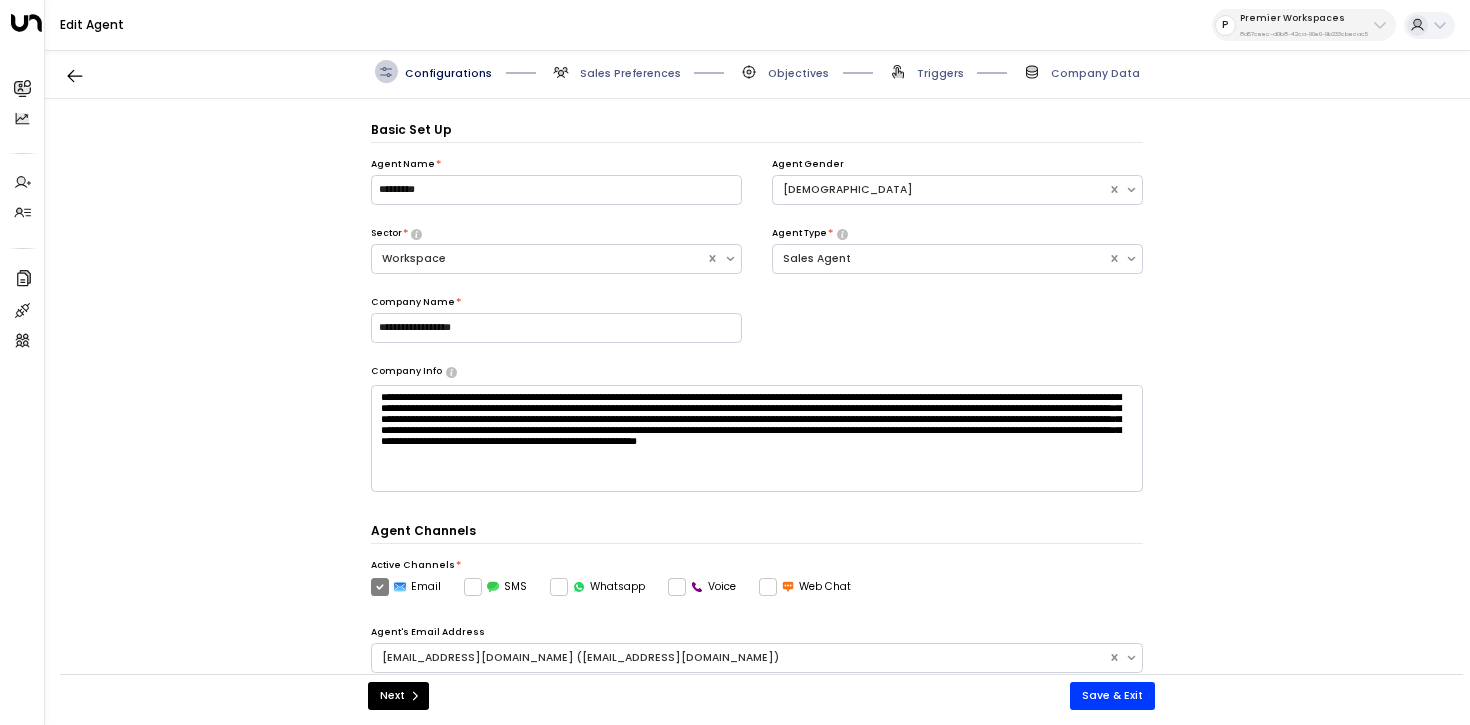 scroll, scrollTop: 22, scrollLeft: 0, axis: vertical 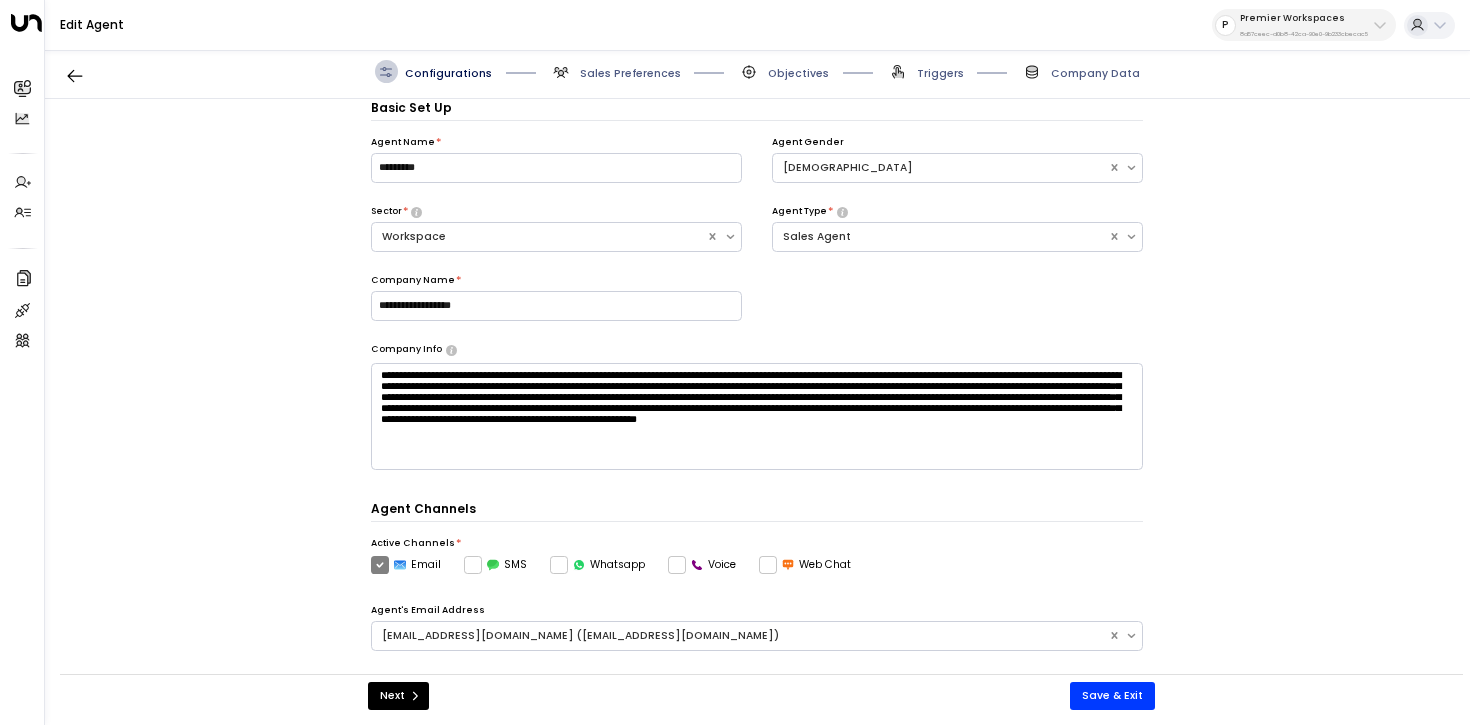 click on "Sales Preferences" at bounding box center (630, 73) 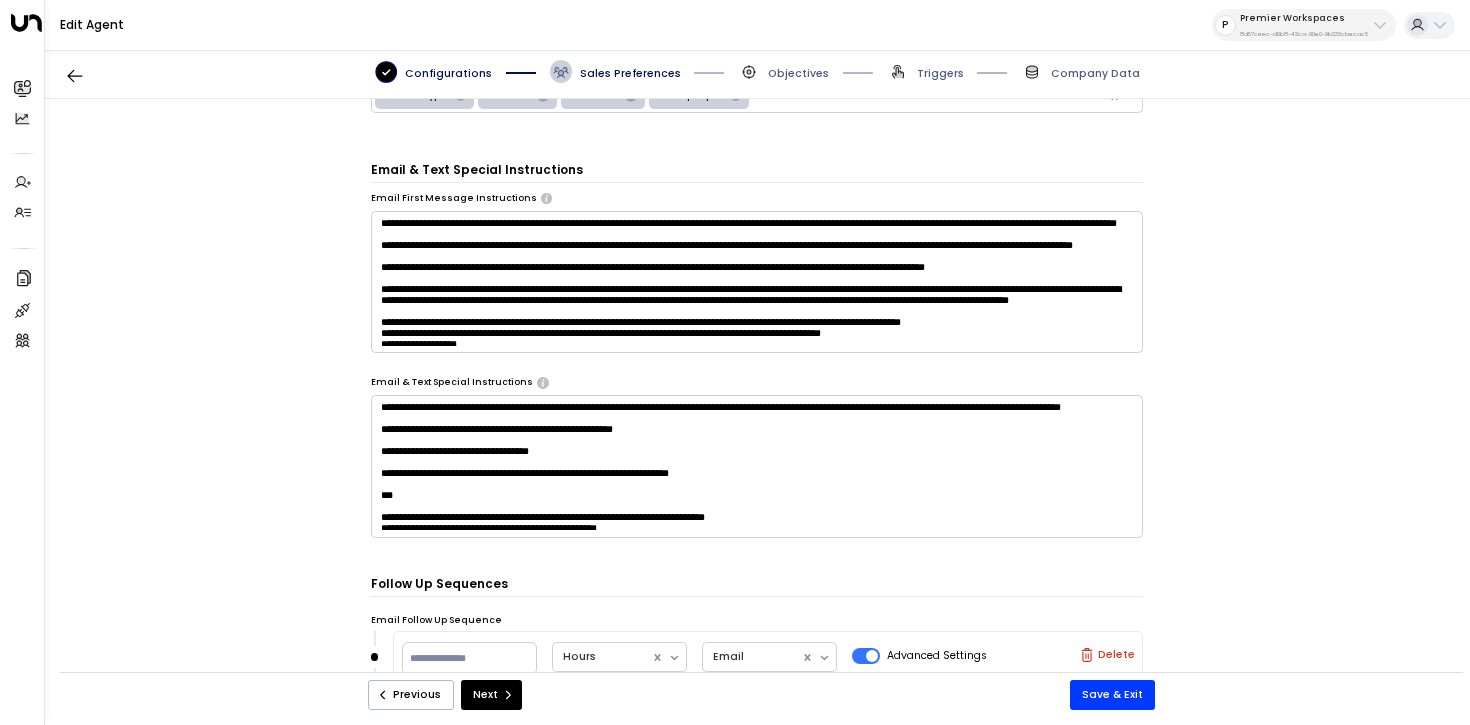 scroll, scrollTop: 456, scrollLeft: 0, axis: vertical 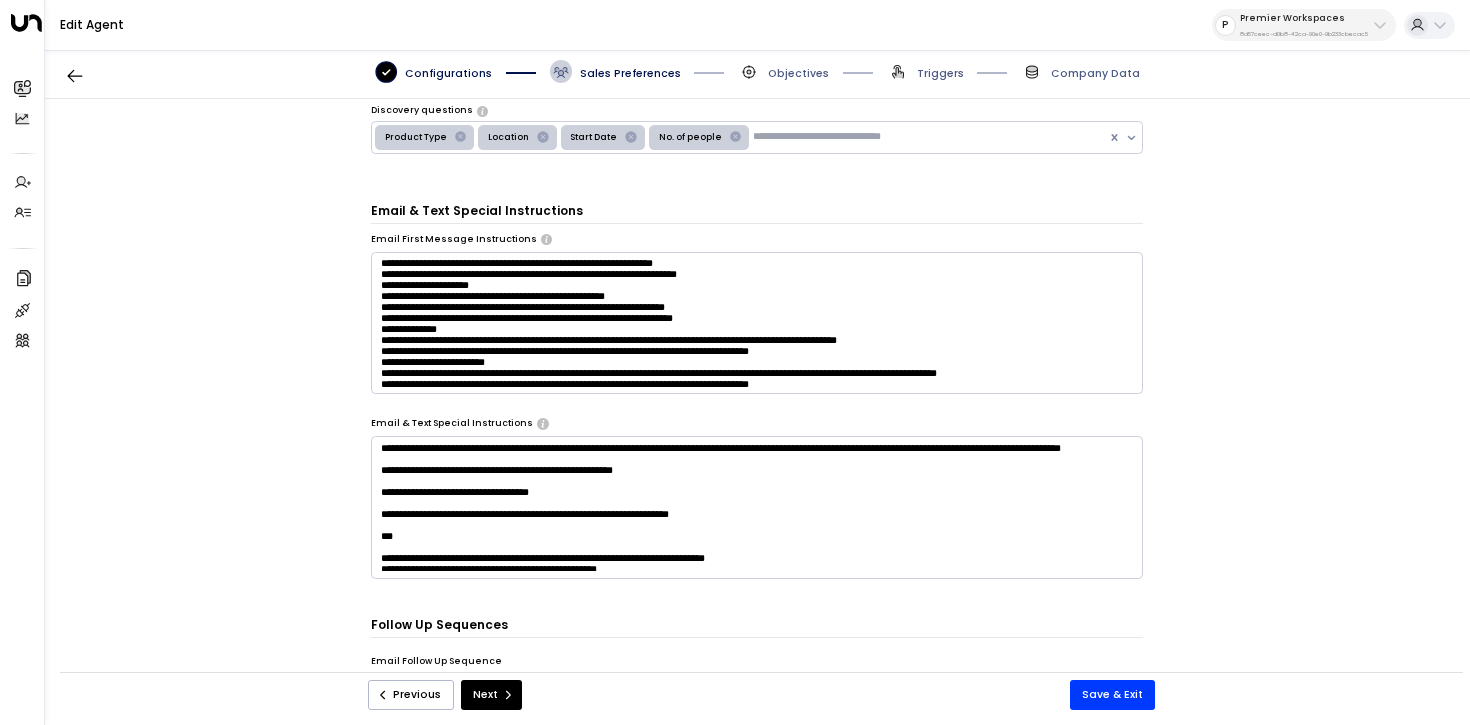click at bounding box center [757, 323] 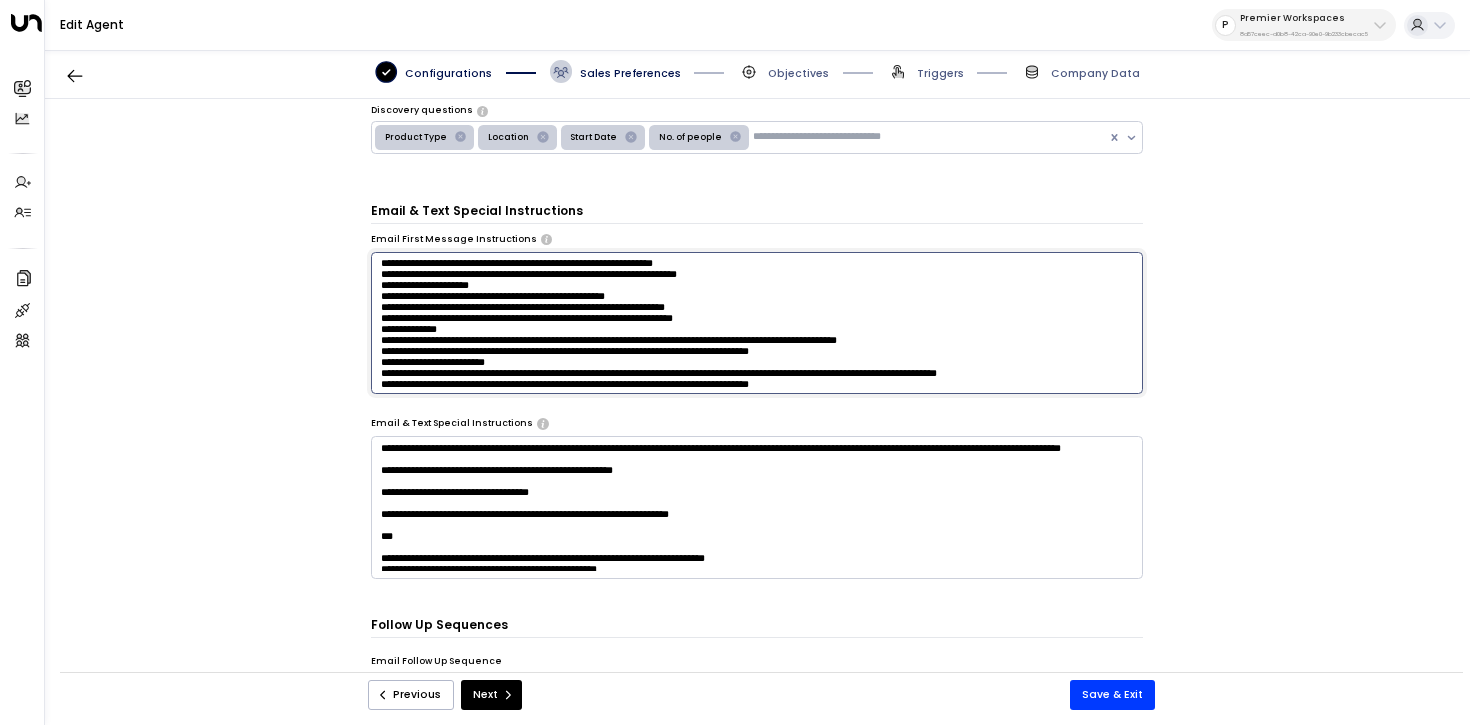 click at bounding box center (757, 323) 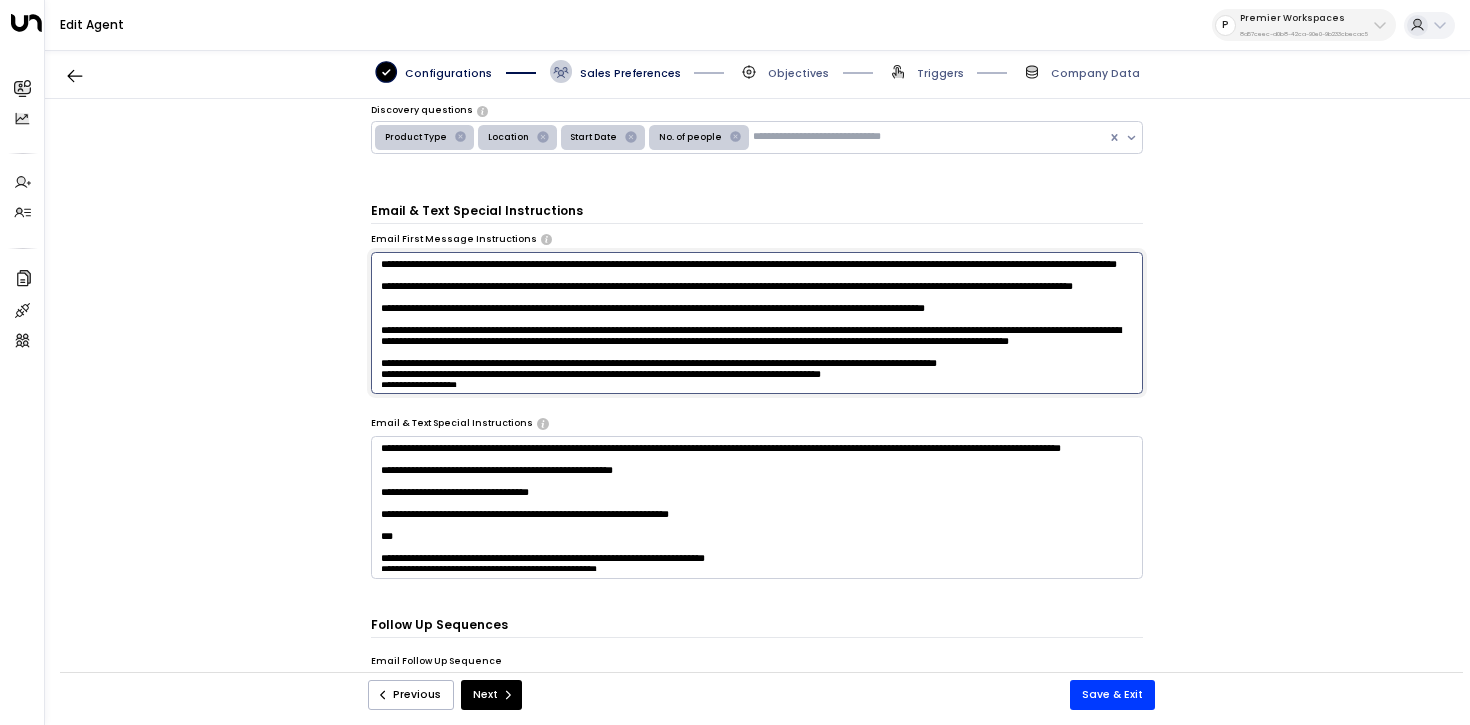 scroll, scrollTop: 321, scrollLeft: 0, axis: vertical 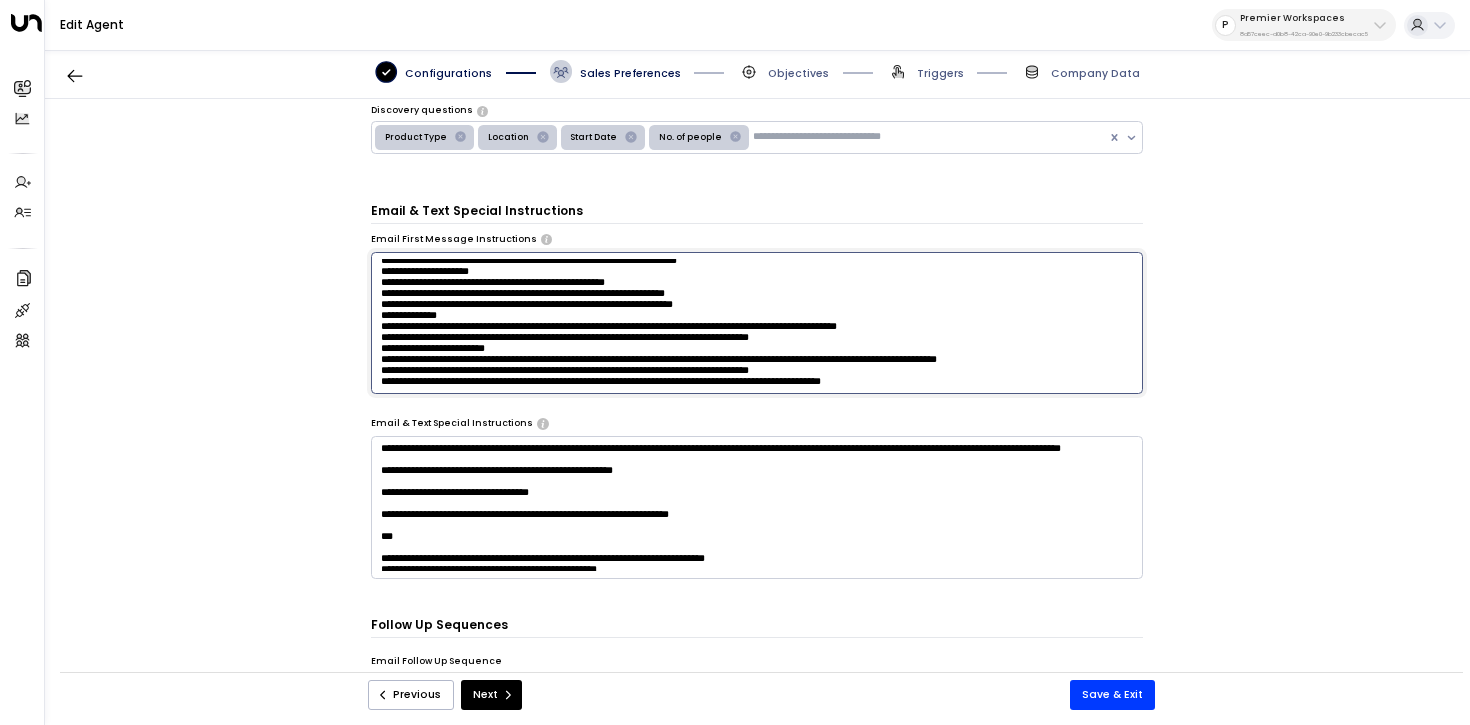 click at bounding box center (757, 323) 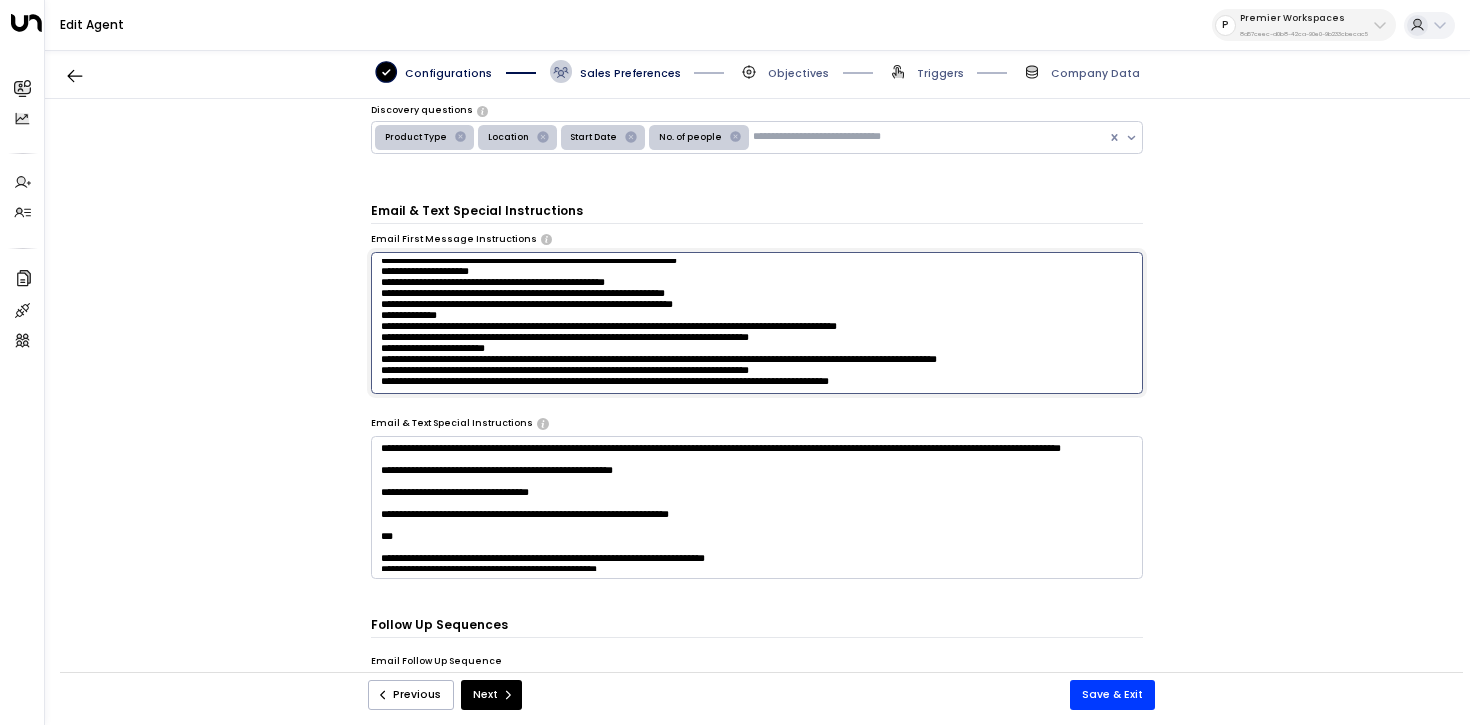 scroll, scrollTop: 352, scrollLeft: 0, axis: vertical 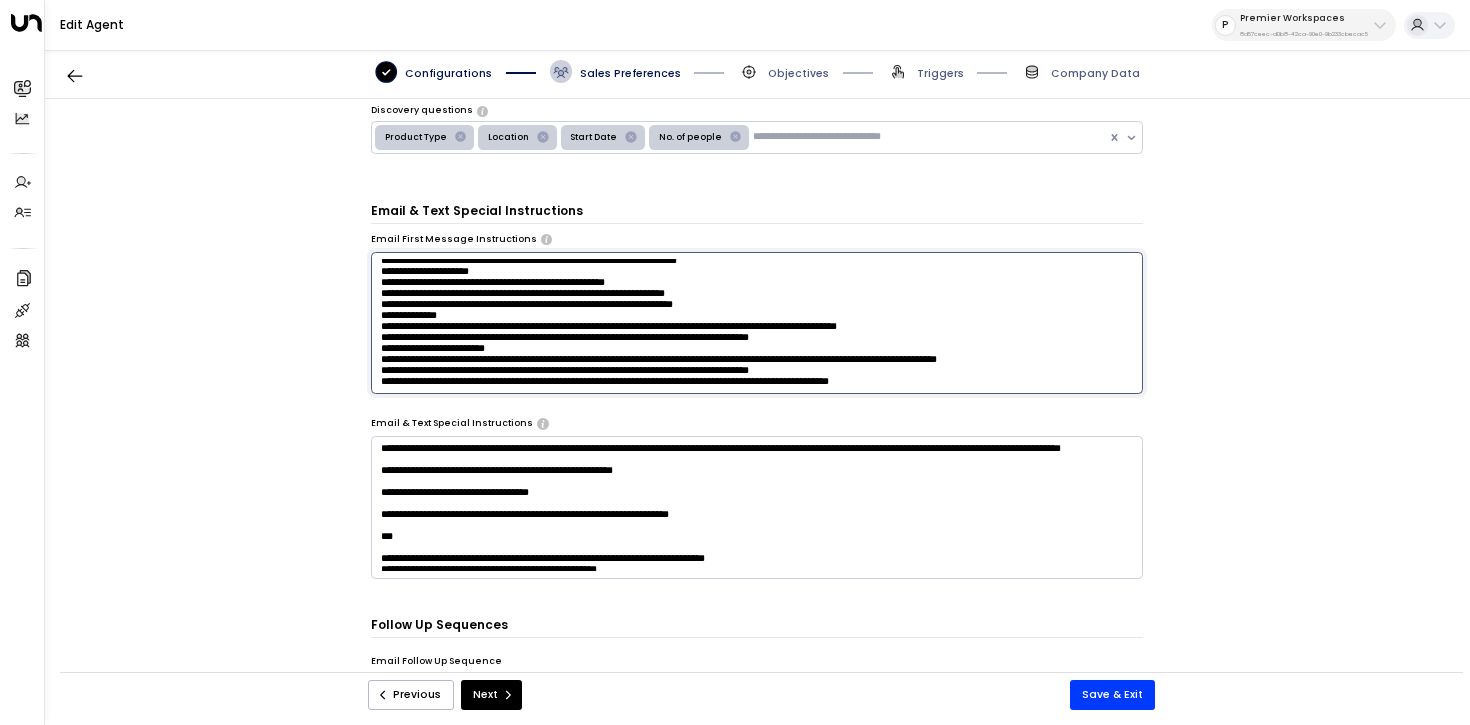 paste on "**********" 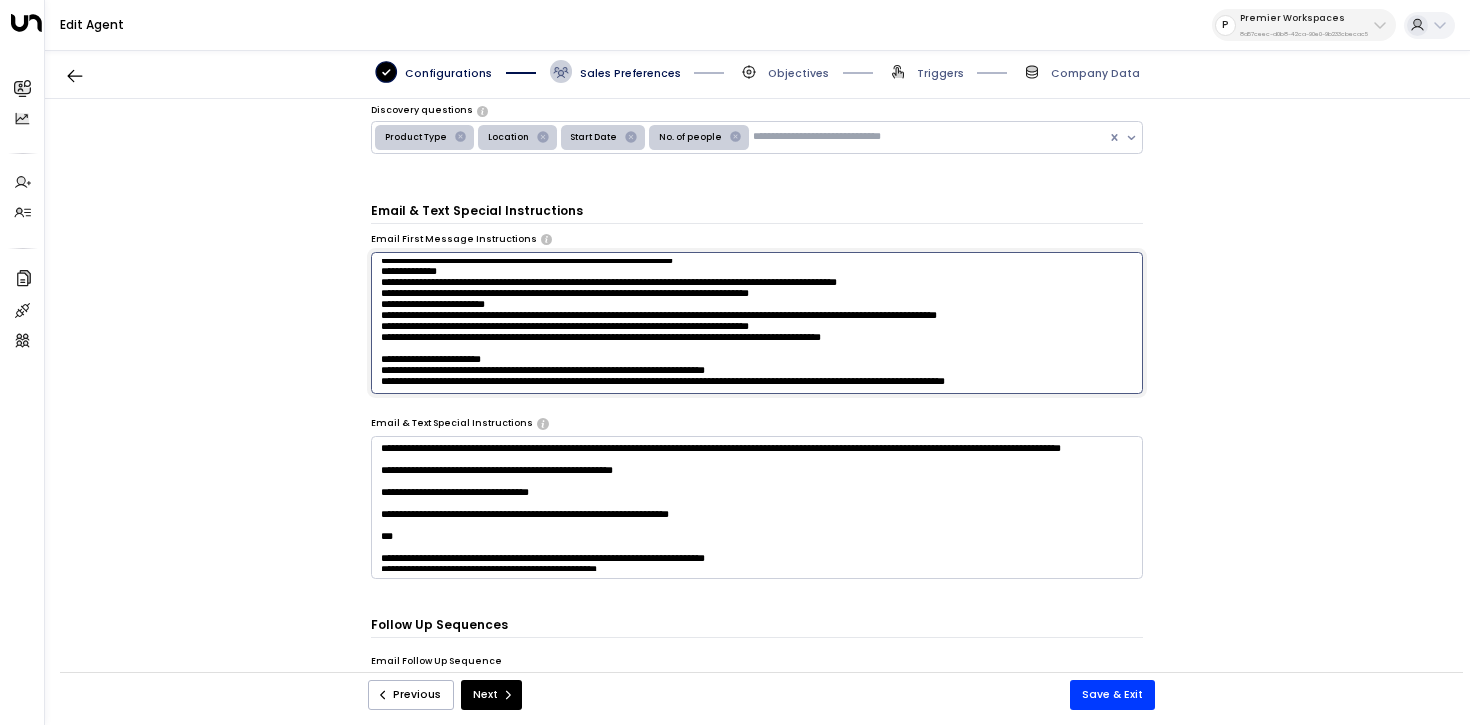 scroll, scrollTop: 383, scrollLeft: 0, axis: vertical 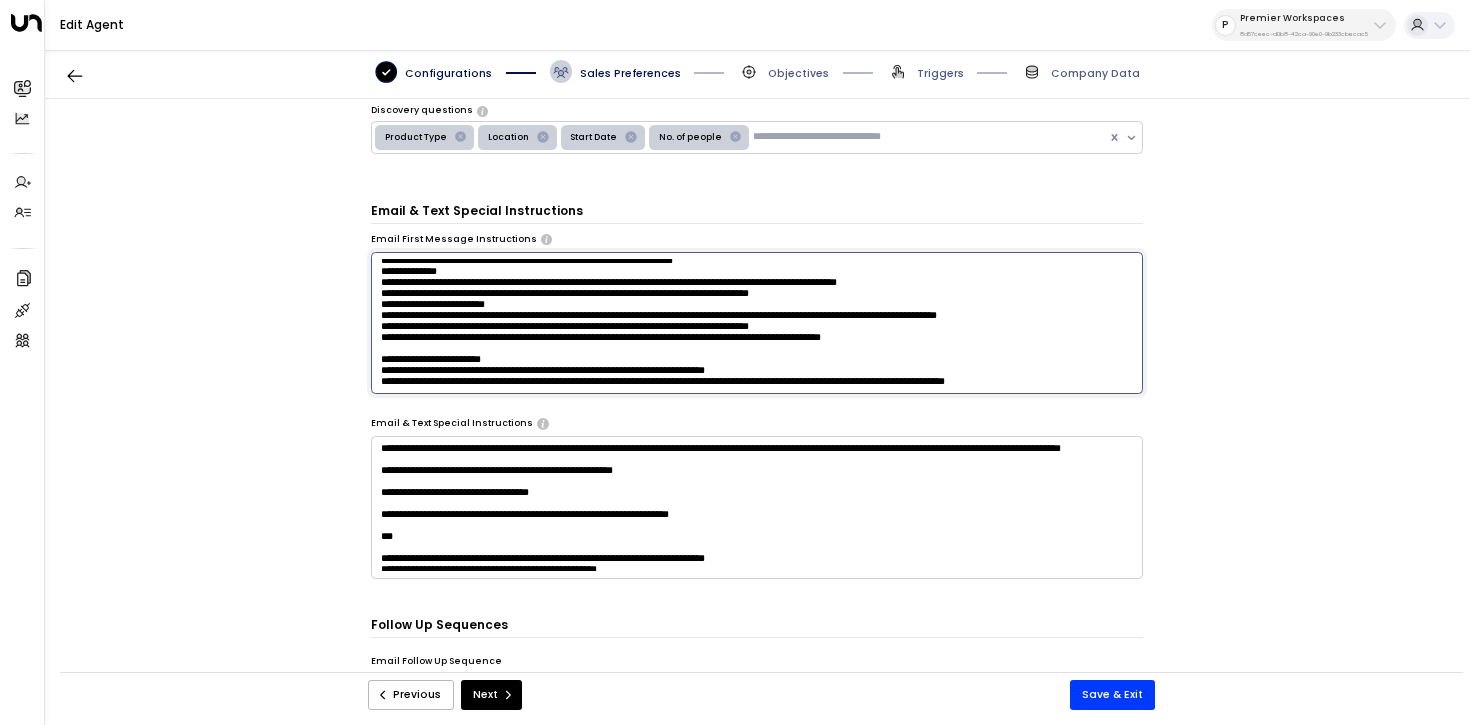 drag, startPoint x: 715, startPoint y: 360, endPoint x: 640, endPoint y: 360, distance: 75 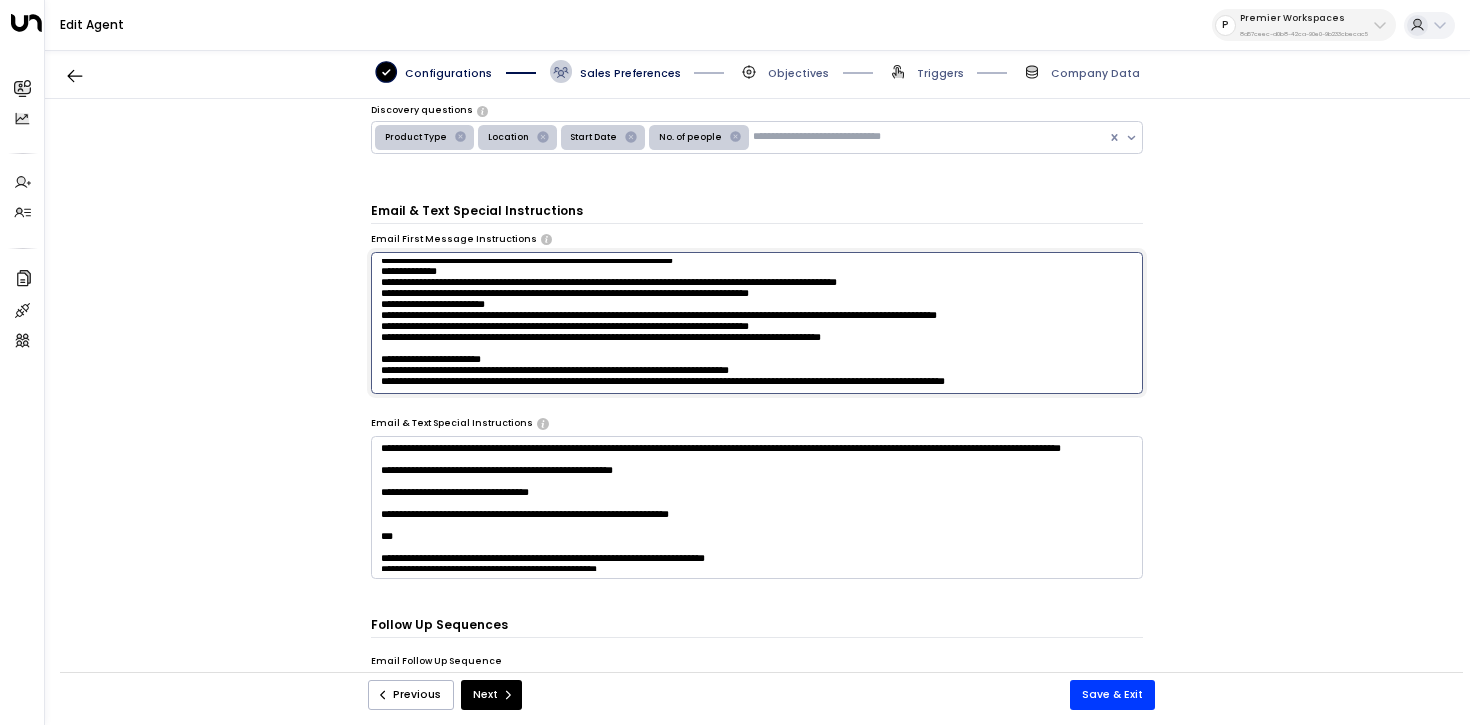 click at bounding box center [757, 323] 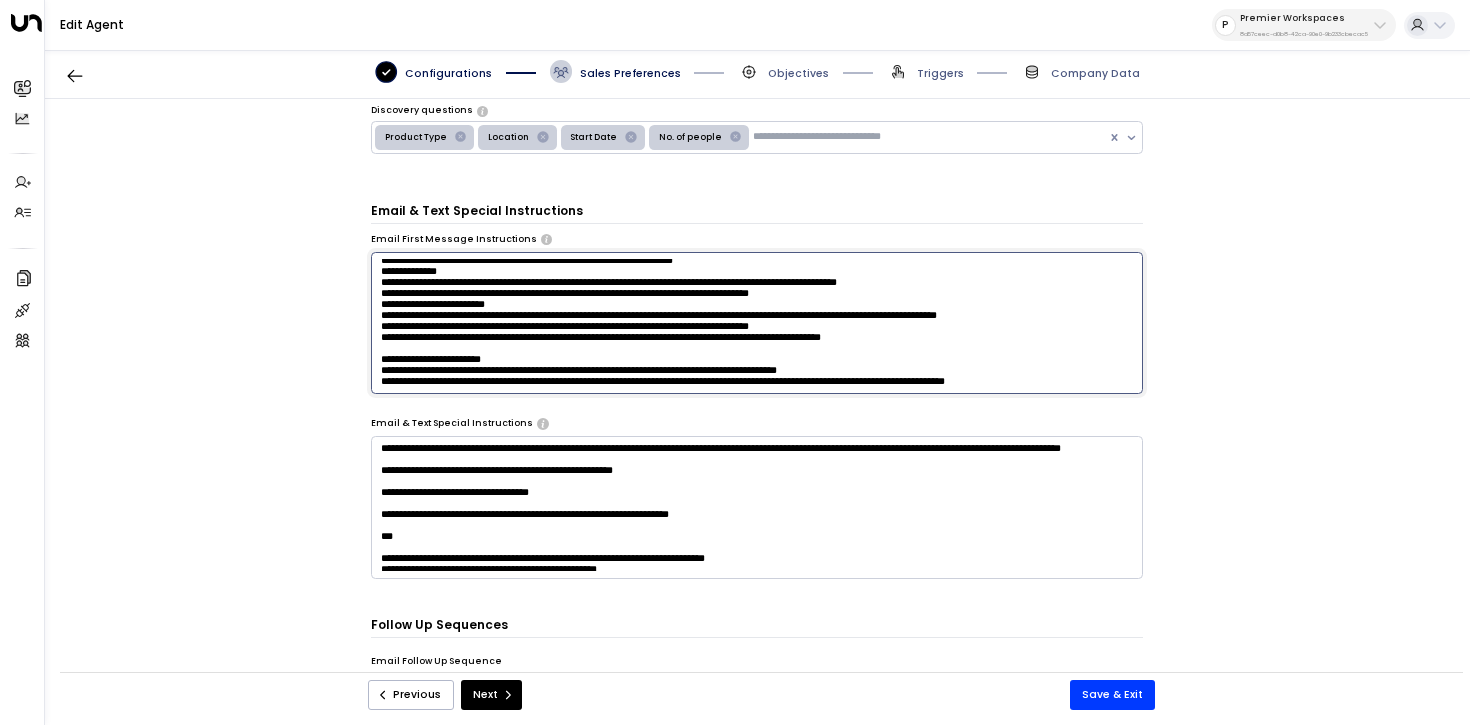 click at bounding box center [757, 323] 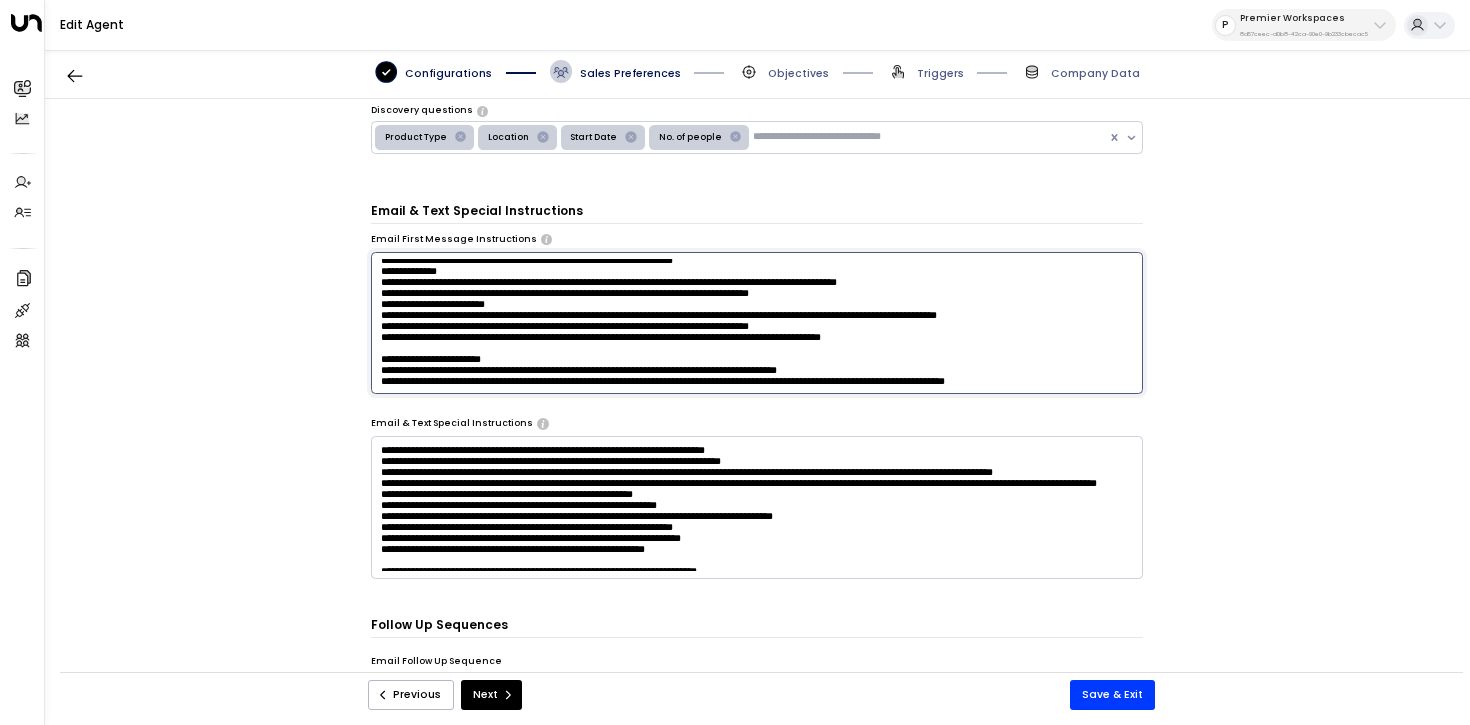 scroll, scrollTop: 808, scrollLeft: 0, axis: vertical 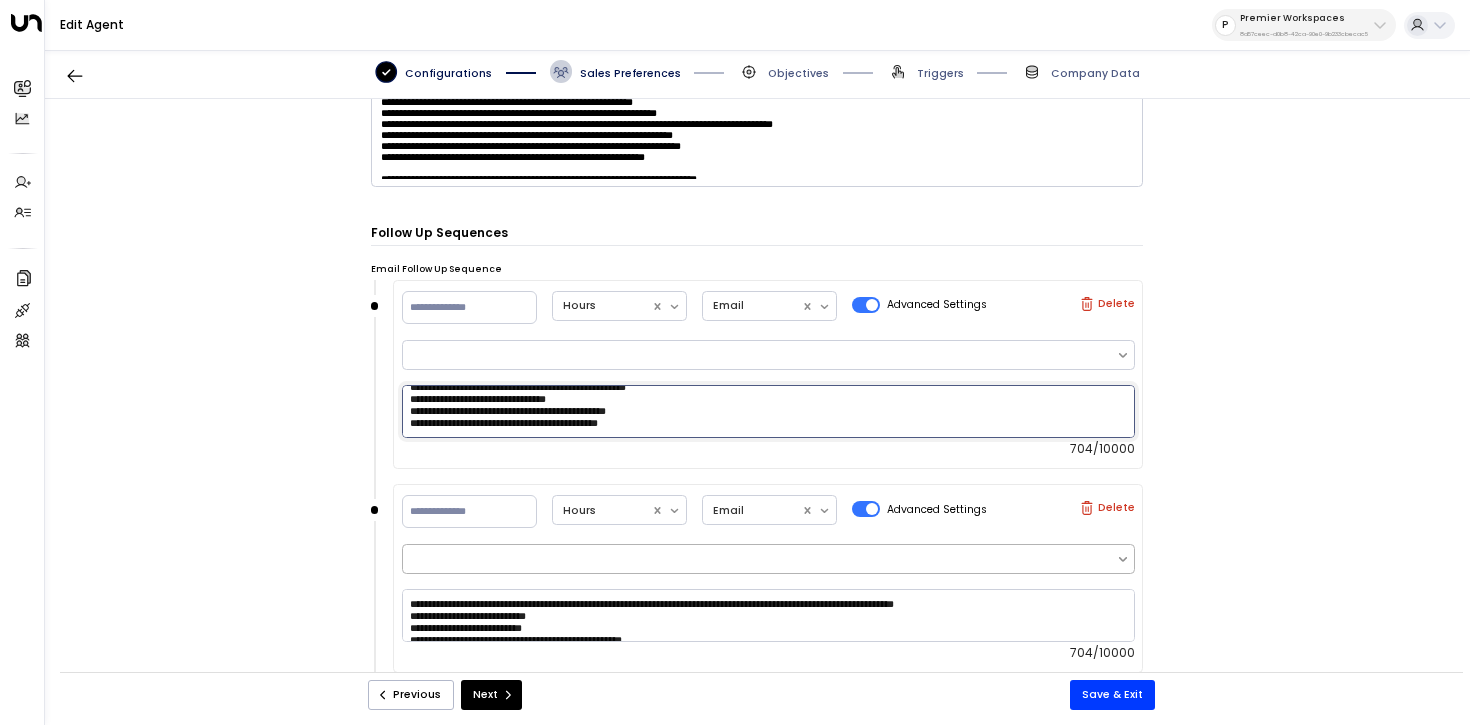 drag, startPoint x: 407, startPoint y: 392, endPoint x: 666, endPoint y: 544, distance: 300.30817 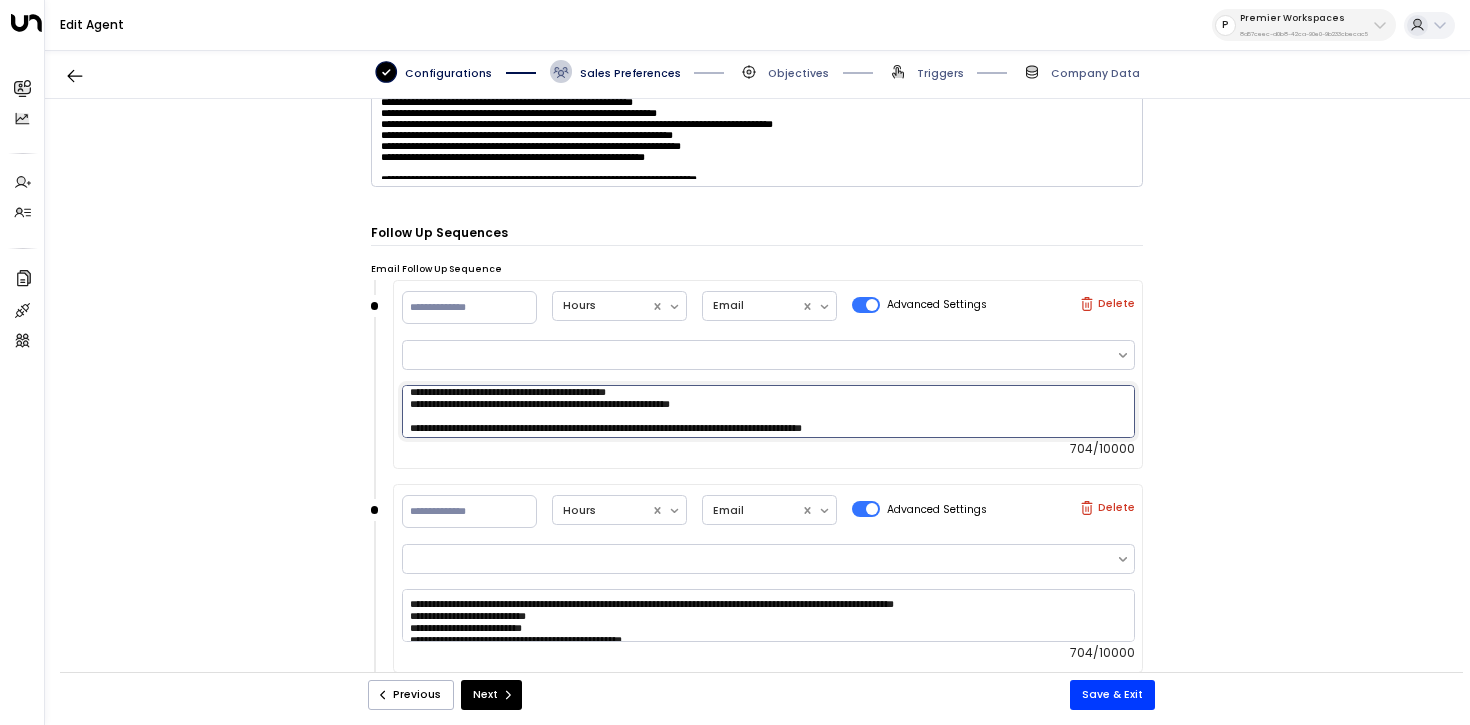 scroll, scrollTop: 58, scrollLeft: 0, axis: vertical 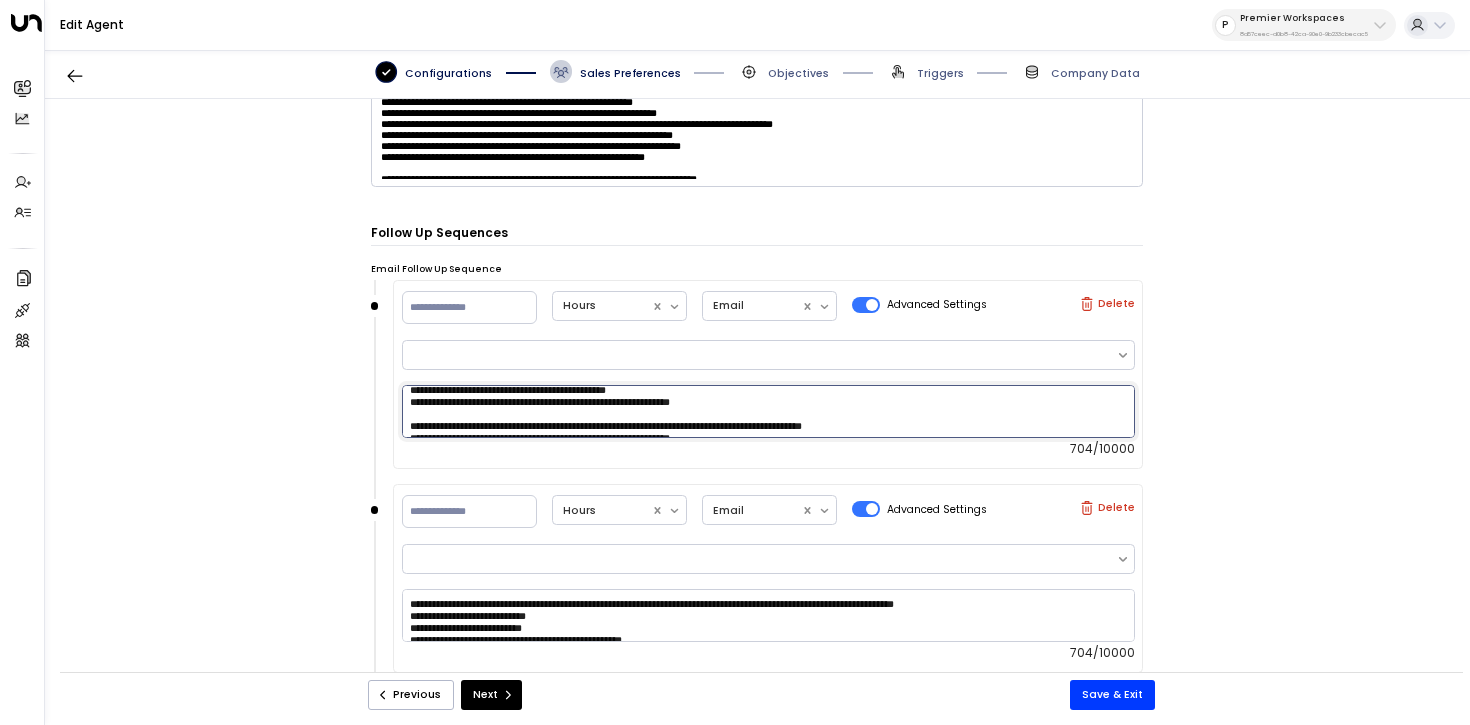 click on "**********" at bounding box center (768, 411) 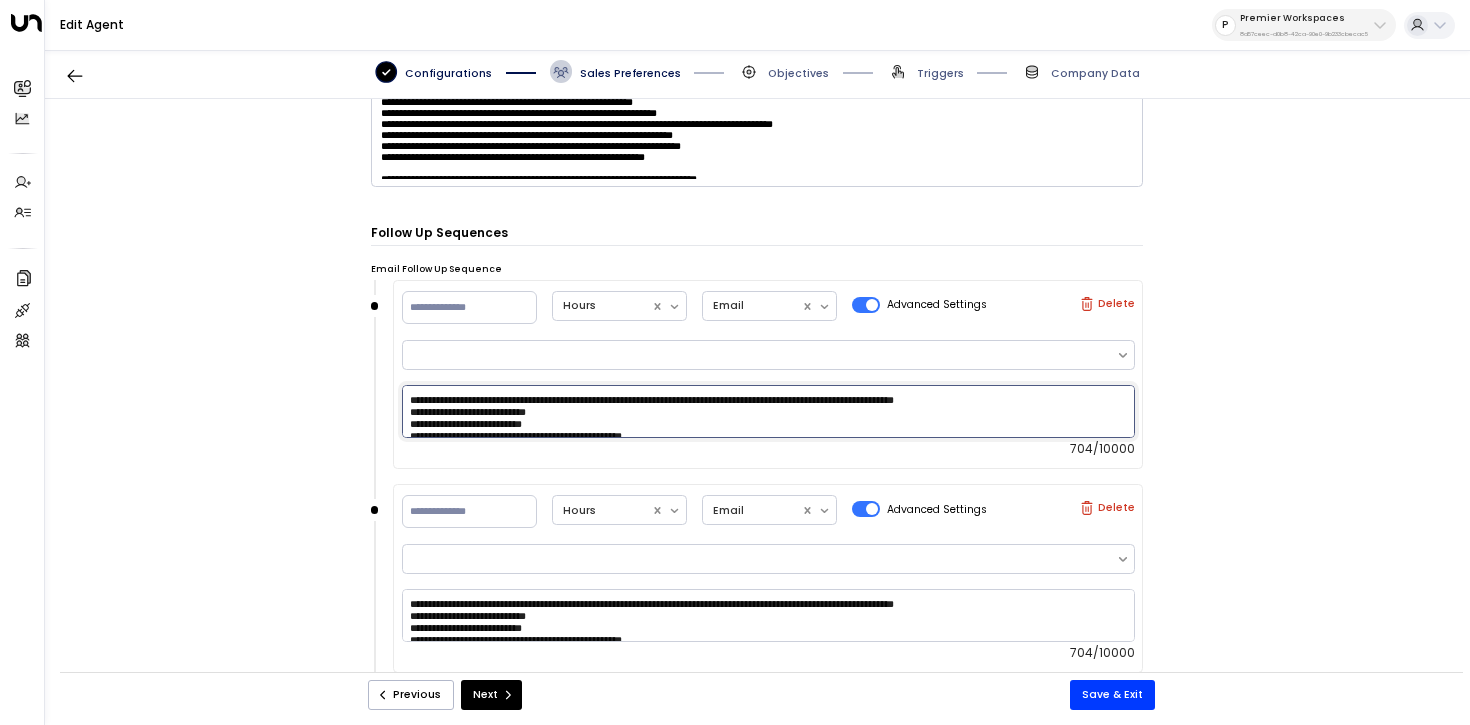 click on "**********" at bounding box center [768, 411] 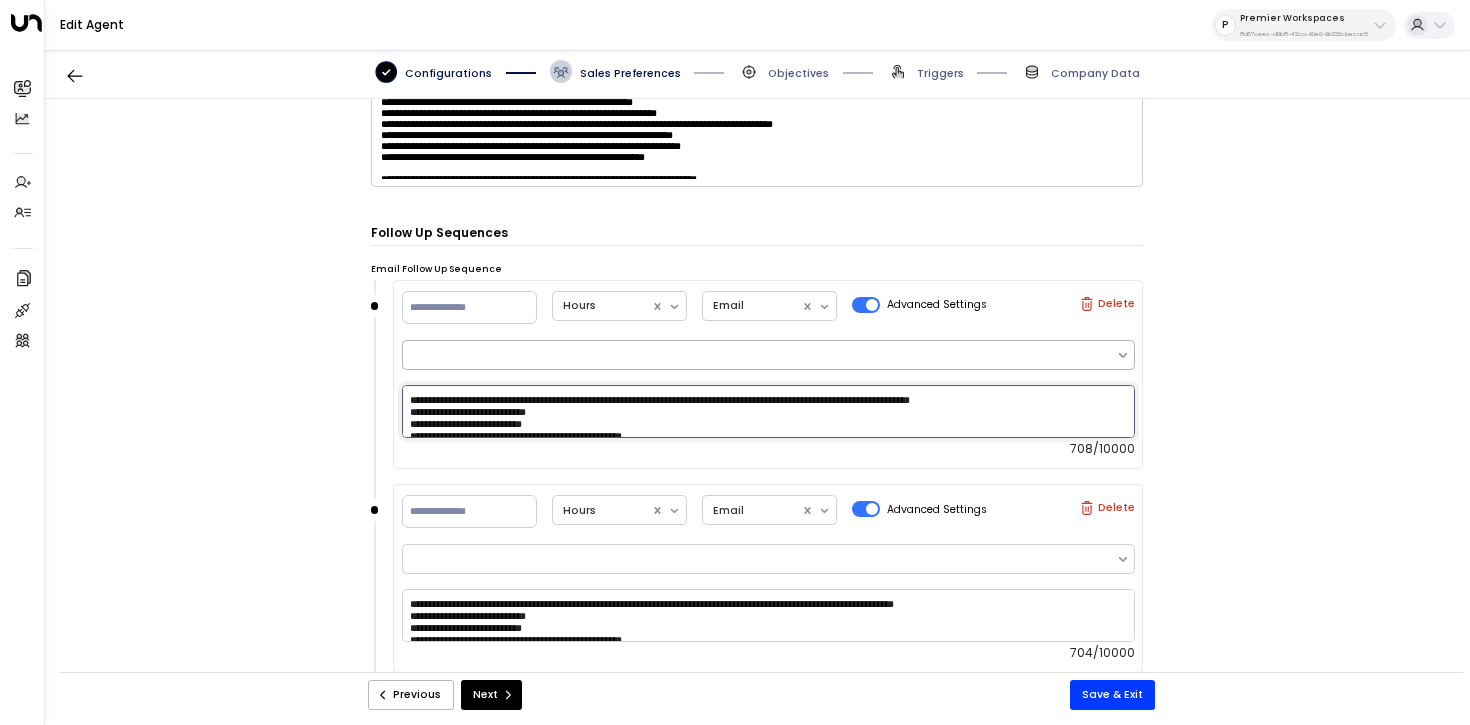 paste on "**********" 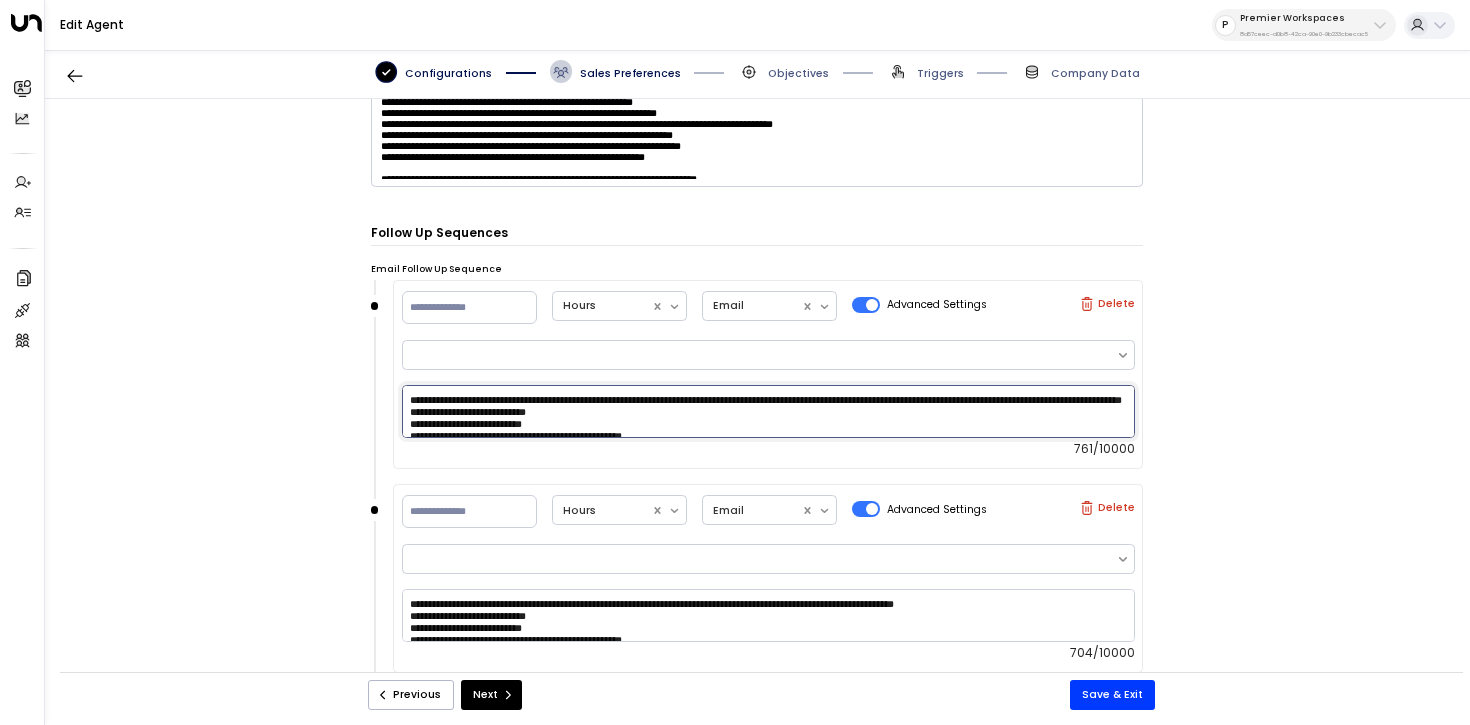 click on "**********" at bounding box center (768, 411) 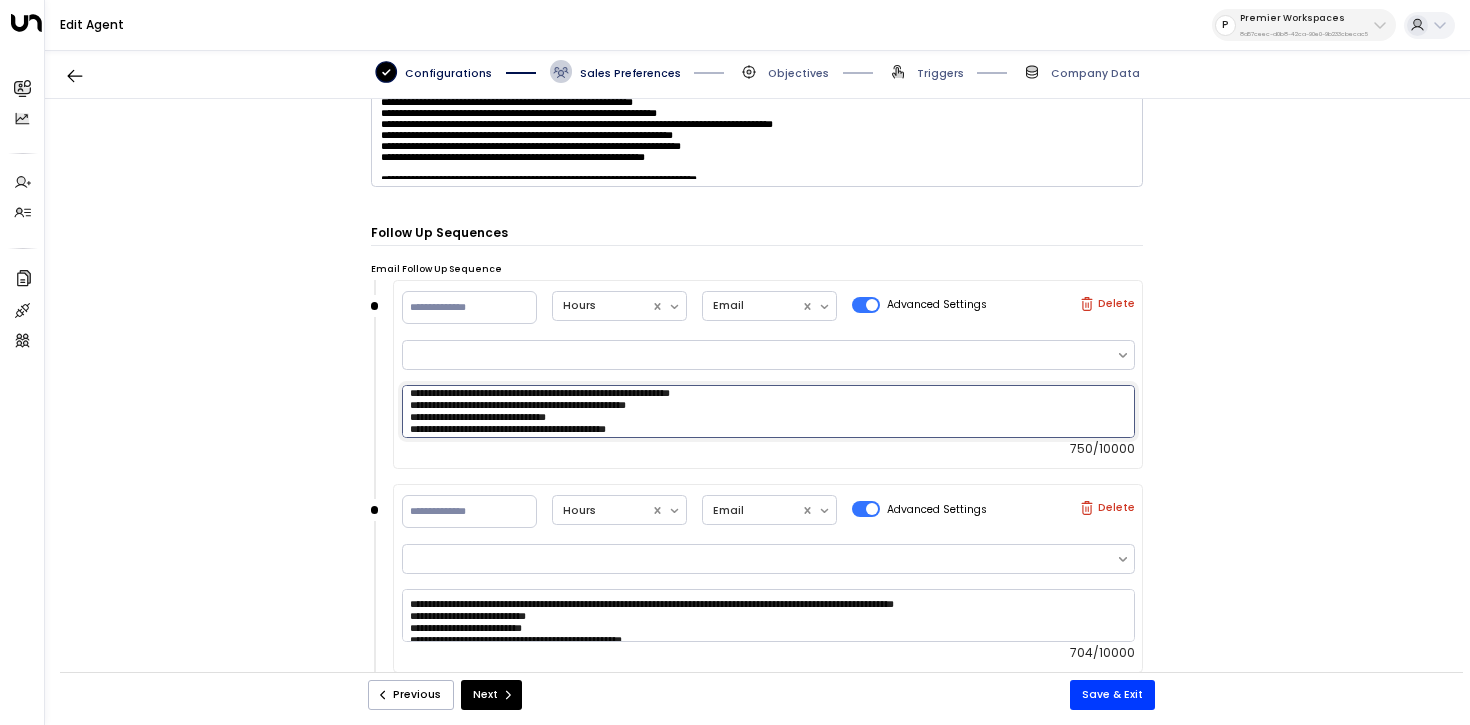 scroll, scrollTop: 92, scrollLeft: 0, axis: vertical 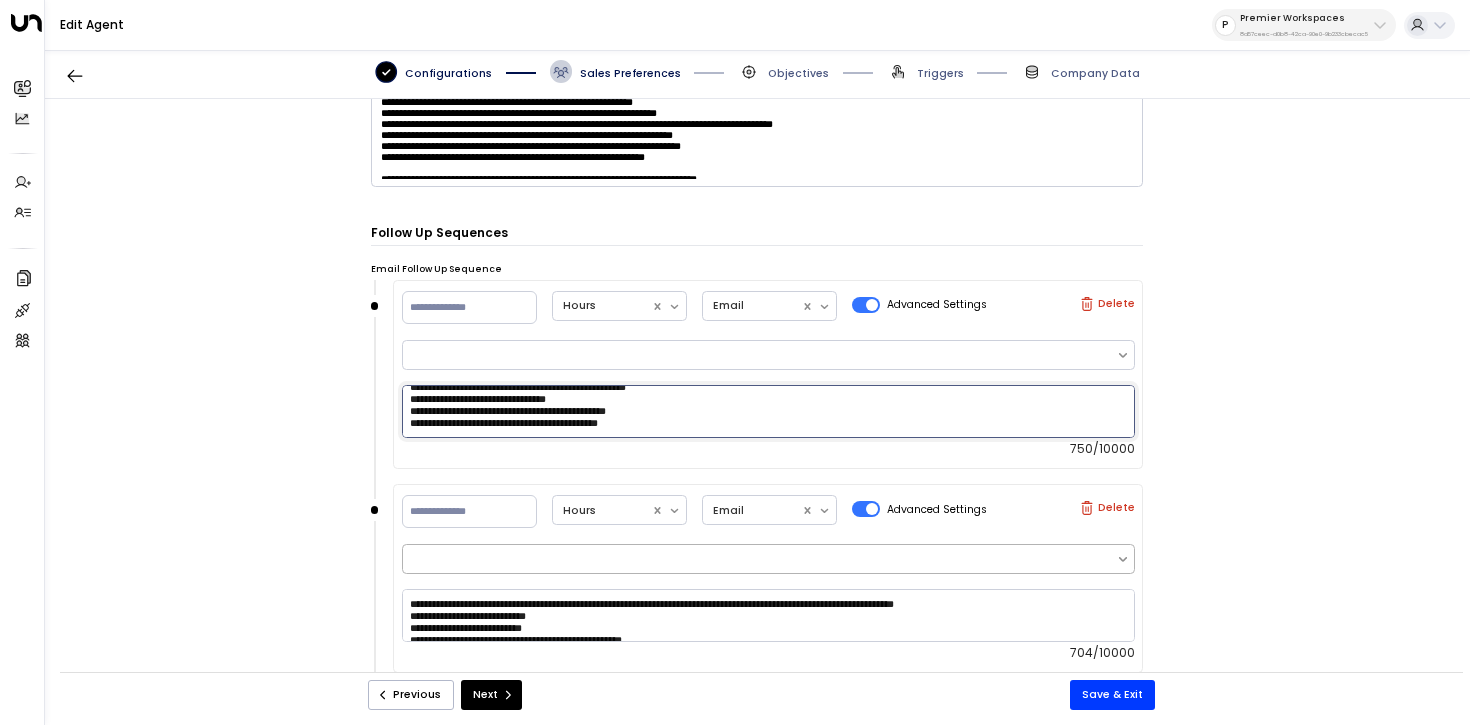 drag, startPoint x: 404, startPoint y: 391, endPoint x: 551, endPoint y: 555, distance: 220.23851 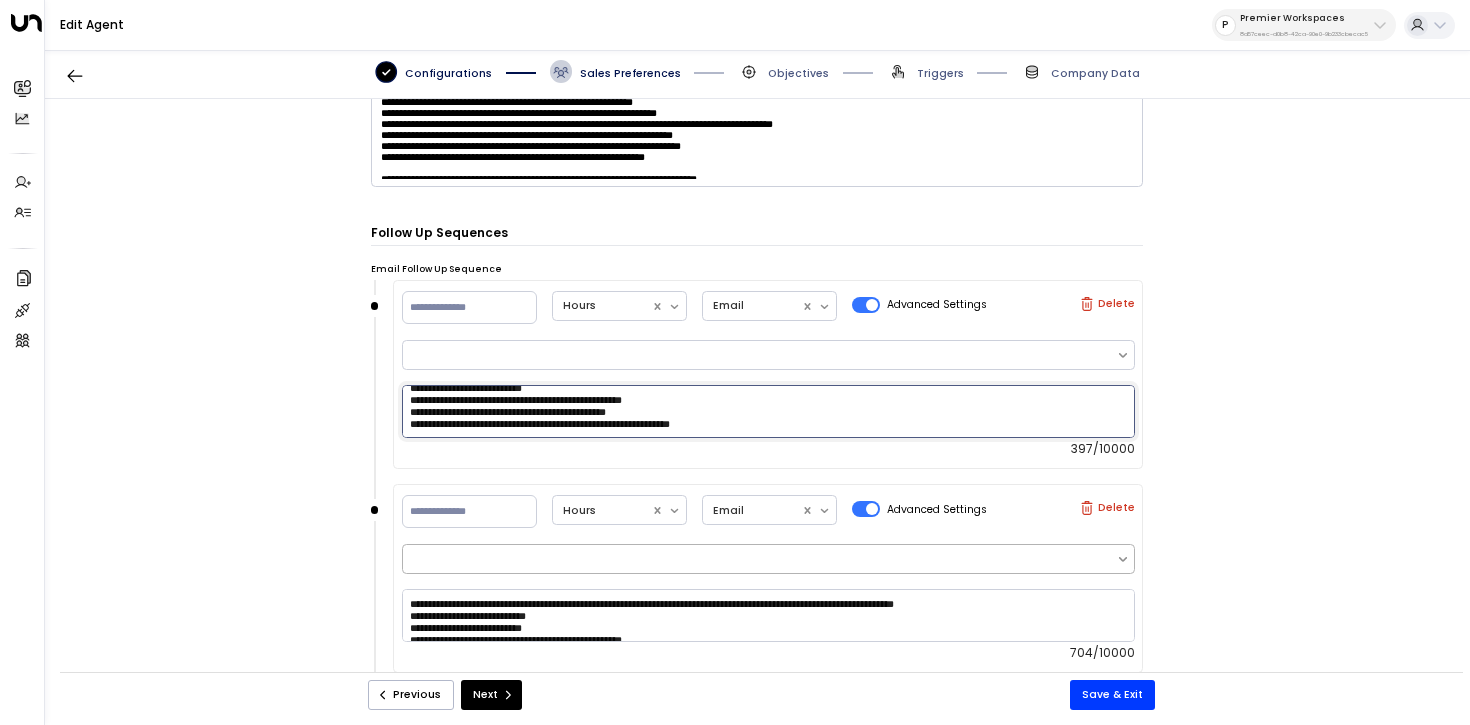 scroll, scrollTop: 48, scrollLeft: 0, axis: vertical 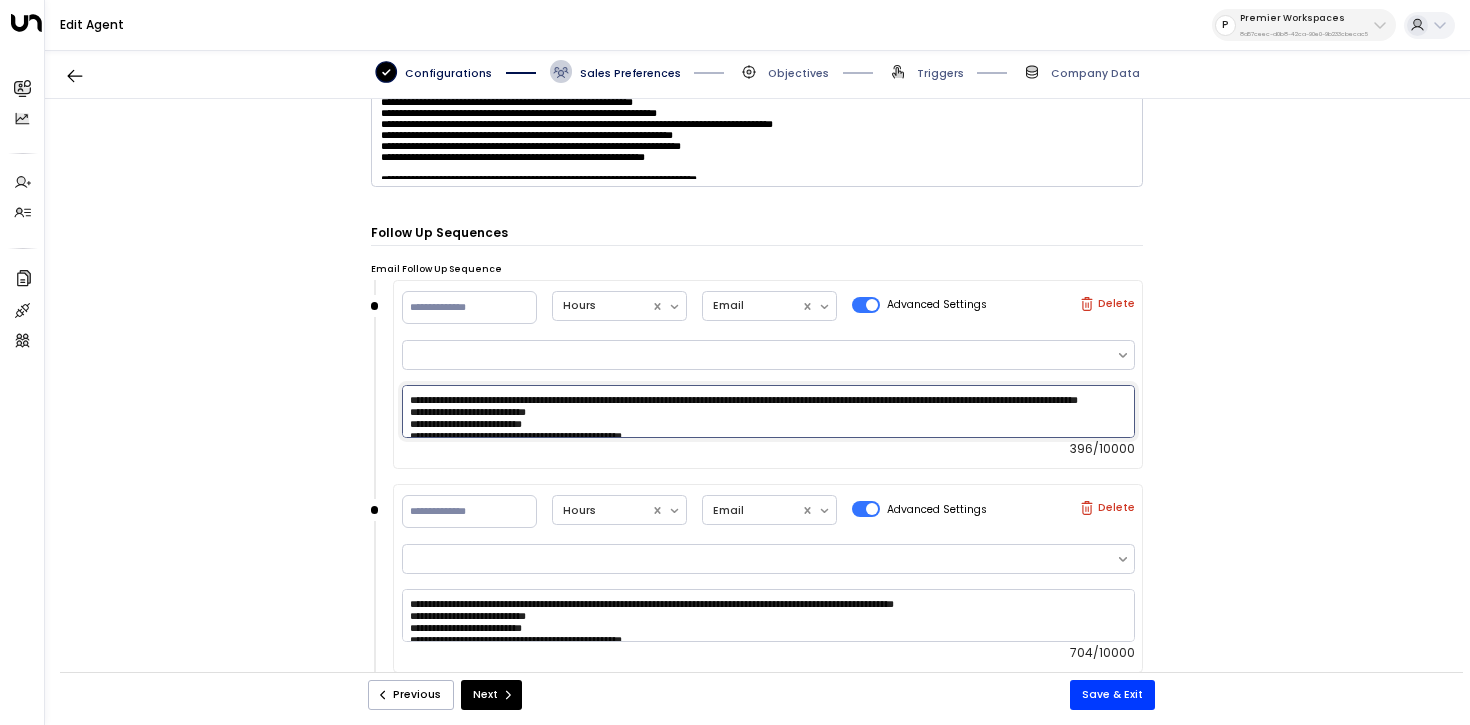 drag, startPoint x: 801, startPoint y: 426, endPoint x: 368, endPoint y: 338, distance: 441.85178 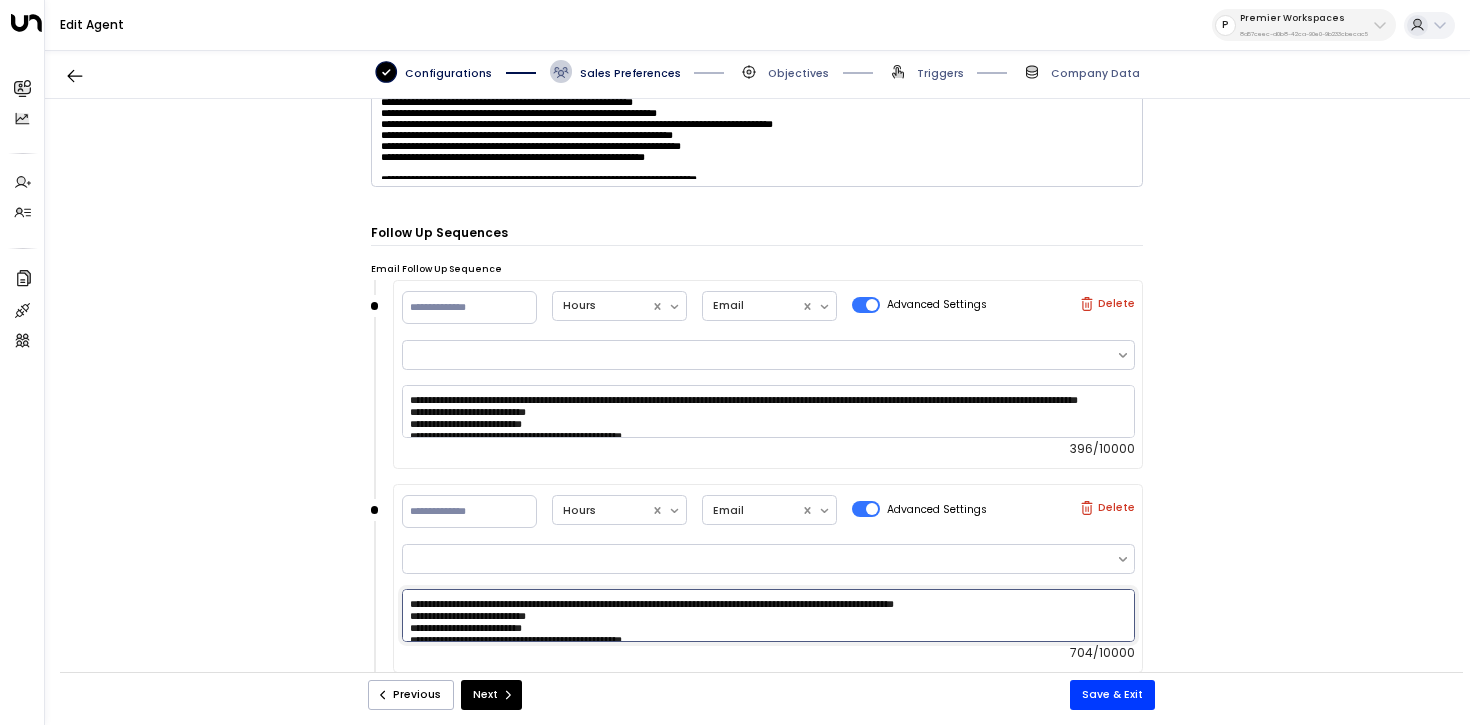 click on "**********" at bounding box center [768, 615] 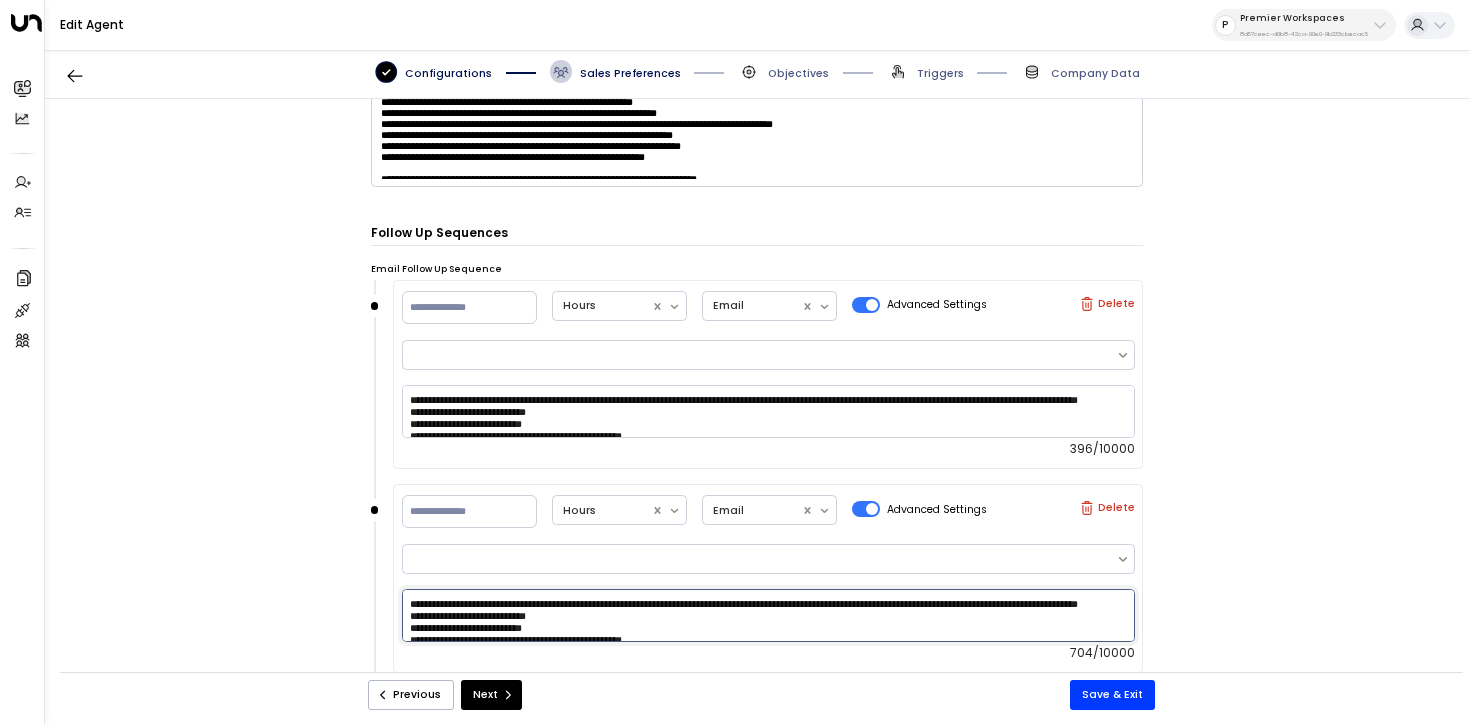 scroll, scrollTop: 48, scrollLeft: 0, axis: vertical 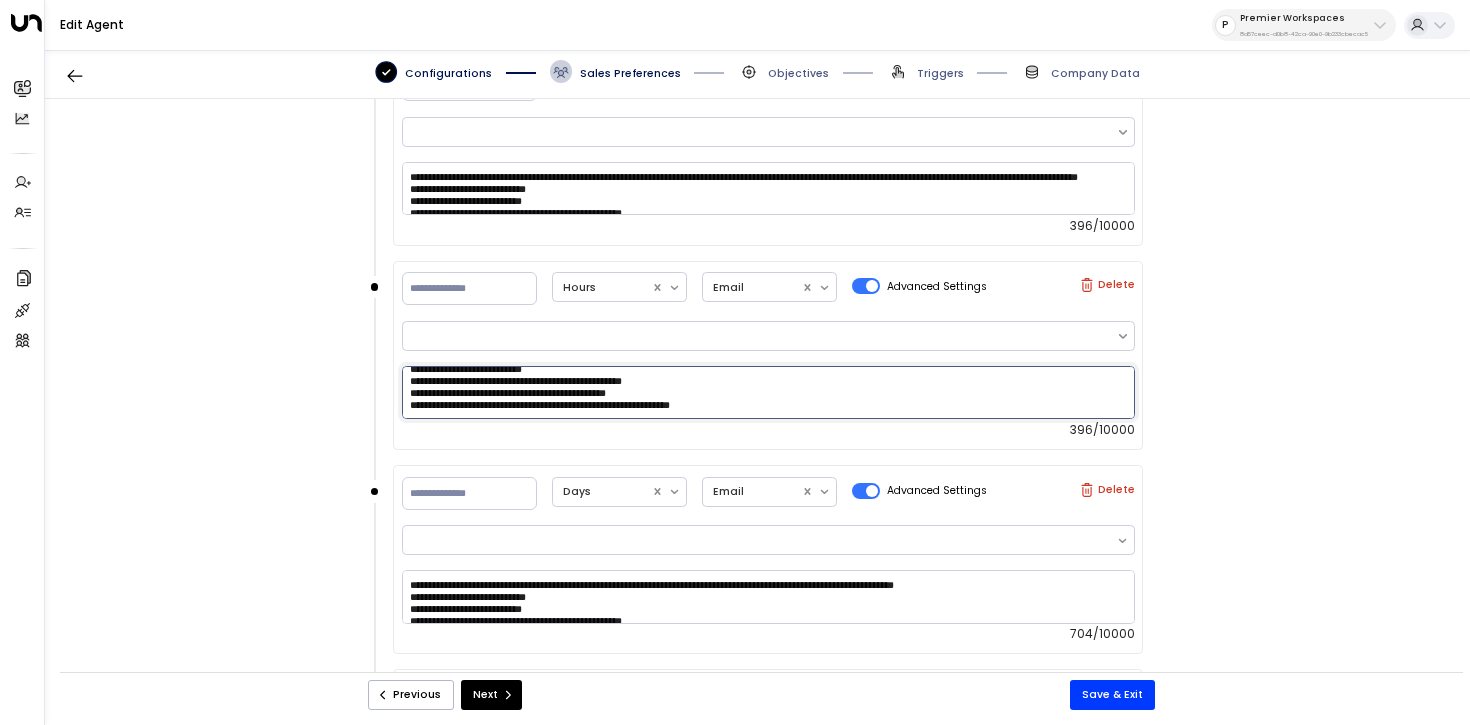 type on "**********" 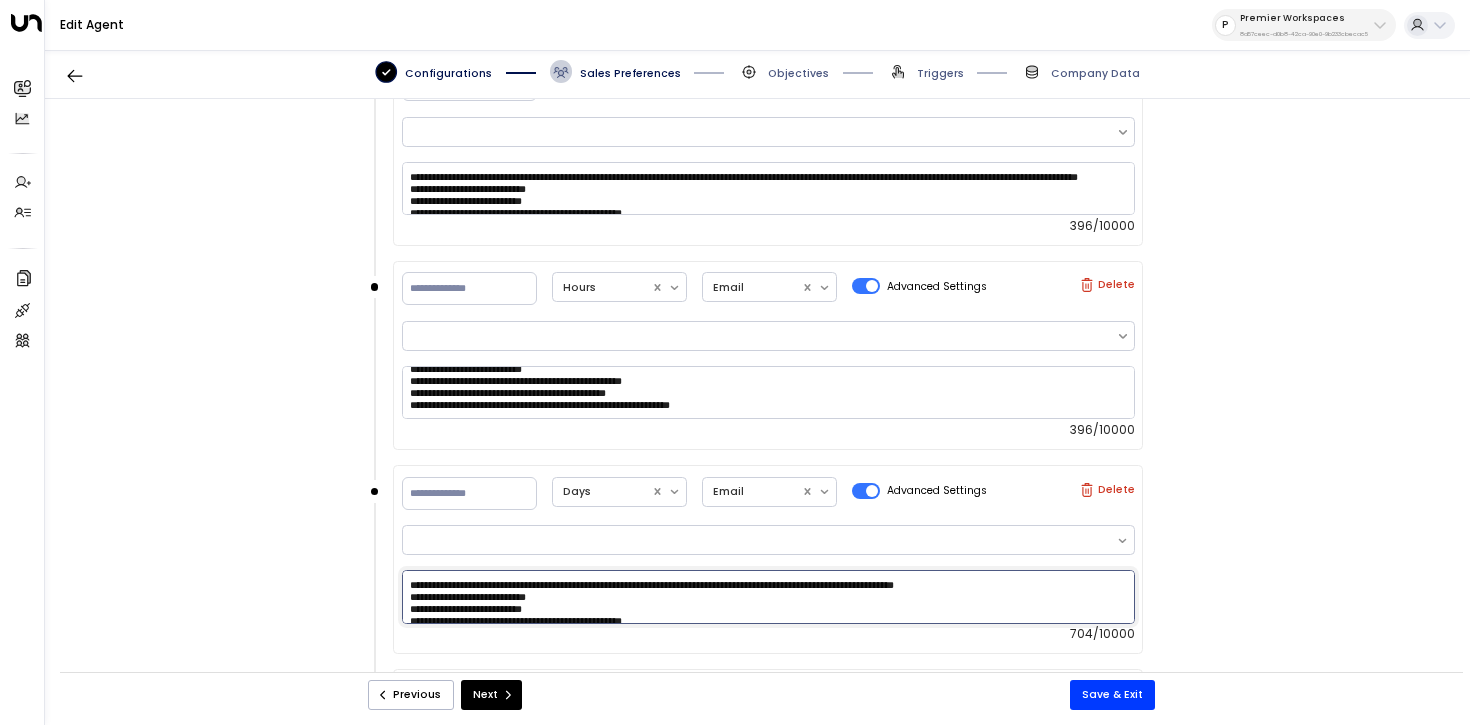click on "**********" at bounding box center (768, 596) 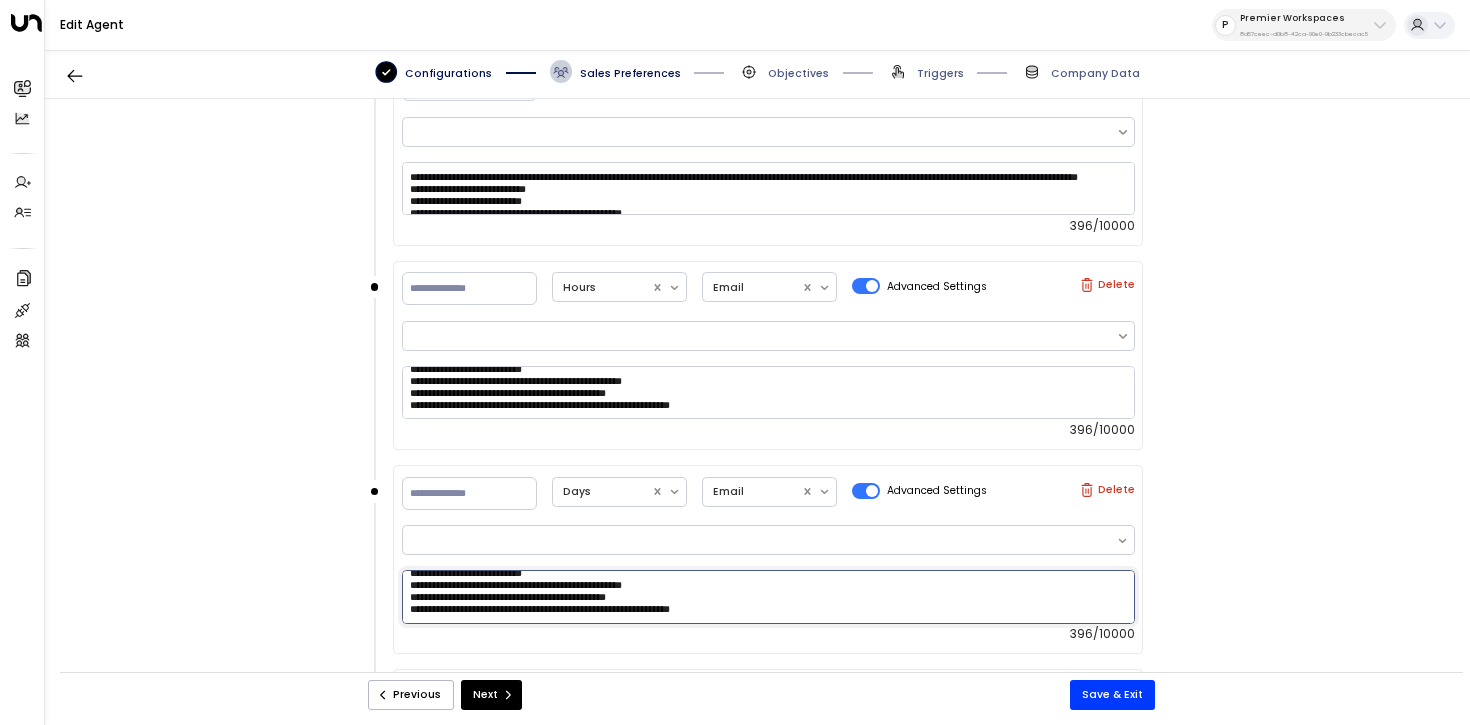 scroll, scrollTop: 48, scrollLeft: 0, axis: vertical 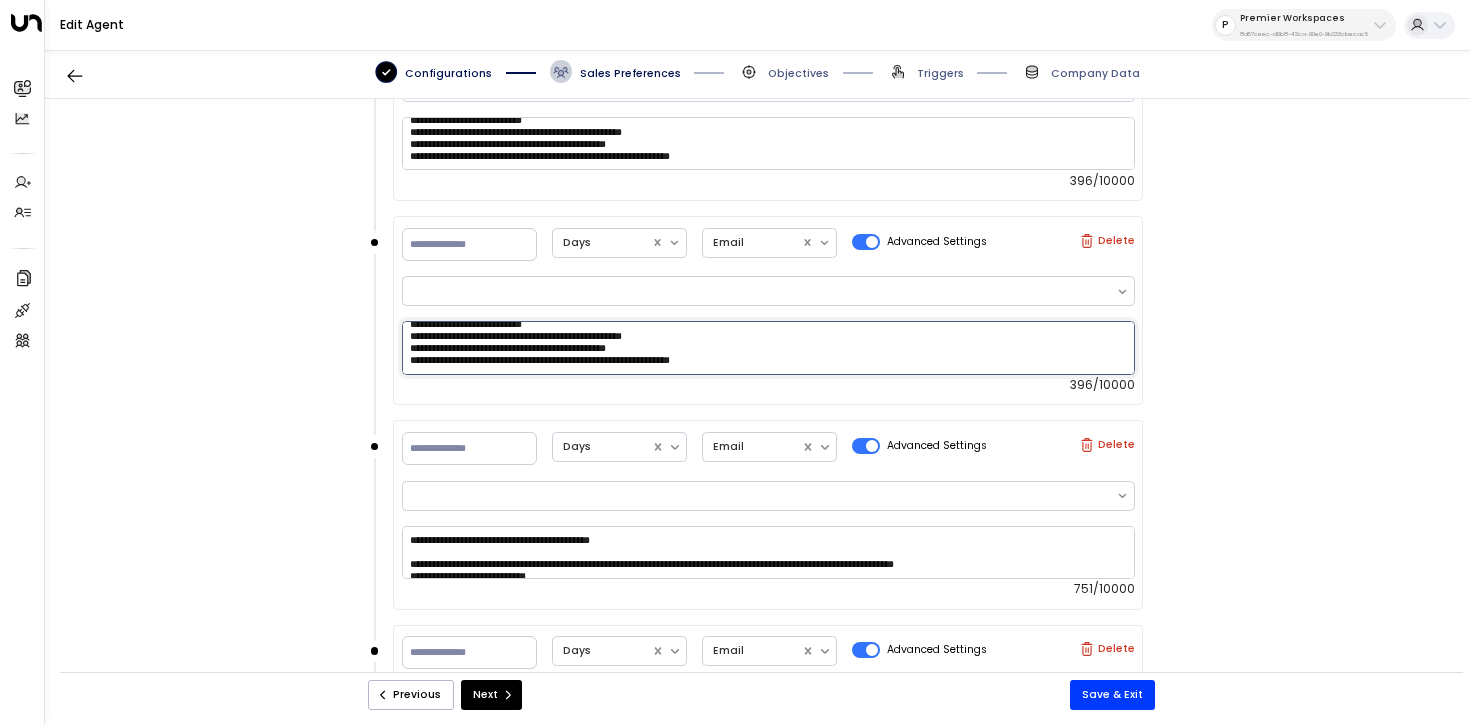 type on "**********" 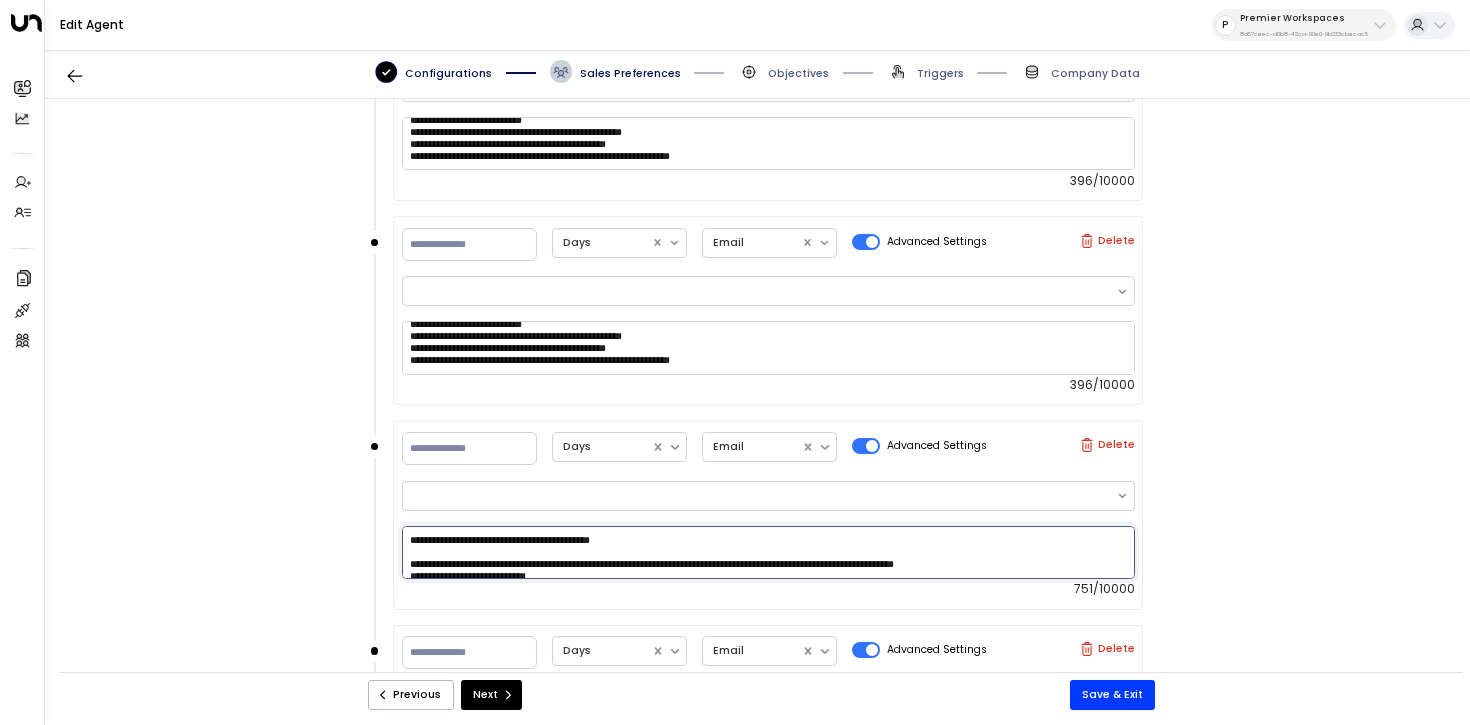 click on "**********" at bounding box center [768, 552] 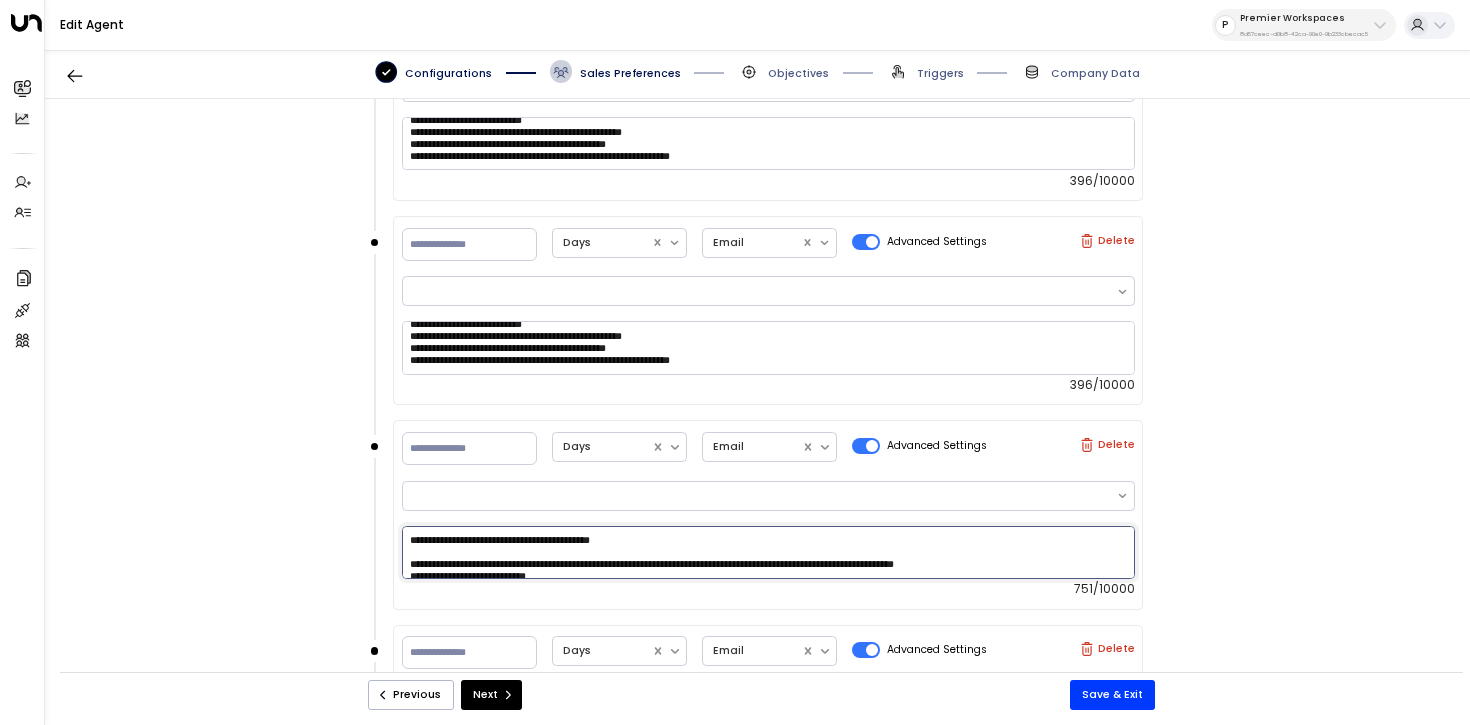 click on "**********" at bounding box center (768, 552) 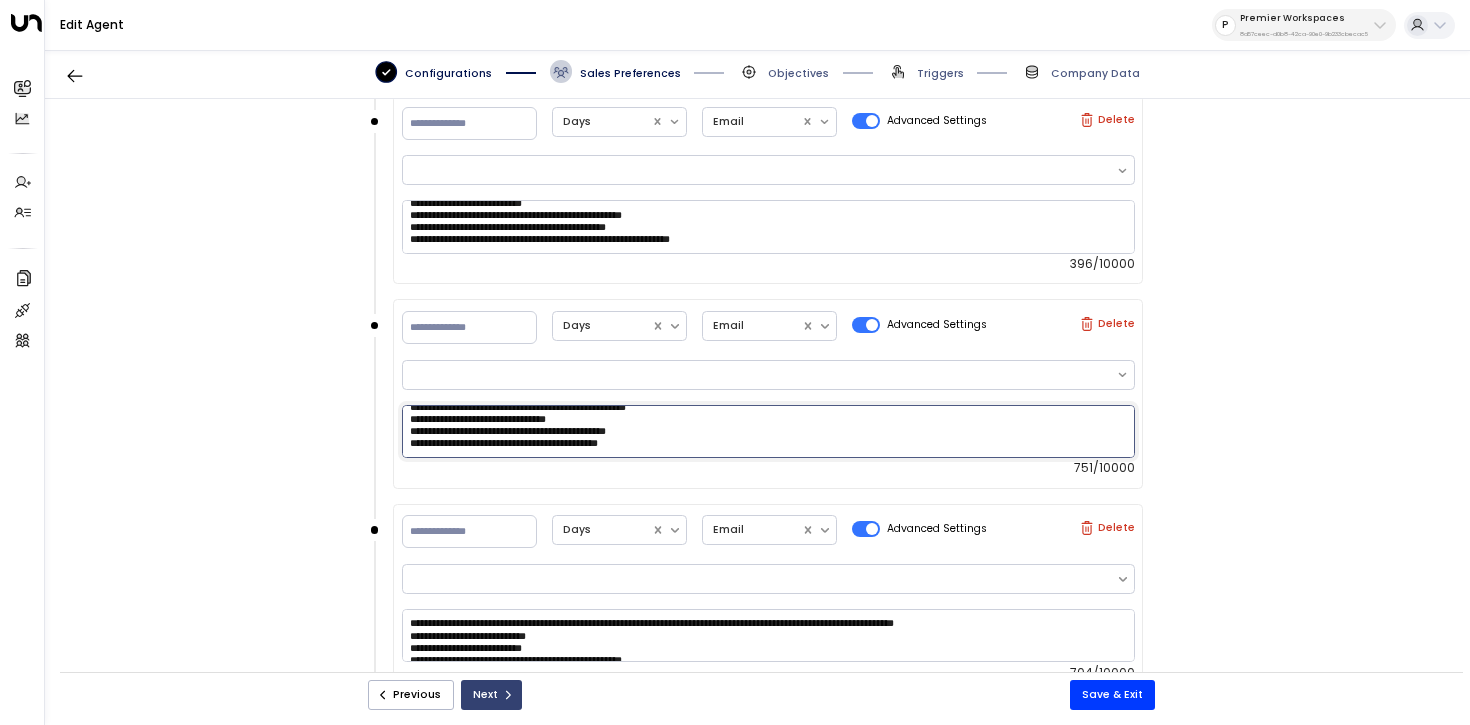 drag, startPoint x: 408, startPoint y: 557, endPoint x: 466, endPoint y: 707, distance: 160.82289 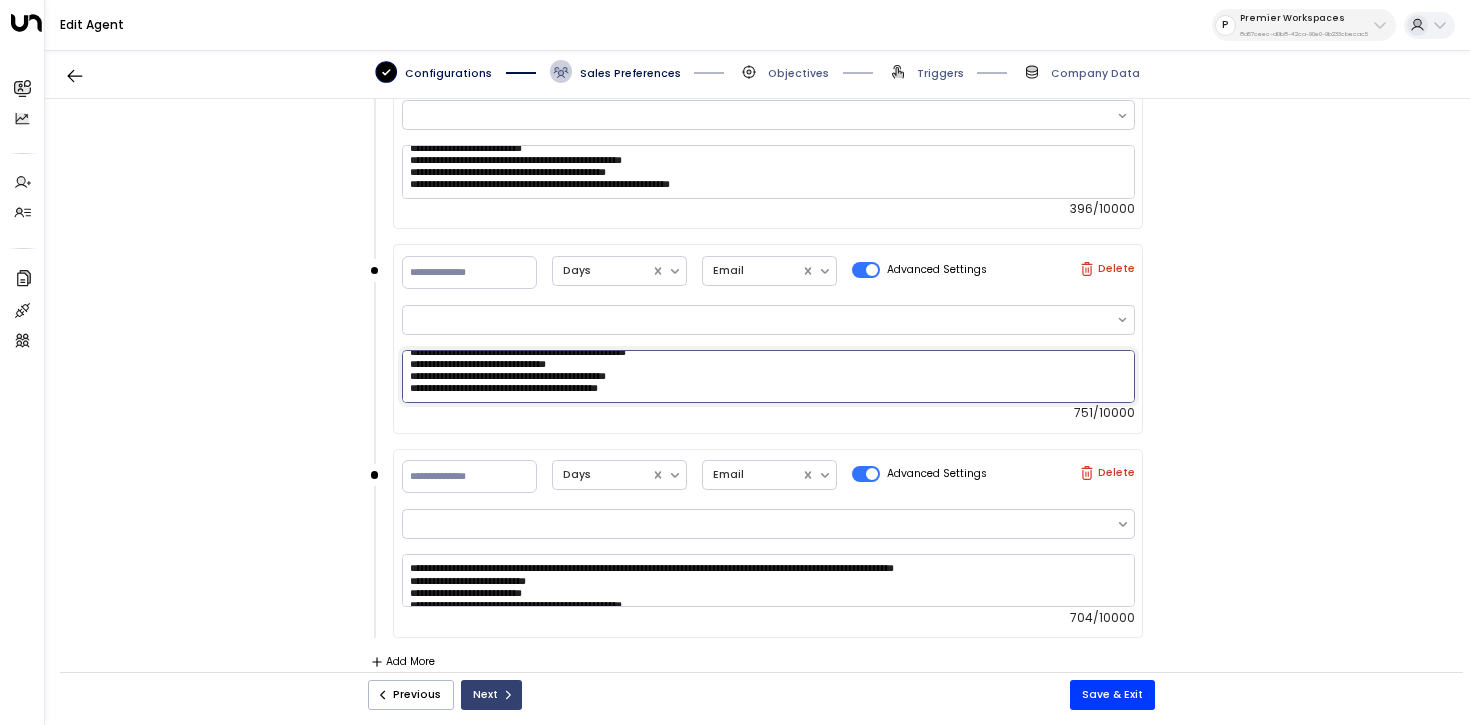paste on "**********" 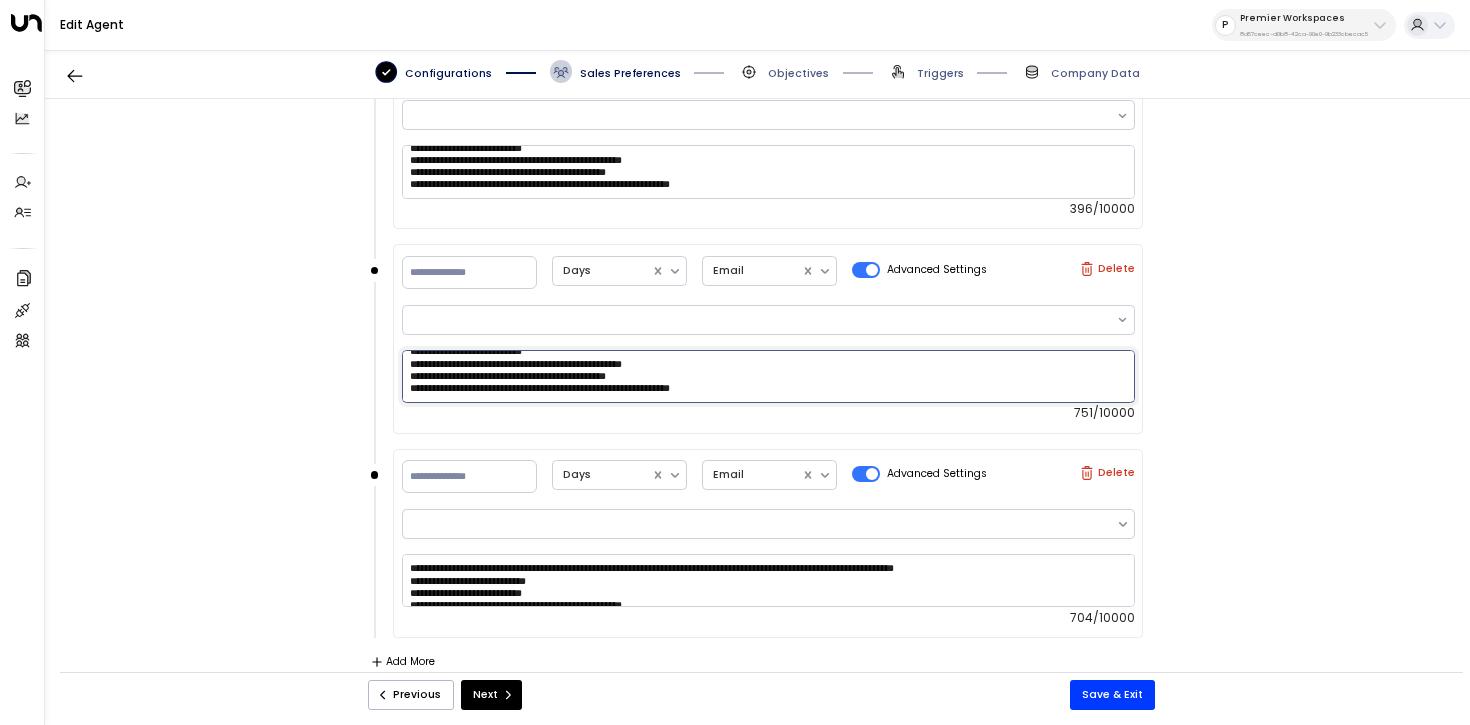 scroll, scrollTop: 72, scrollLeft: 0, axis: vertical 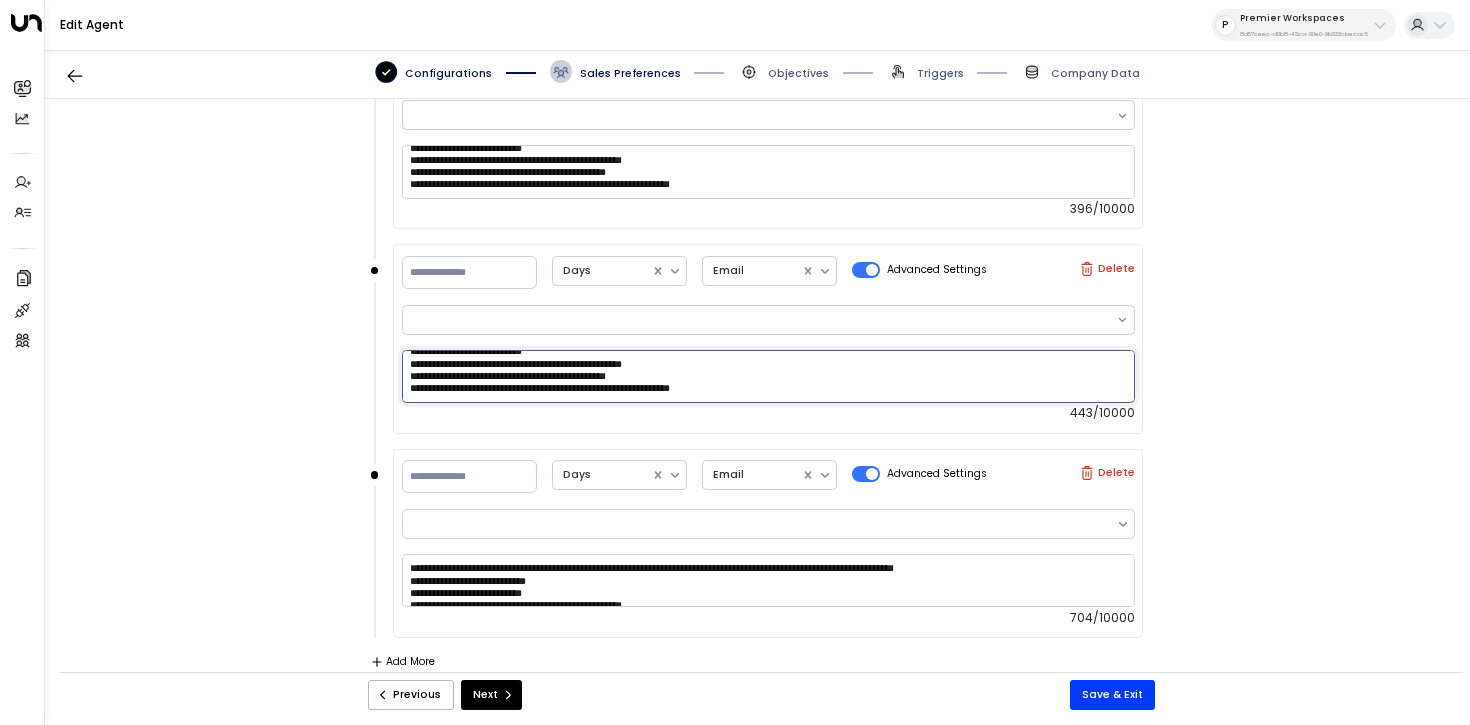 type on "**********" 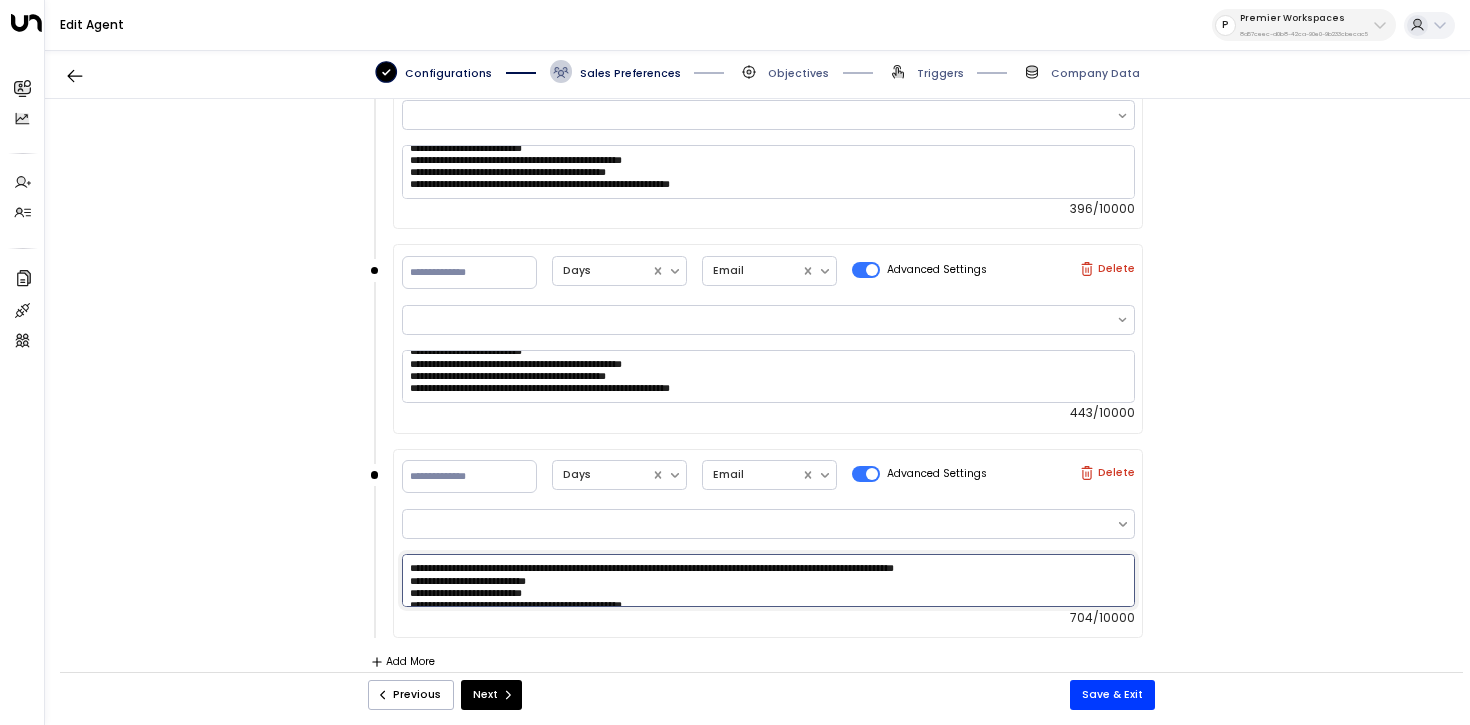 click on "**********" at bounding box center (768, 580) 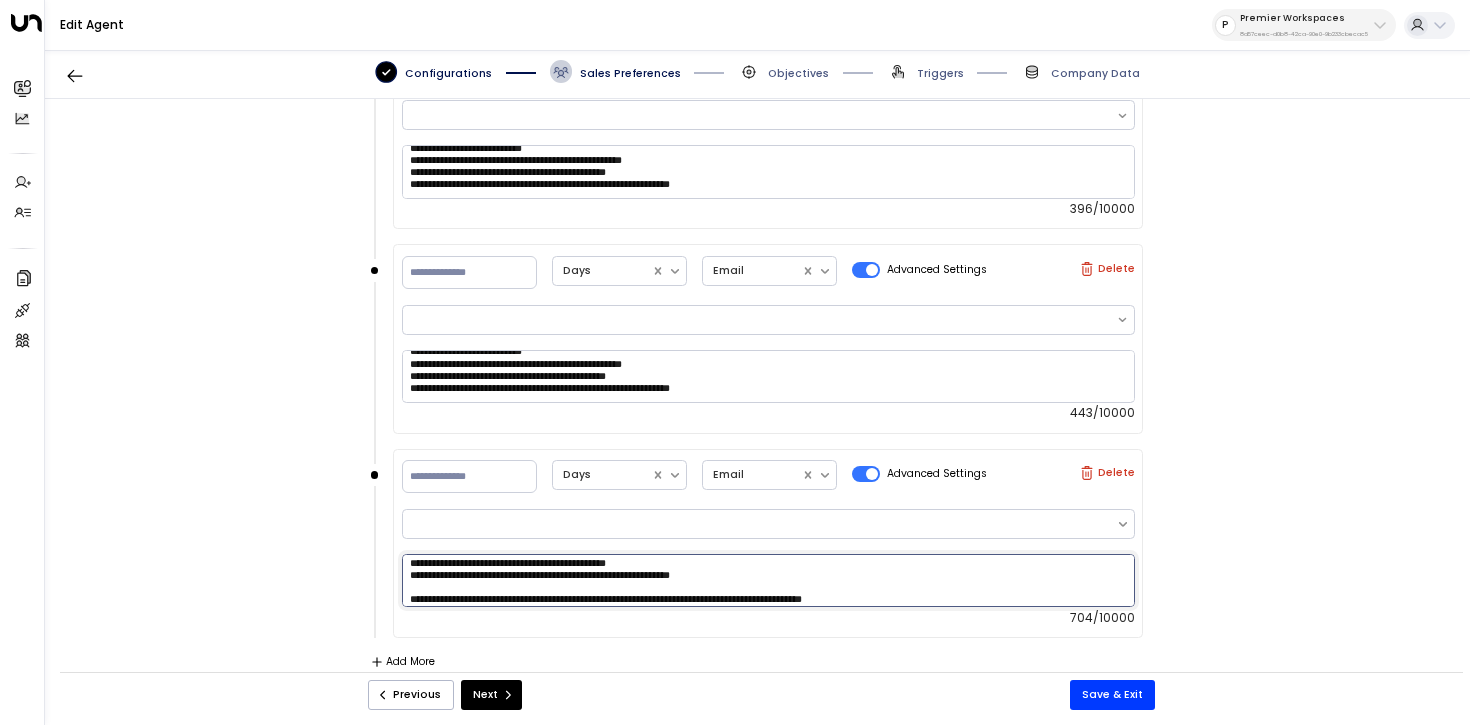 paste on "**********" 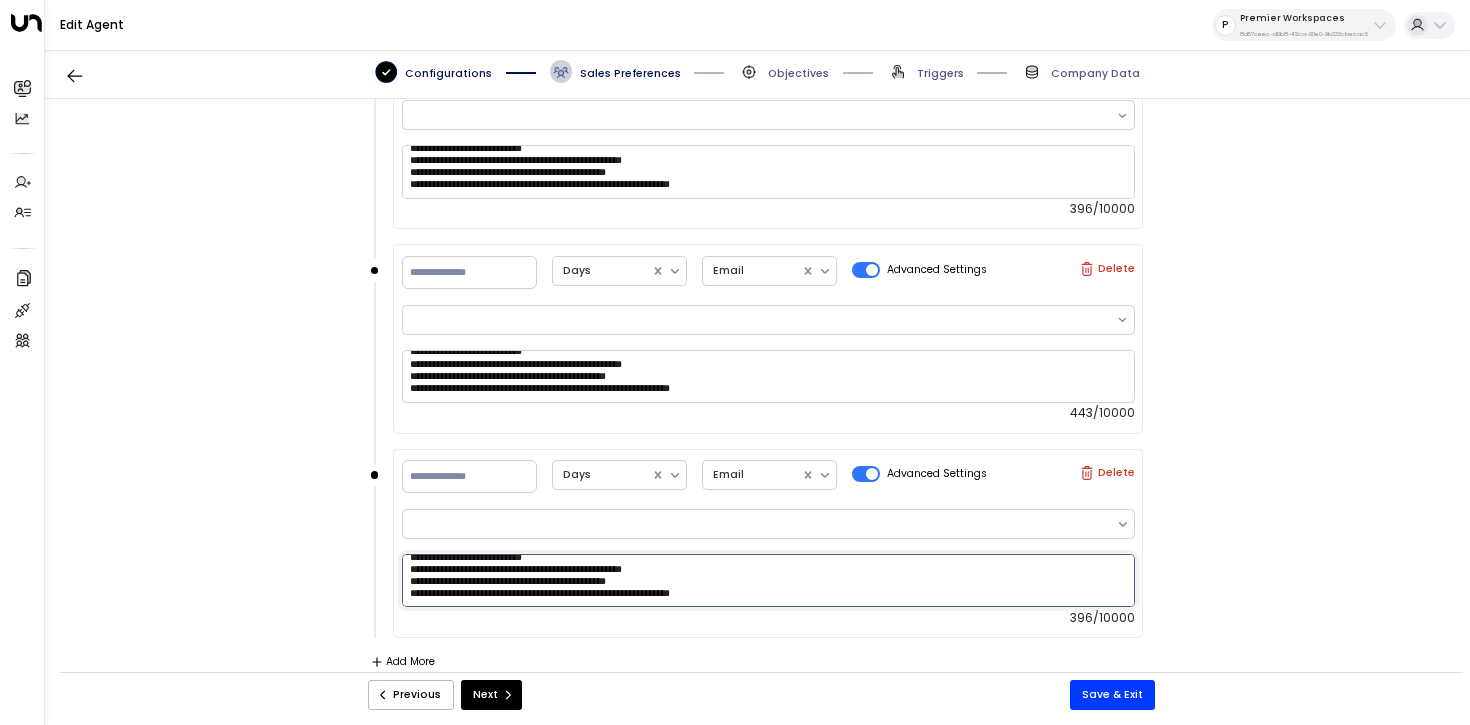 scroll, scrollTop: 48, scrollLeft: 0, axis: vertical 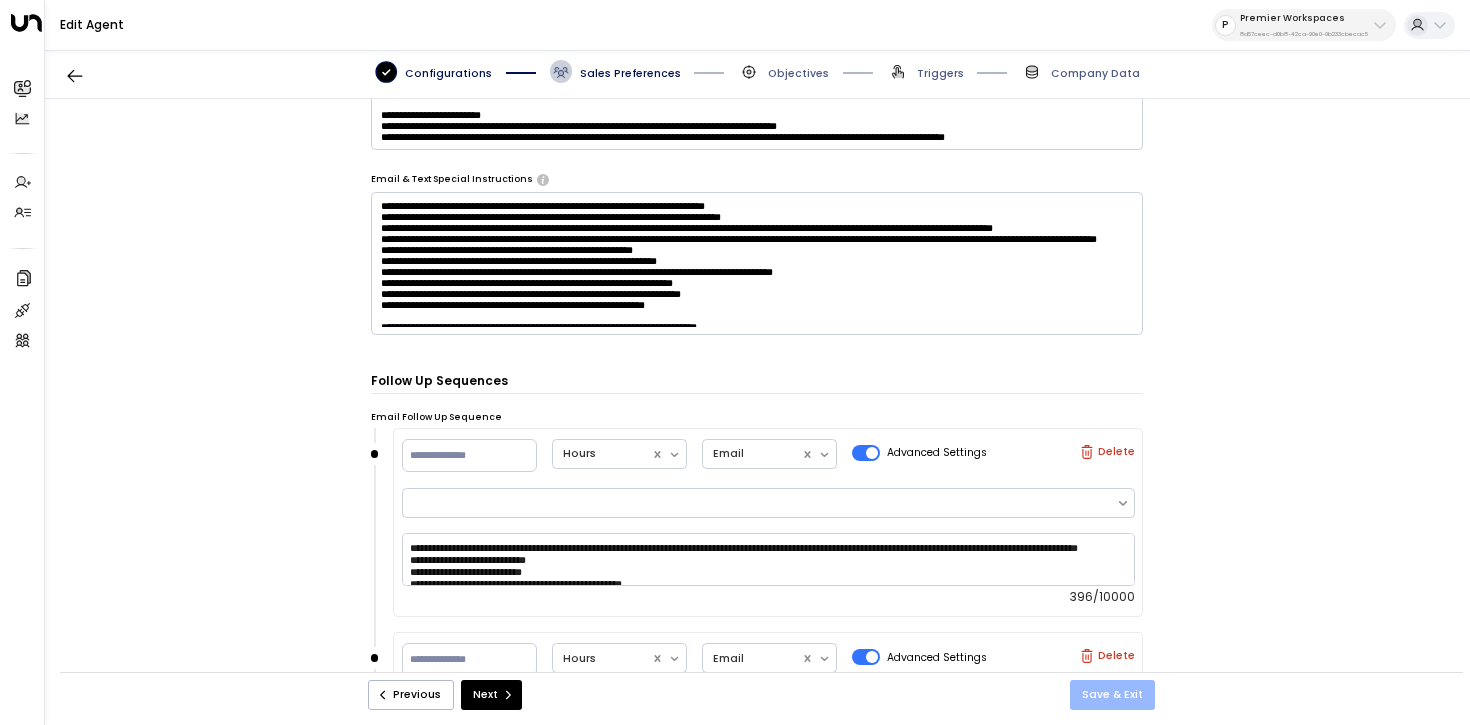 type on "**********" 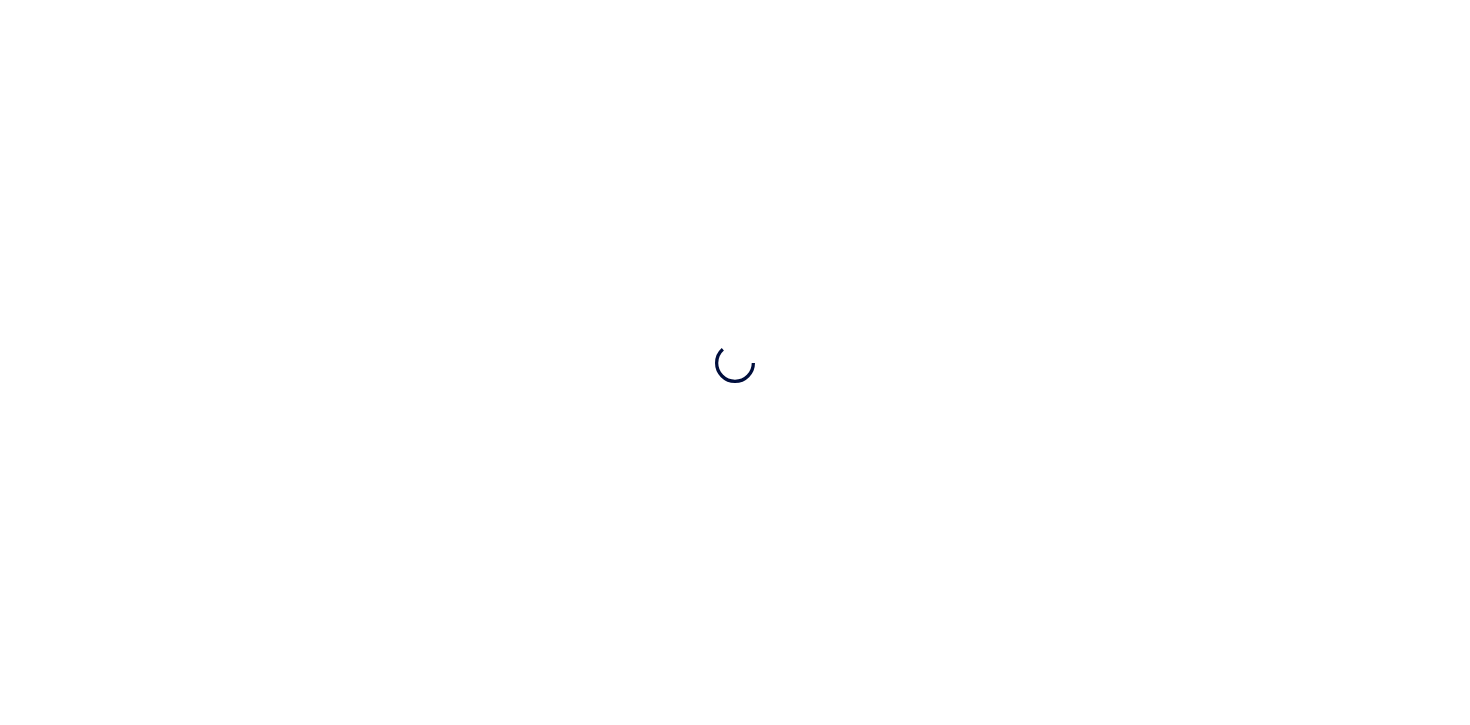 scroll, scrollTop: 0, scrollLeft: 0, axis: both 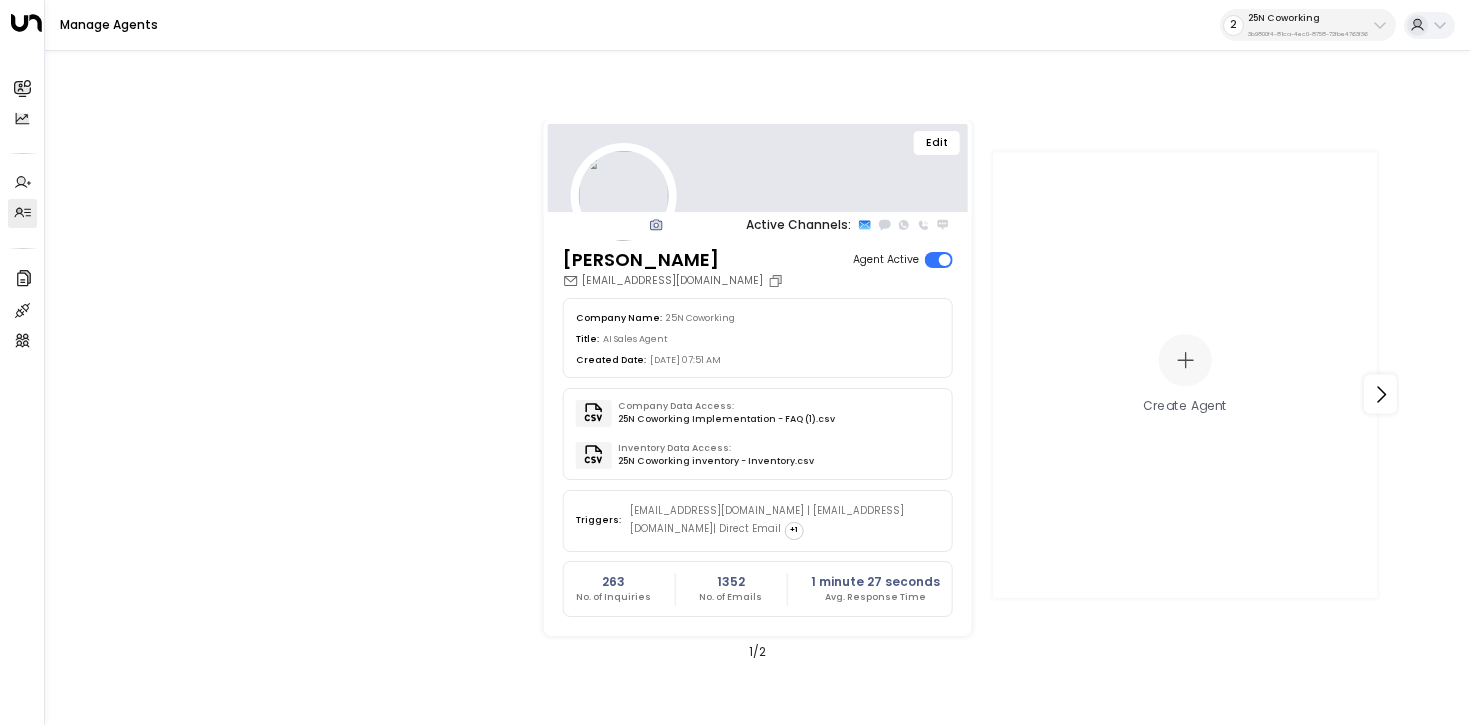 click on "Manage Agents 2 25N Coworking 3b9800f4-81ca-4ec0-8758-72fbe4763f36" at bounding box center (757, 25) 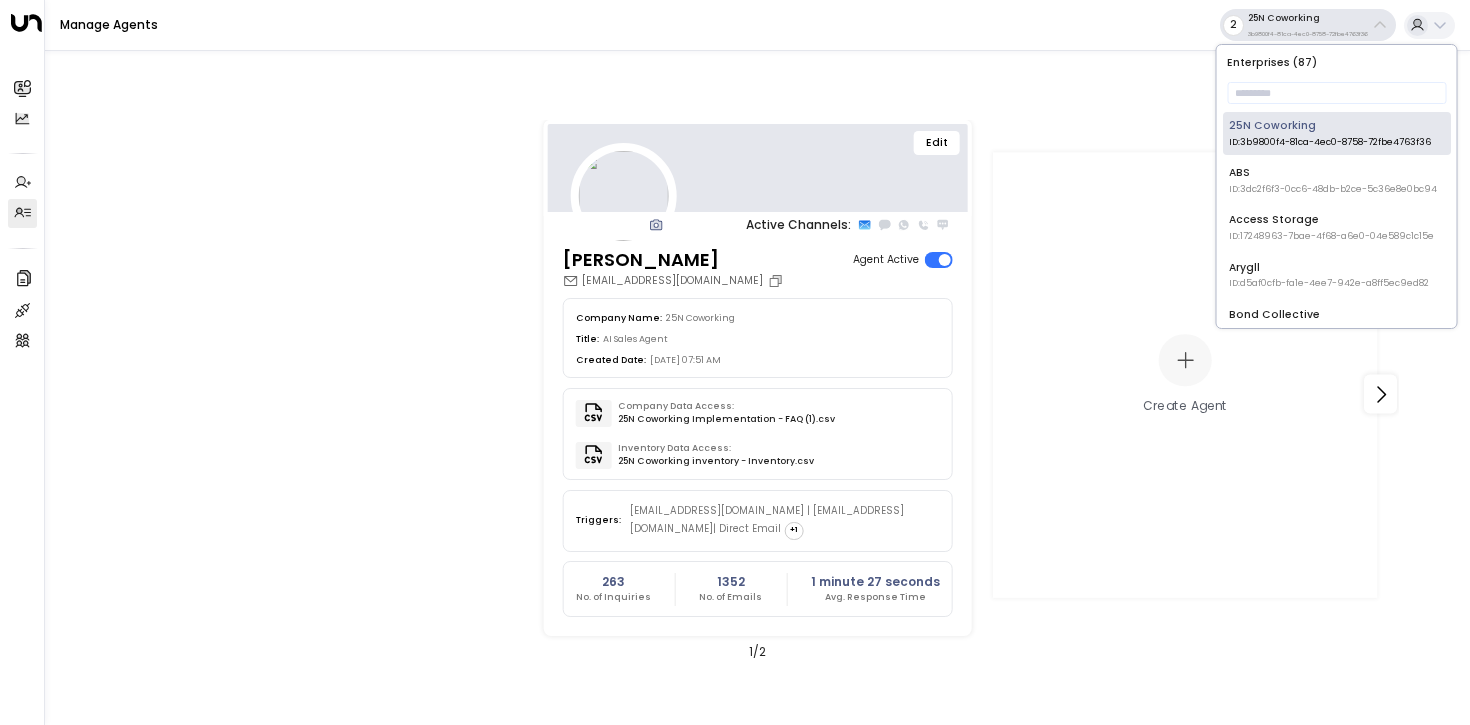 click on "2" at bounding box center (1233, 25) 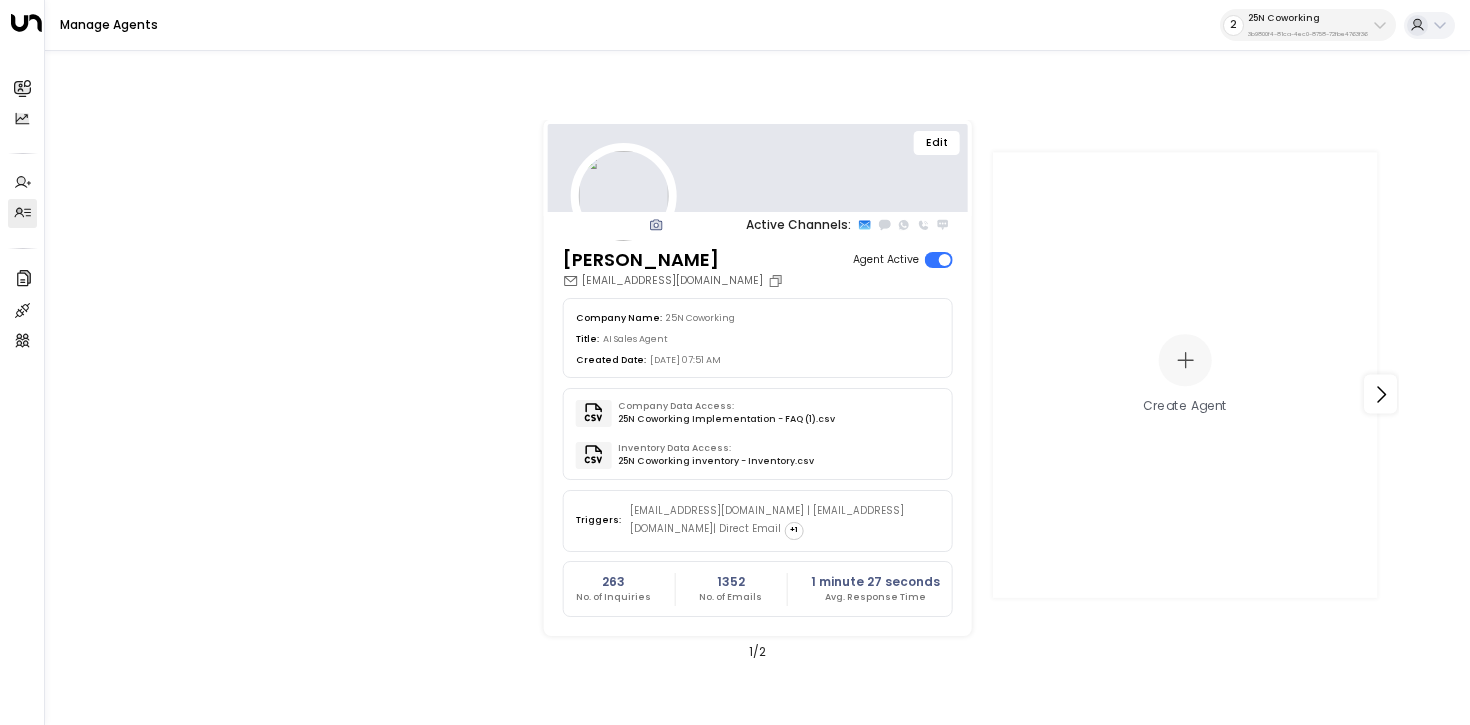 click on "2" at bounding box center [1233, 25] 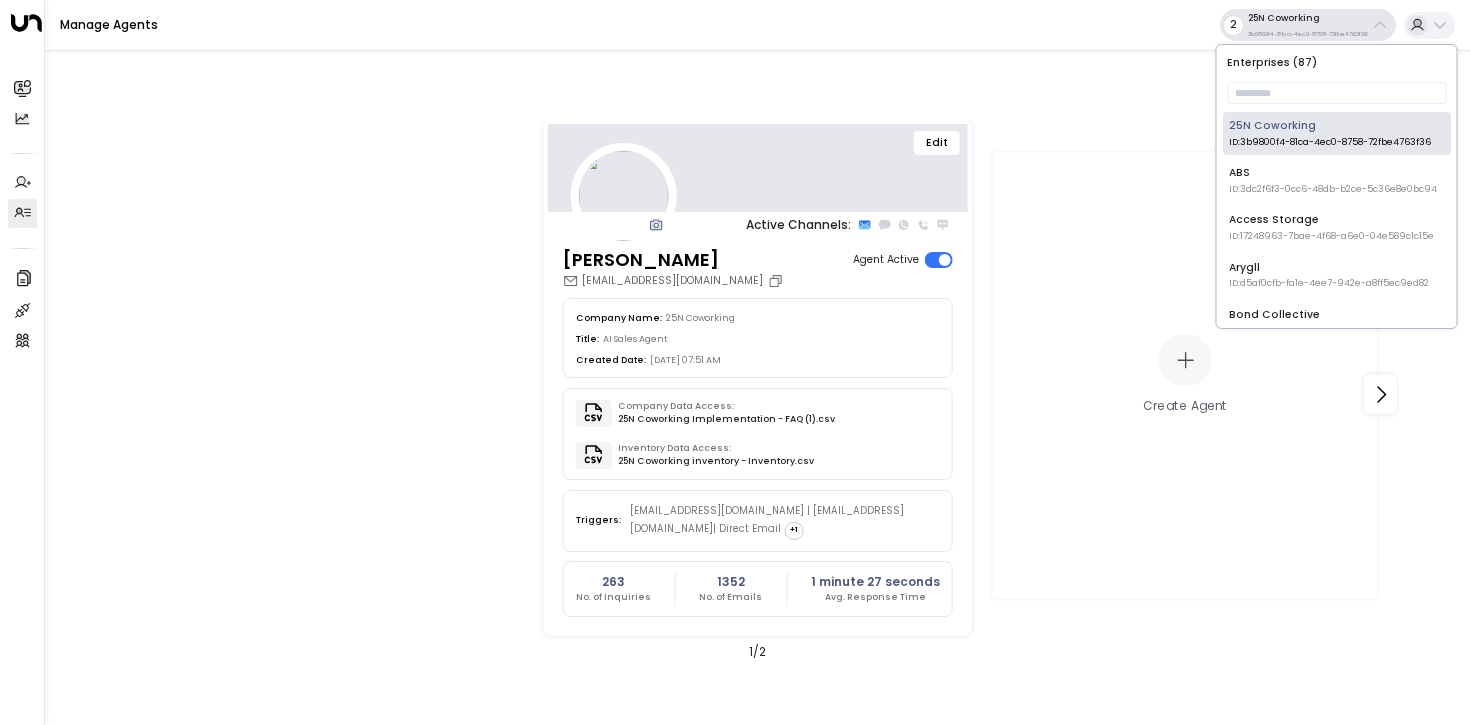 click on "ABS ID:  3dc2f6f3-0cc6-48db-b2ce-5c36e8e0bc94" at bounding box center [1333, 180] 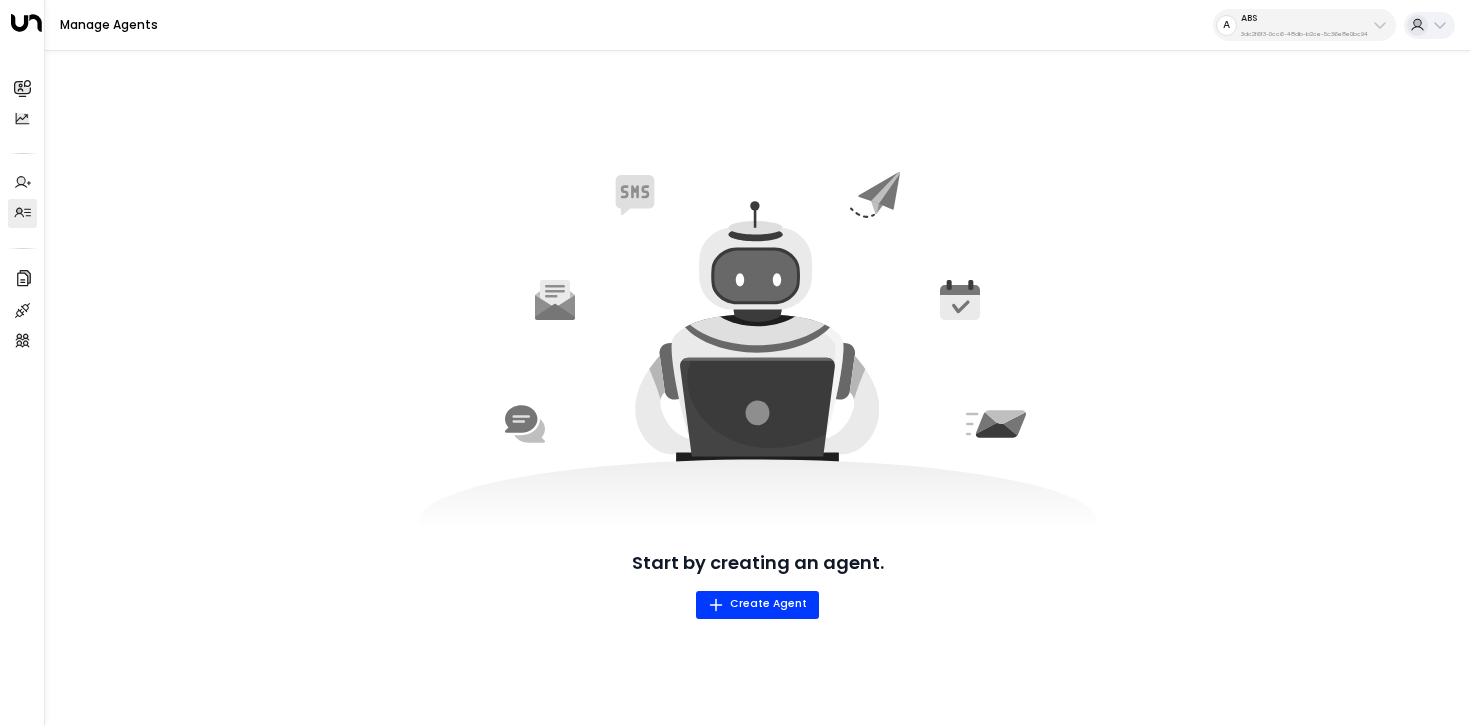 click on "ABS" at bounding box center (1304, 18) 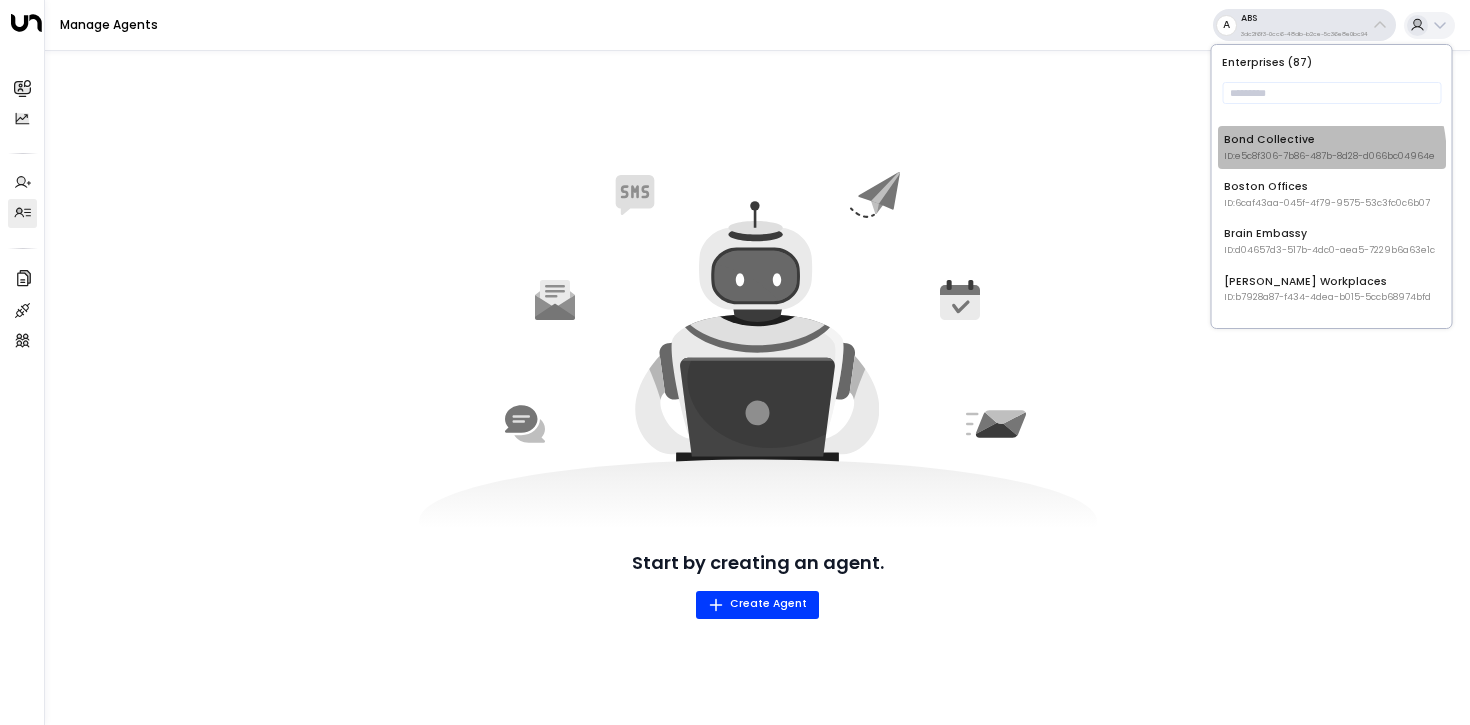 scroll, scrollTop: 176, scrollLeft: 0, axis: vertical 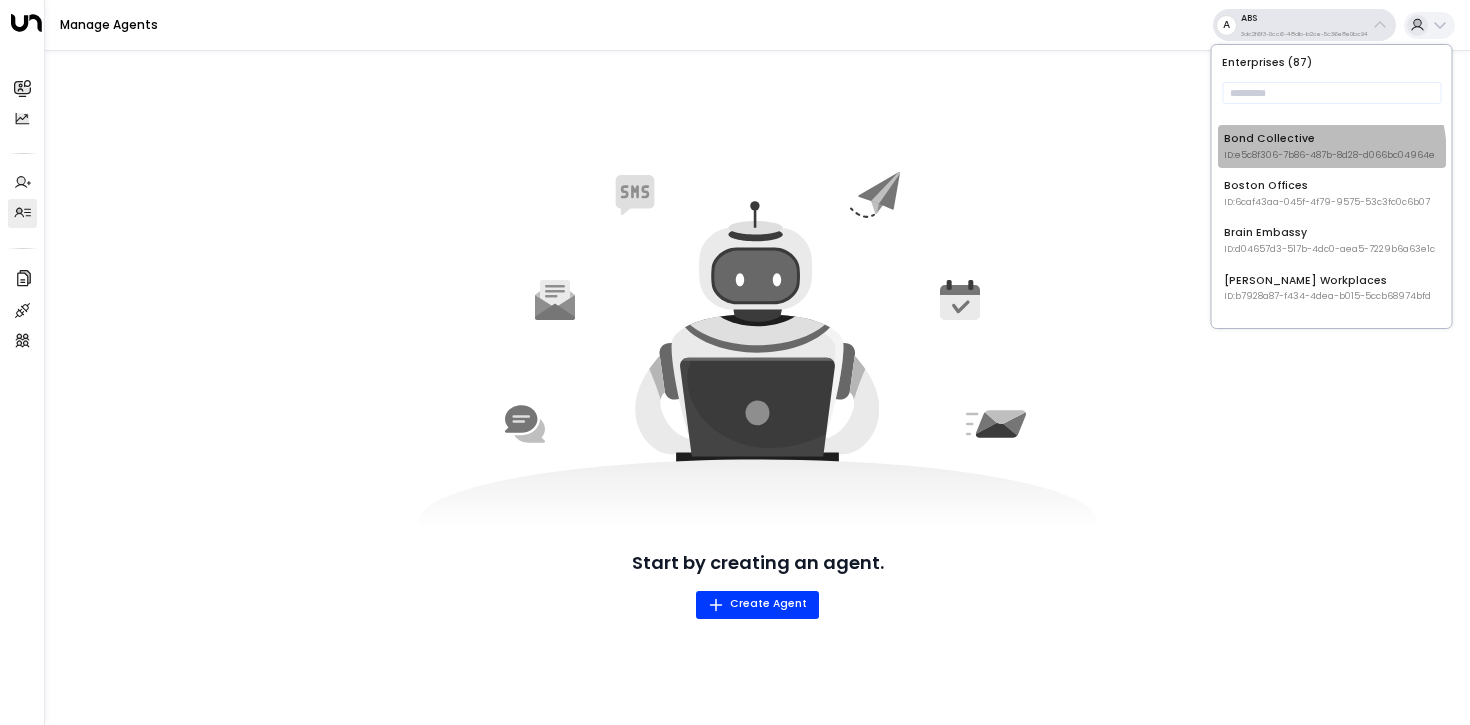 click on "Bond Collective ID:  e5c8f306-7b86-487b-8d28-d066bc04964e" at bounding box center (1332, 146) 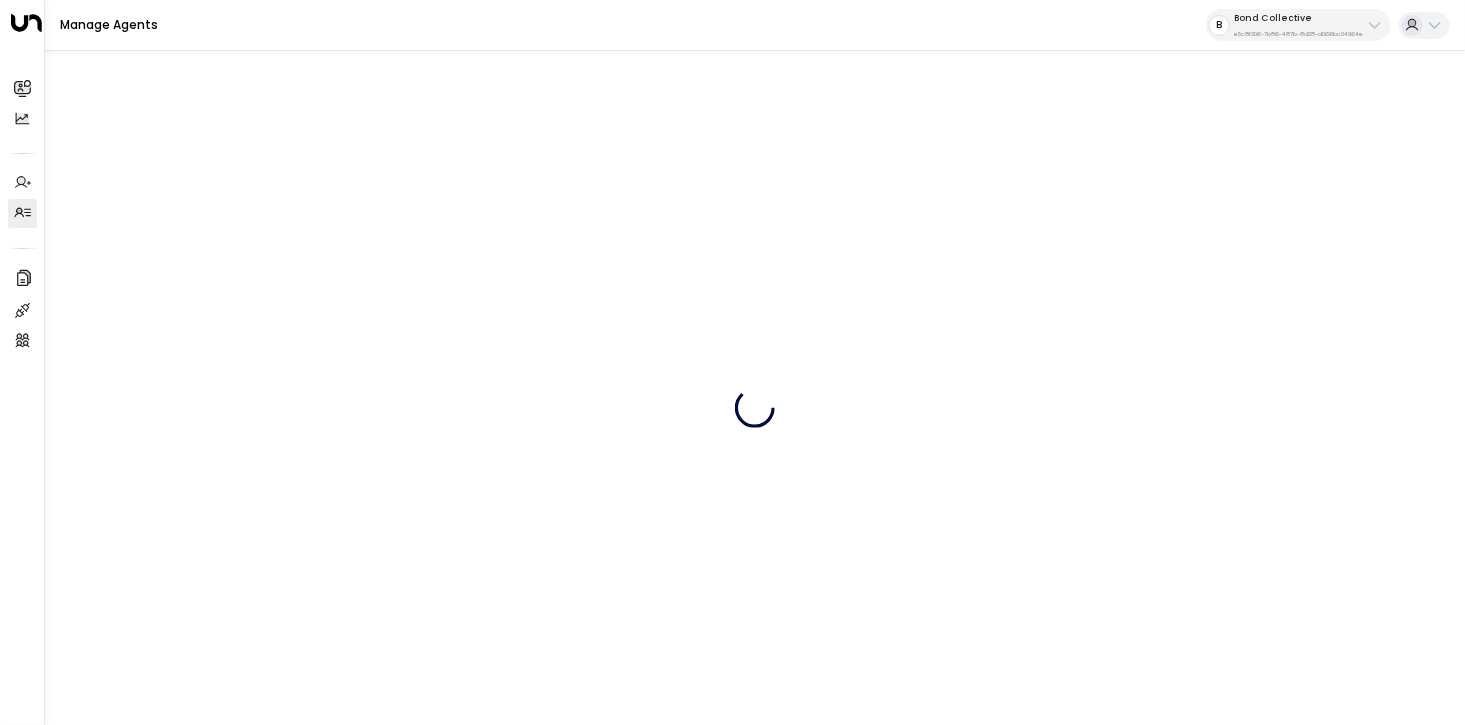 click at bounding box center (755, 407) 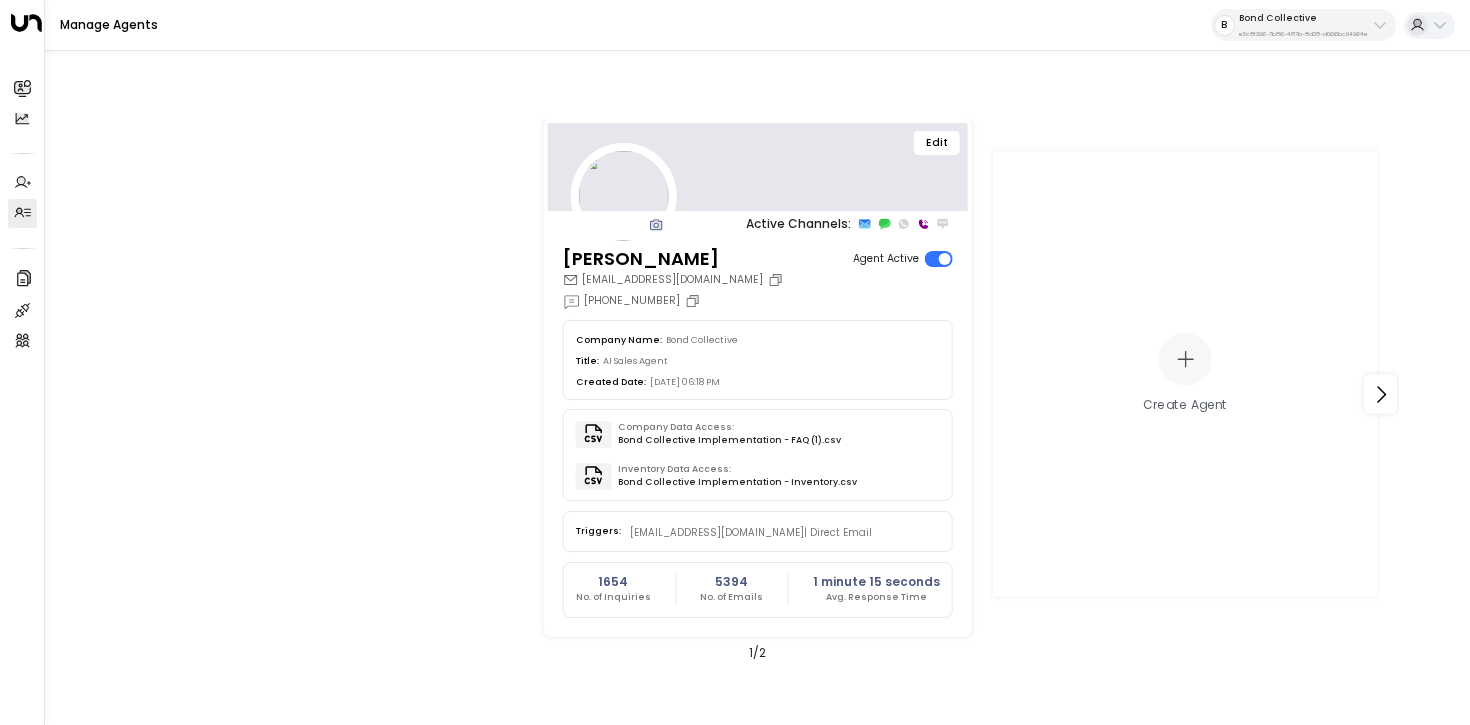 click on "Bond Collective" at bounding box center (1303, 18) 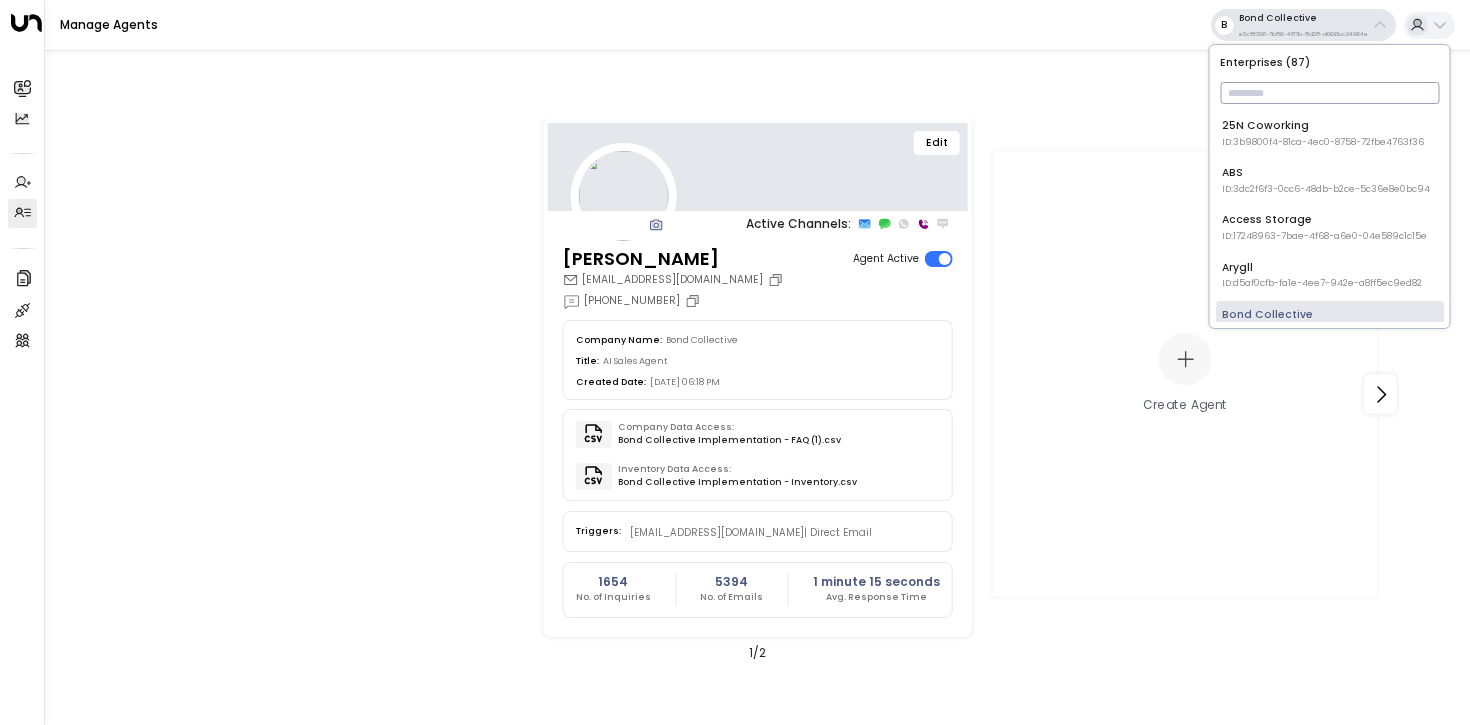 click at bounding box center [1329, 93] 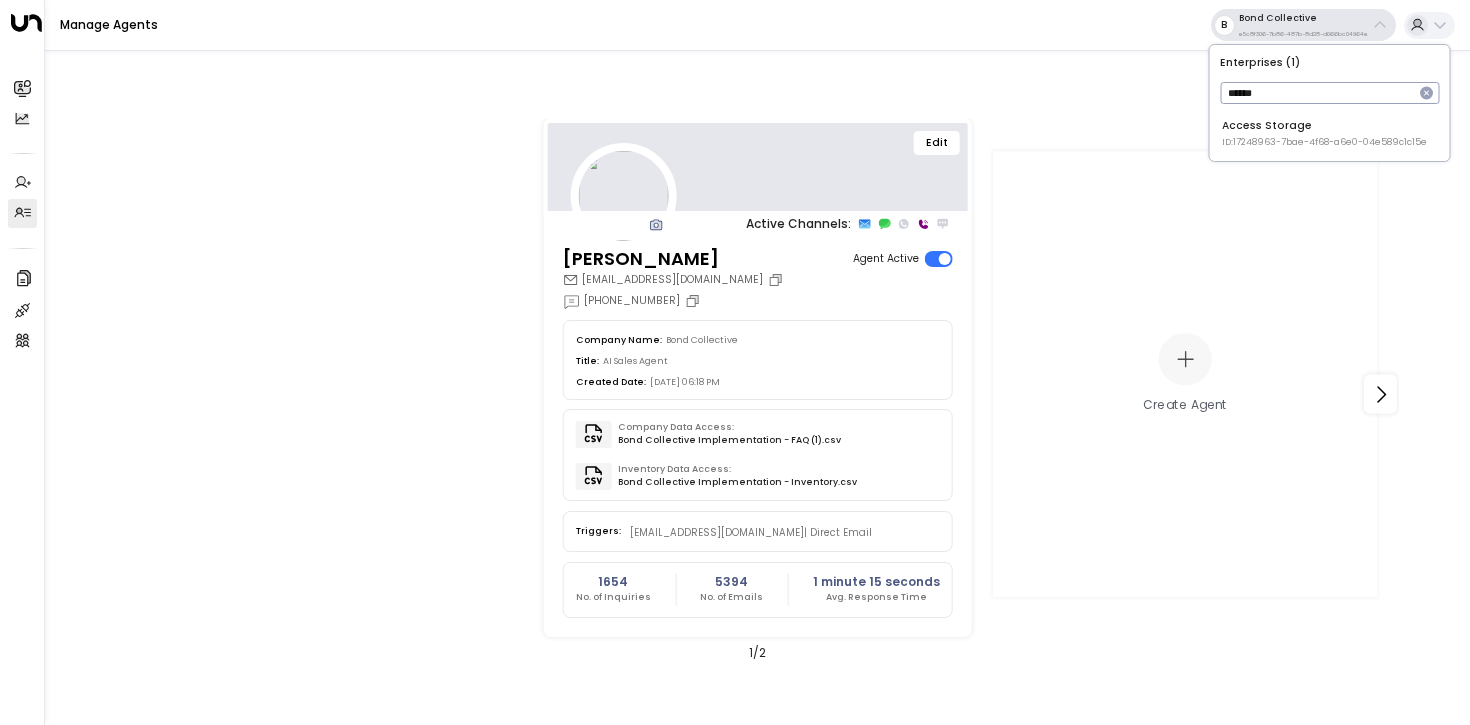 type on "******" 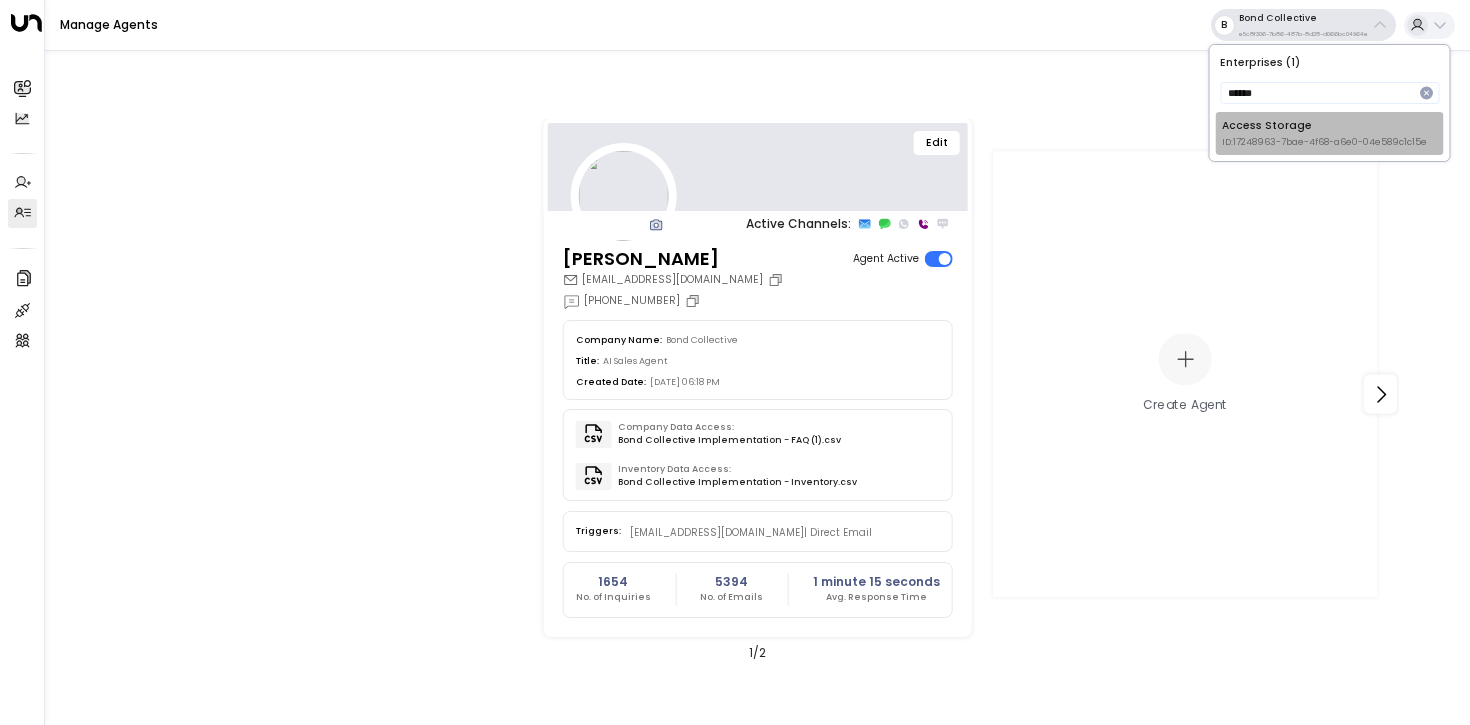 click on "Access Storage ID:  17248963-7bae-4f68-a6e0-04e589c1c15e" at bounding box center (1324, 133) 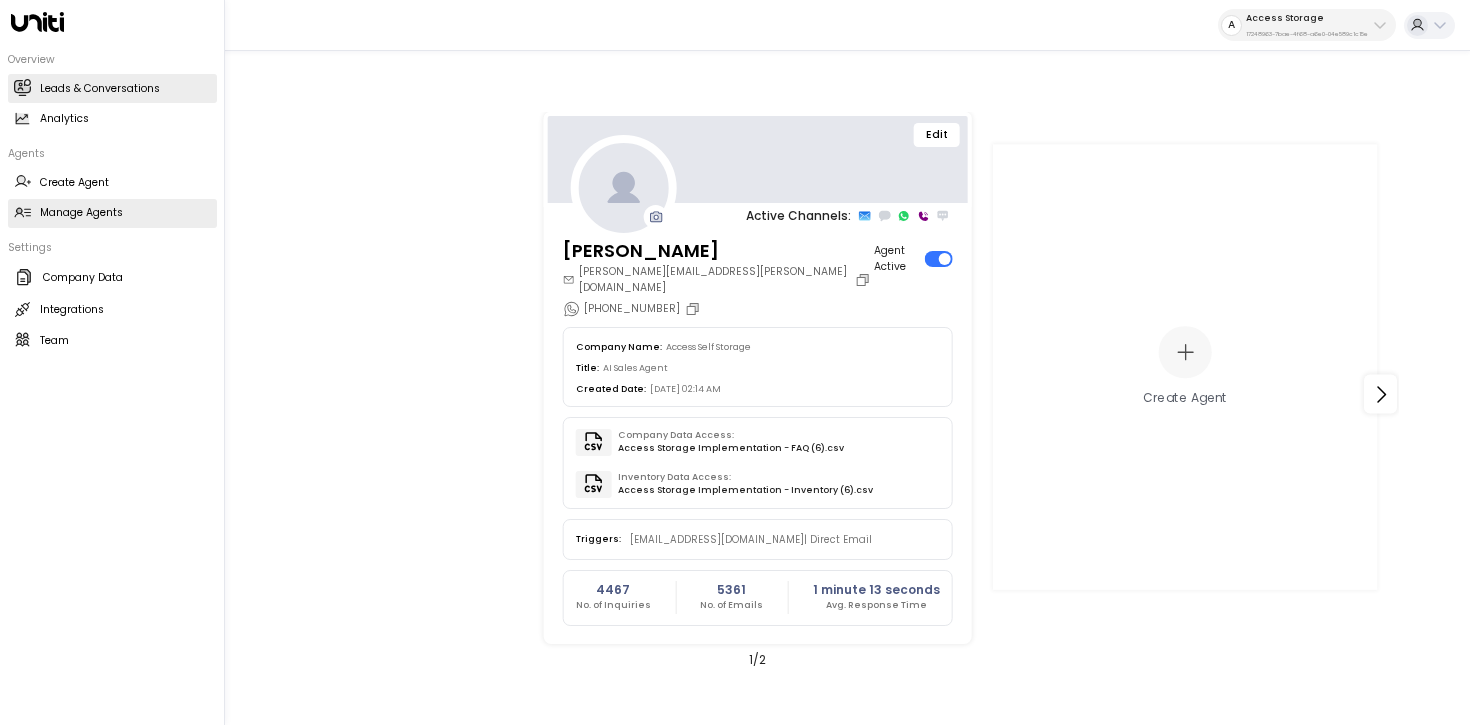 click 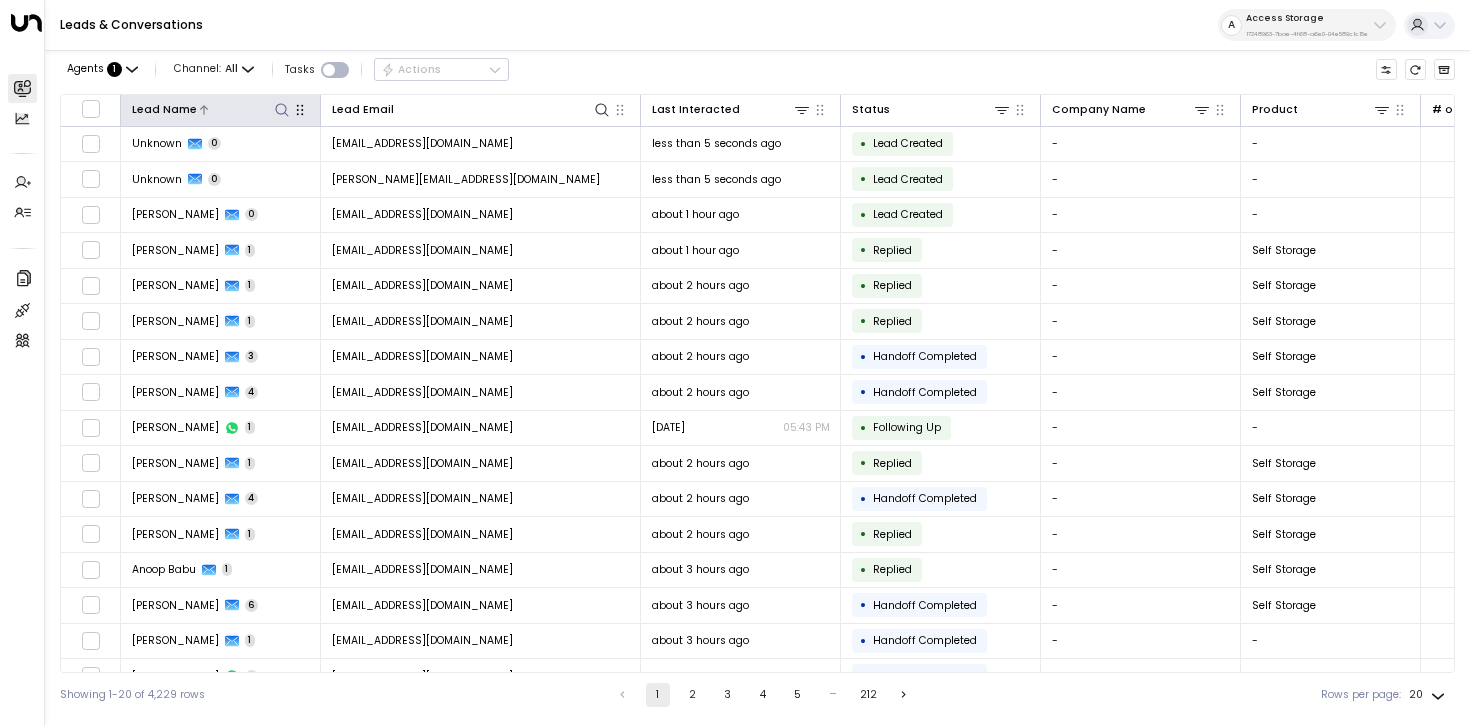 click 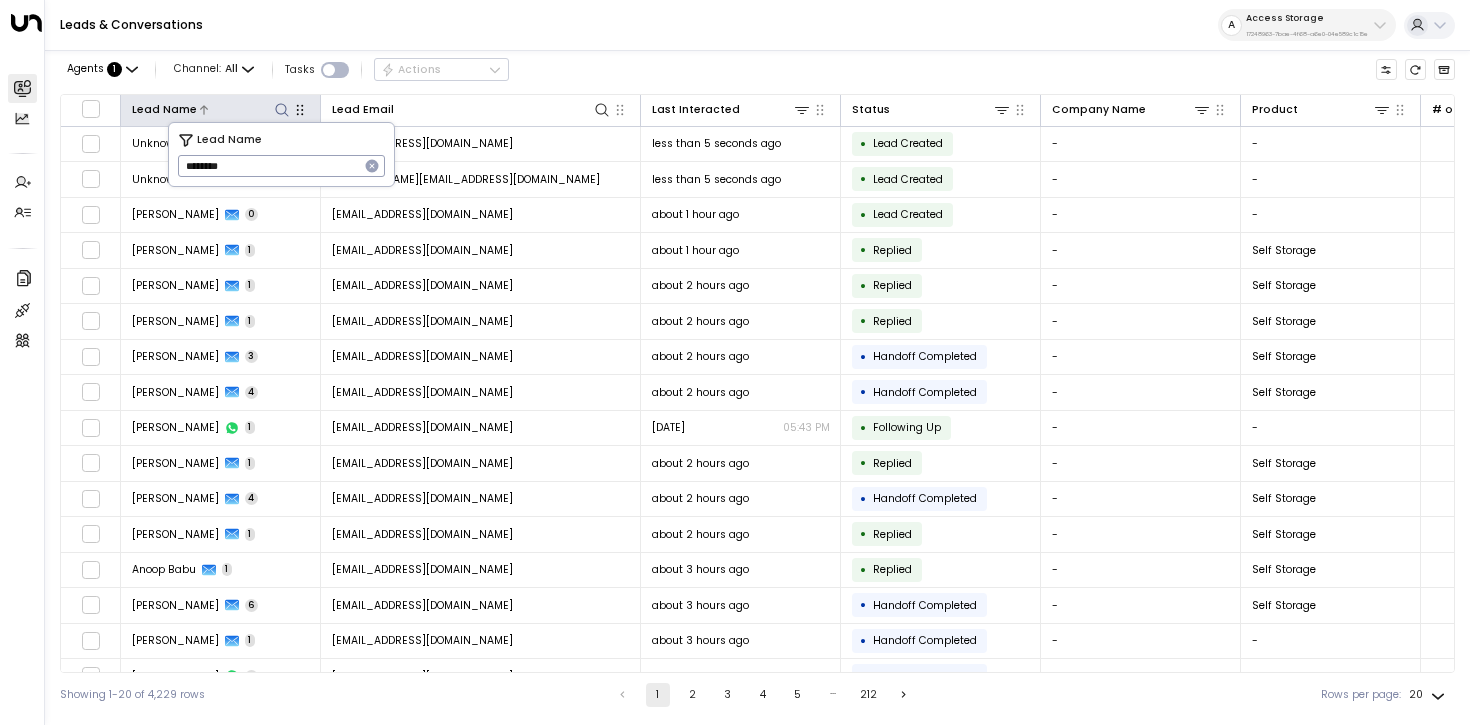 type on "********" 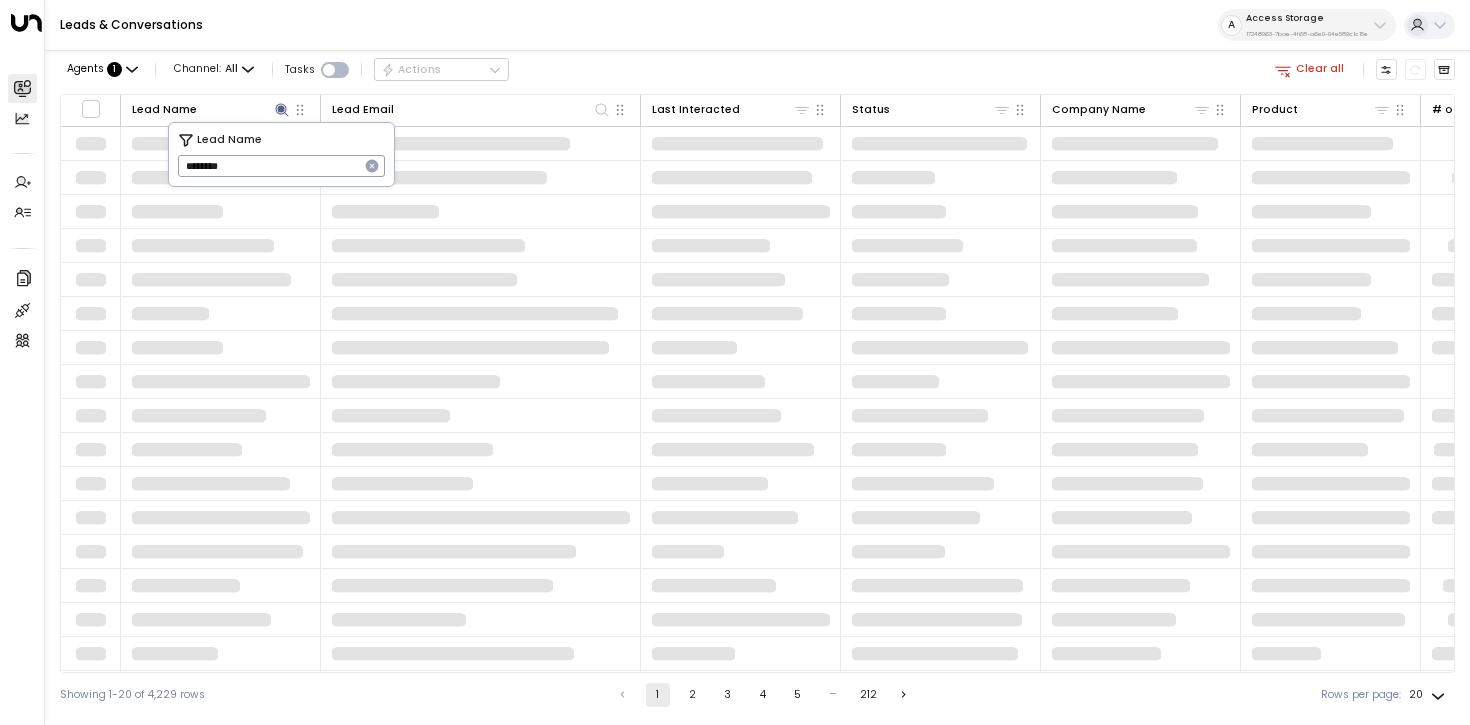 click on "Leads & Conversations A Access Storage 17248963-7bae-4f68-a6e0-04e589c1c15e" at bounding box center [757, 25] 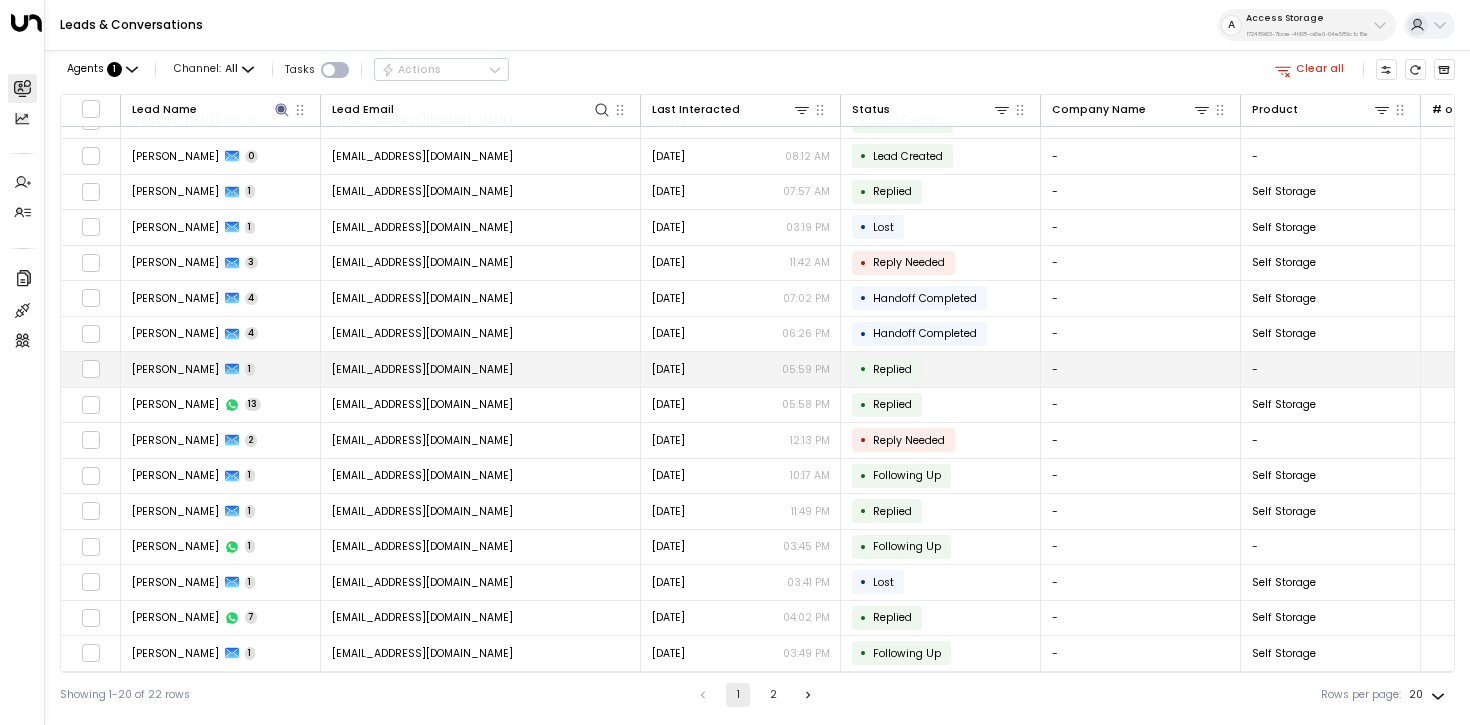 scroll, scrollTop: 0, scrollLeft: 0, axis: both 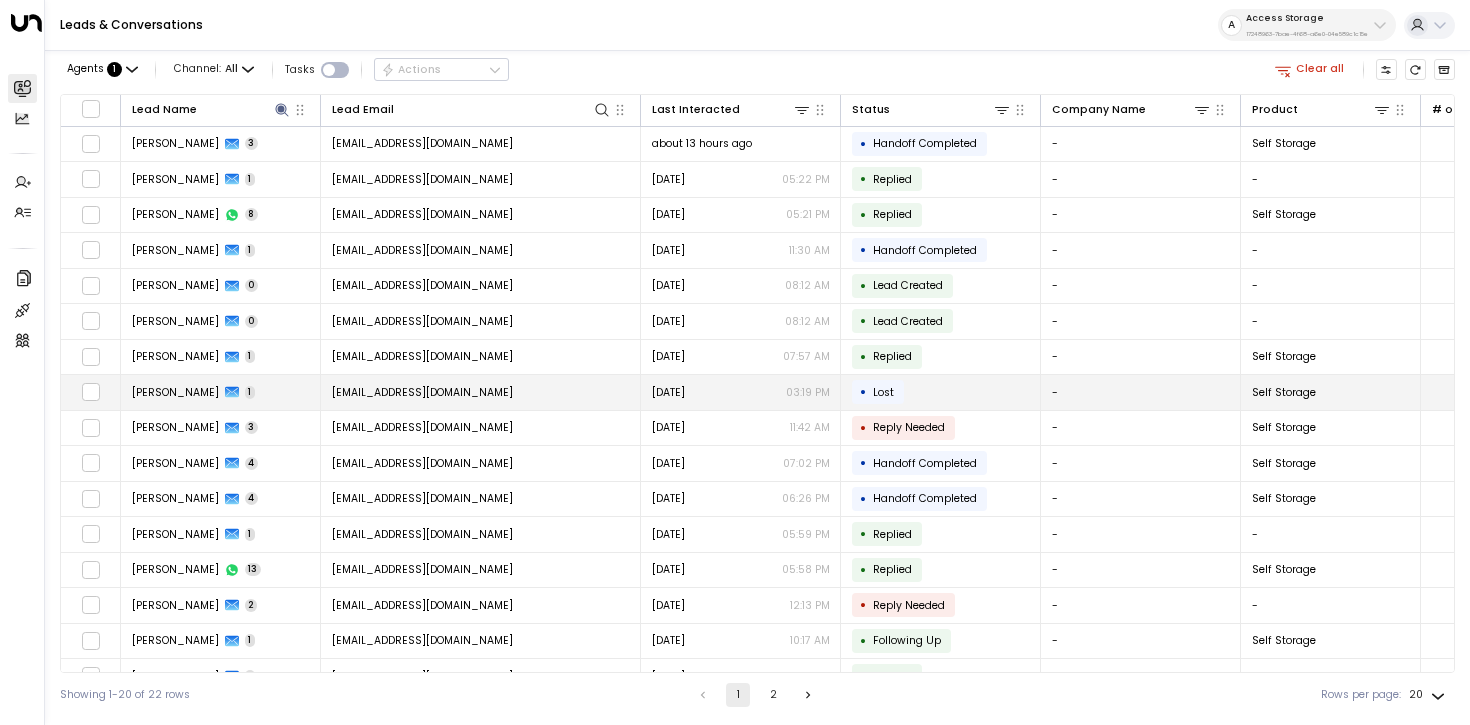 click on "Victoria.bond19@gmail.com" at bounding box center [481, 392] 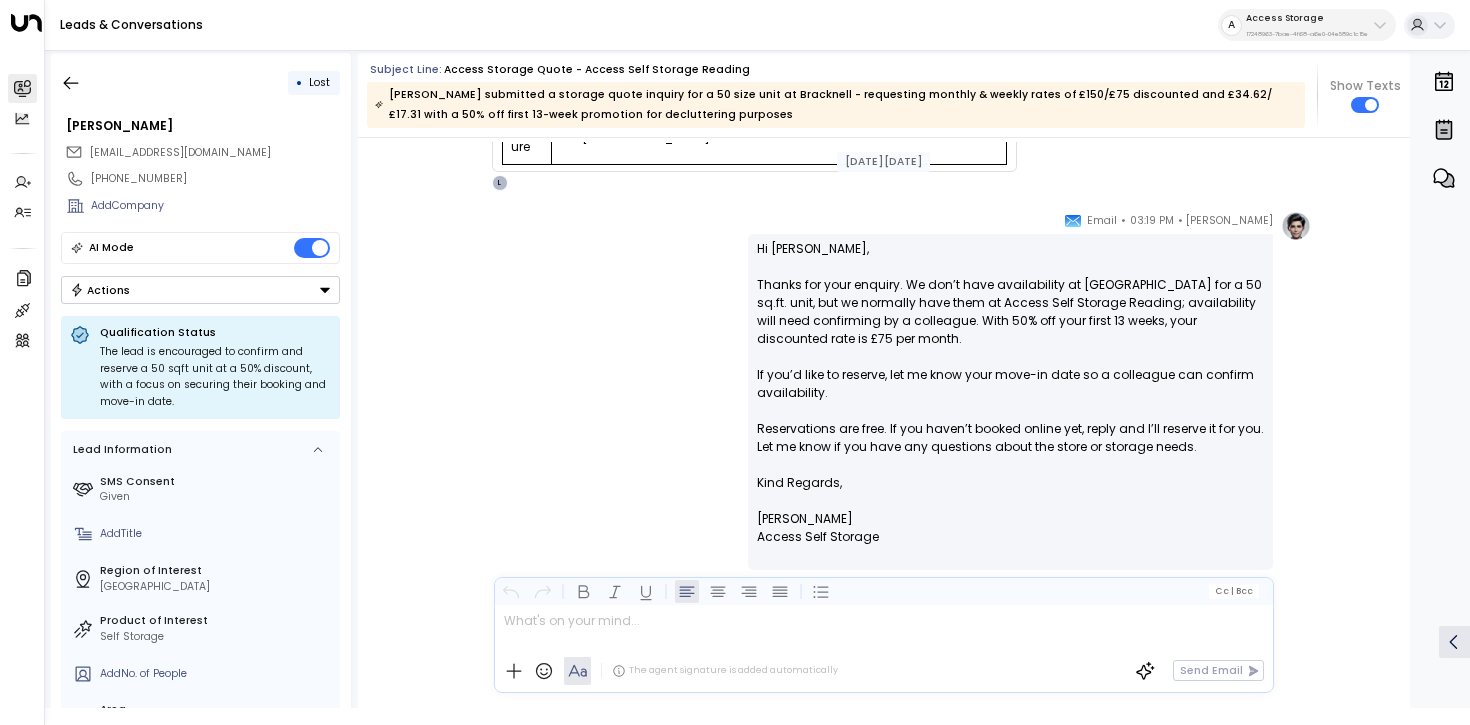 scroll, scrollTop: 827, scrollLeft: 0, axis: vertical 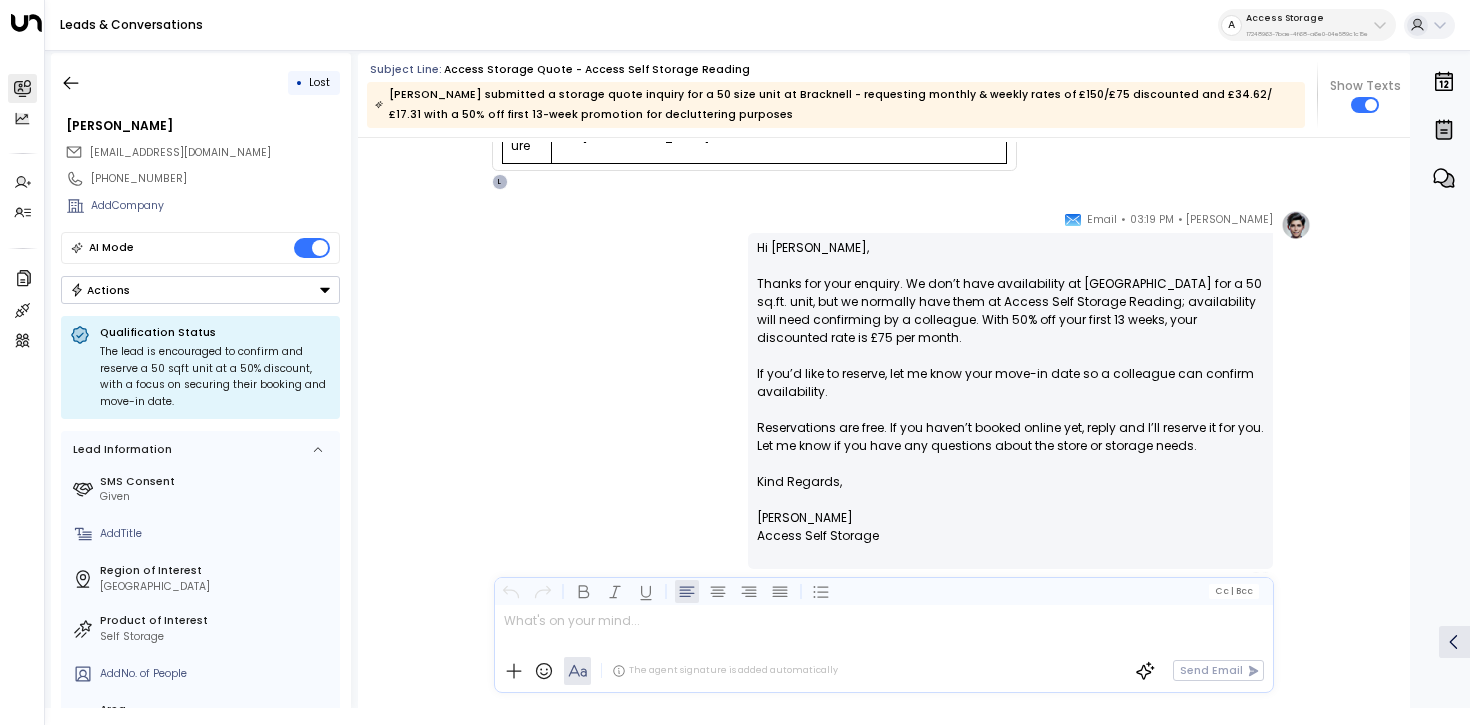 drag, startPoint x: 956, startPoint y: 307, endPoint x: 663, endPoint y: 233, distance: 302.20026 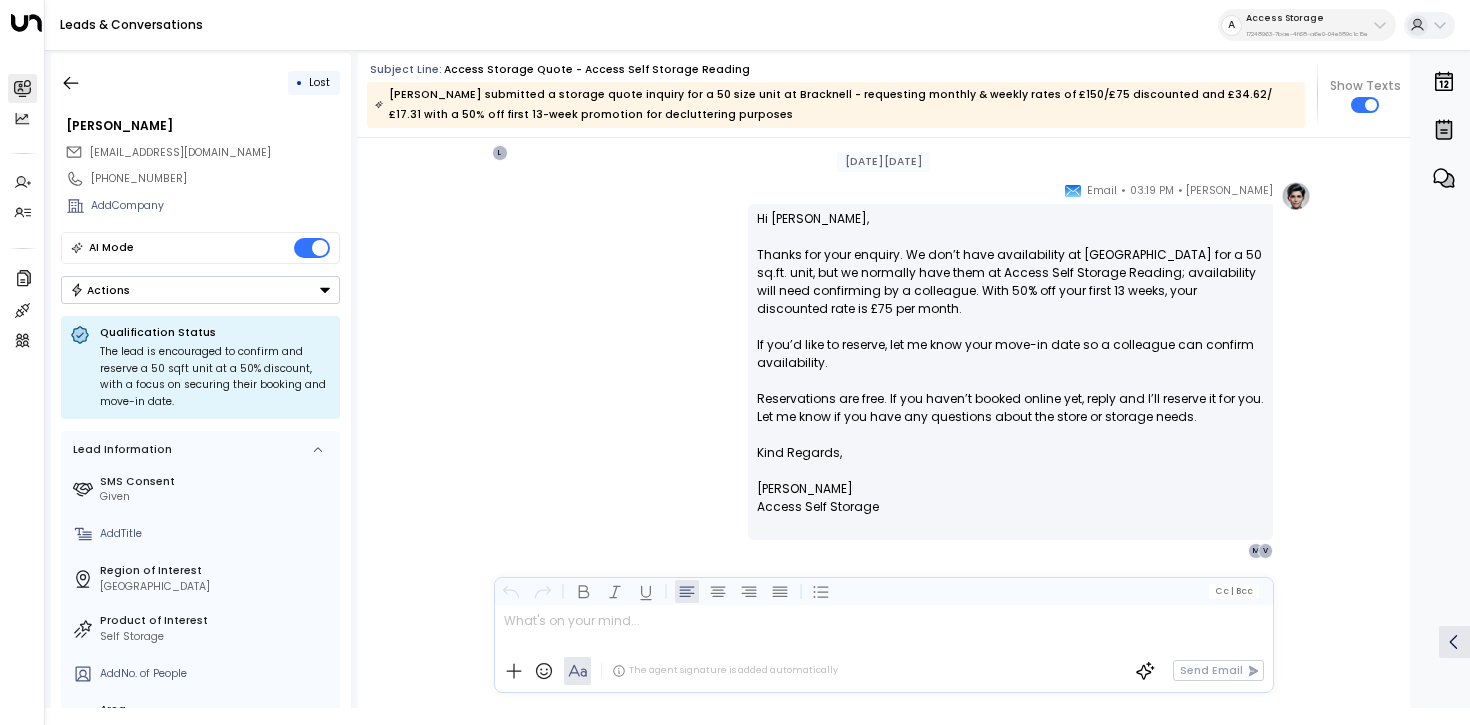 scroll, scrollTop: 818, scrollLeft: 0, axis: vertical 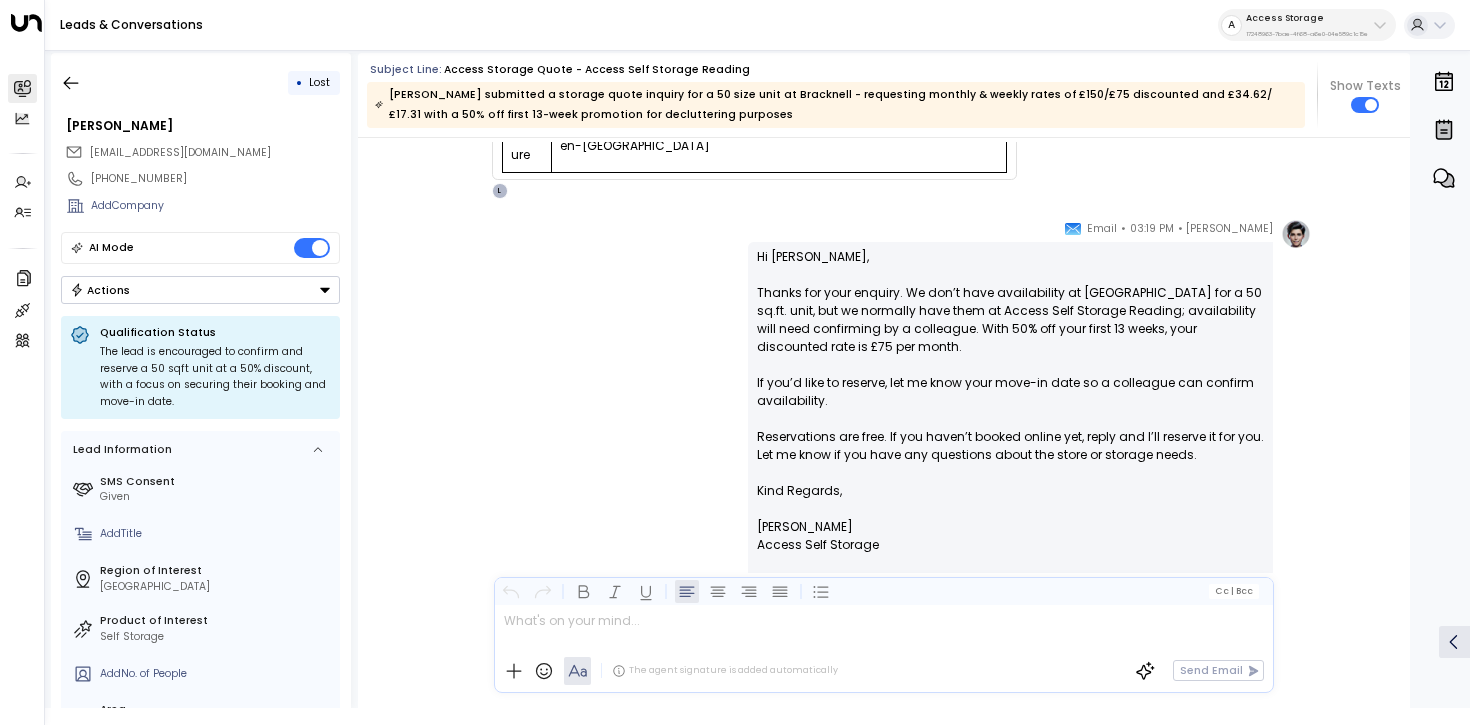 drag, startPoint x: 868, startPoint y: 348, endPoint x: 746, endPoint y: 287, distance: 136.40015 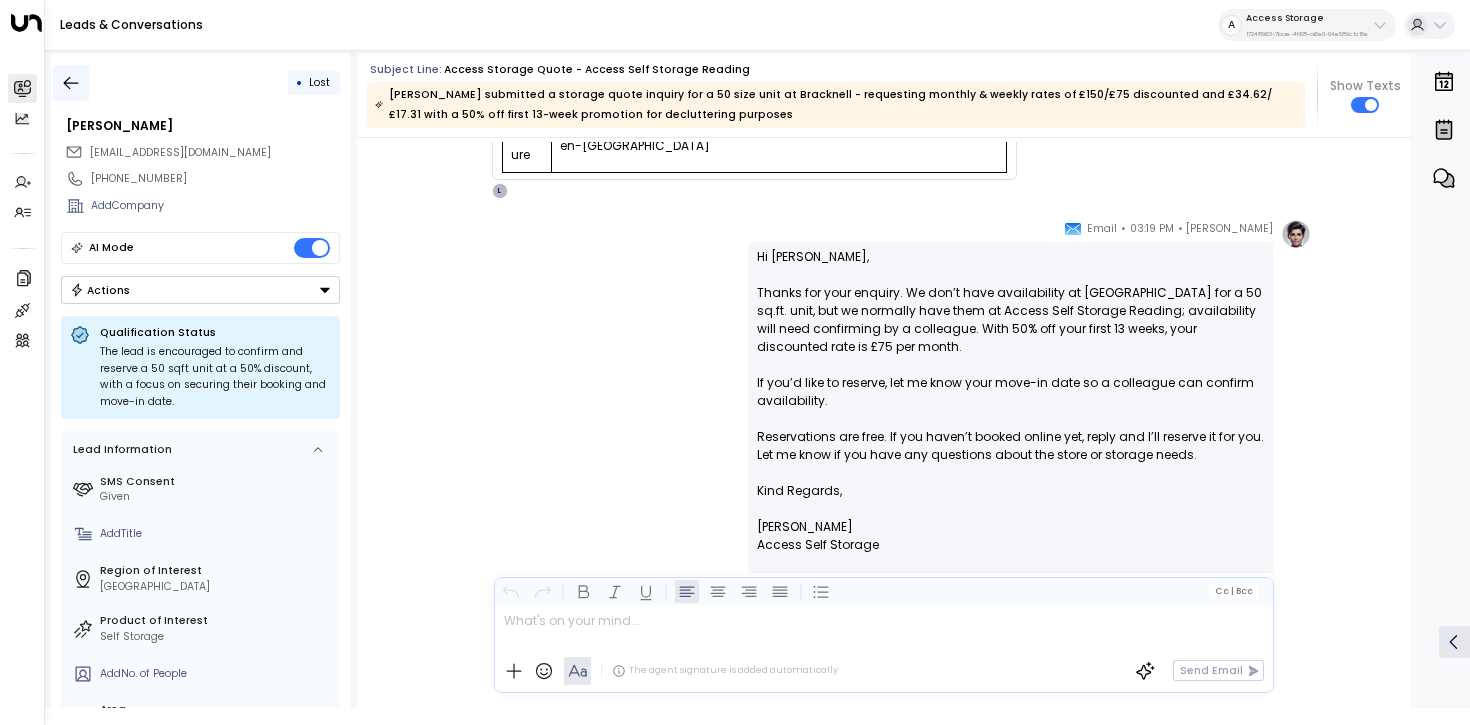 click 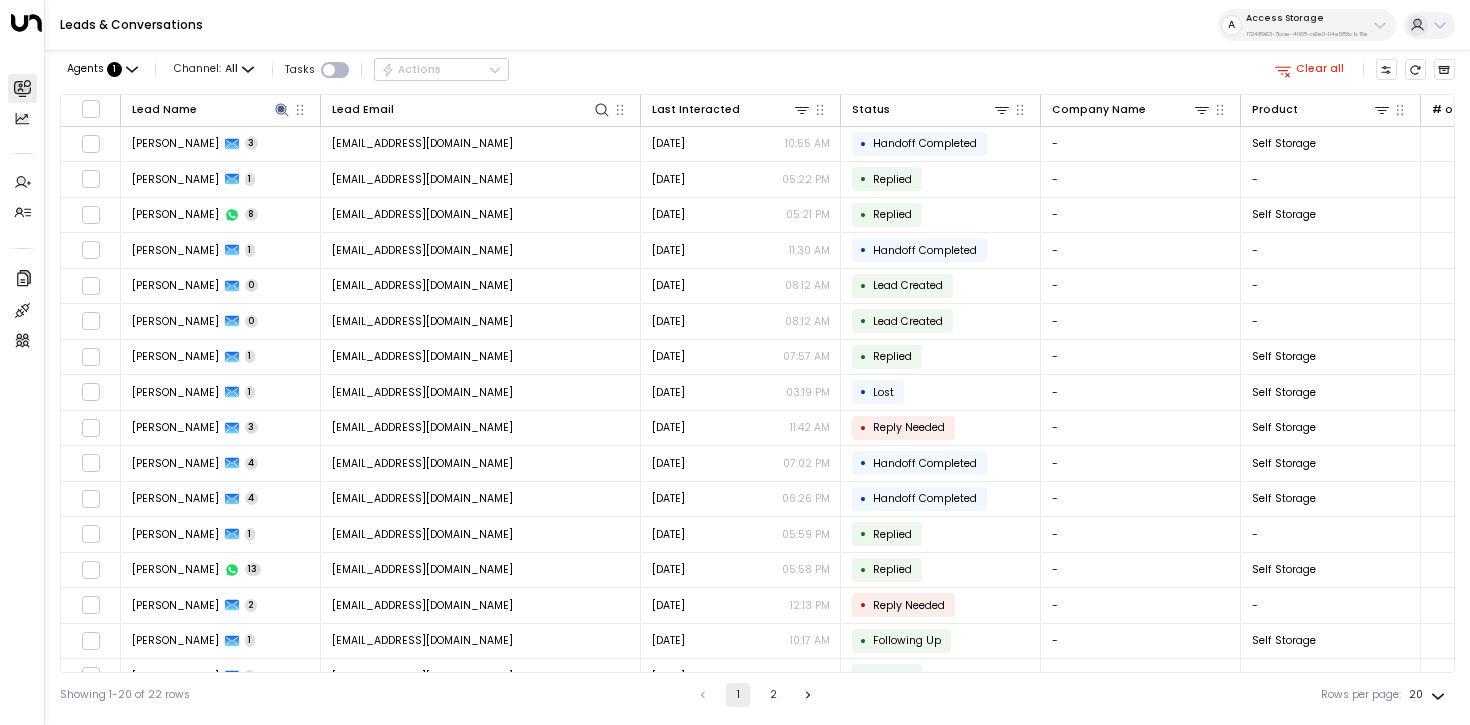click on "17248963-7bae-4f68-a6e0-04e589c1c15e" at bounding box center [1307, 34] 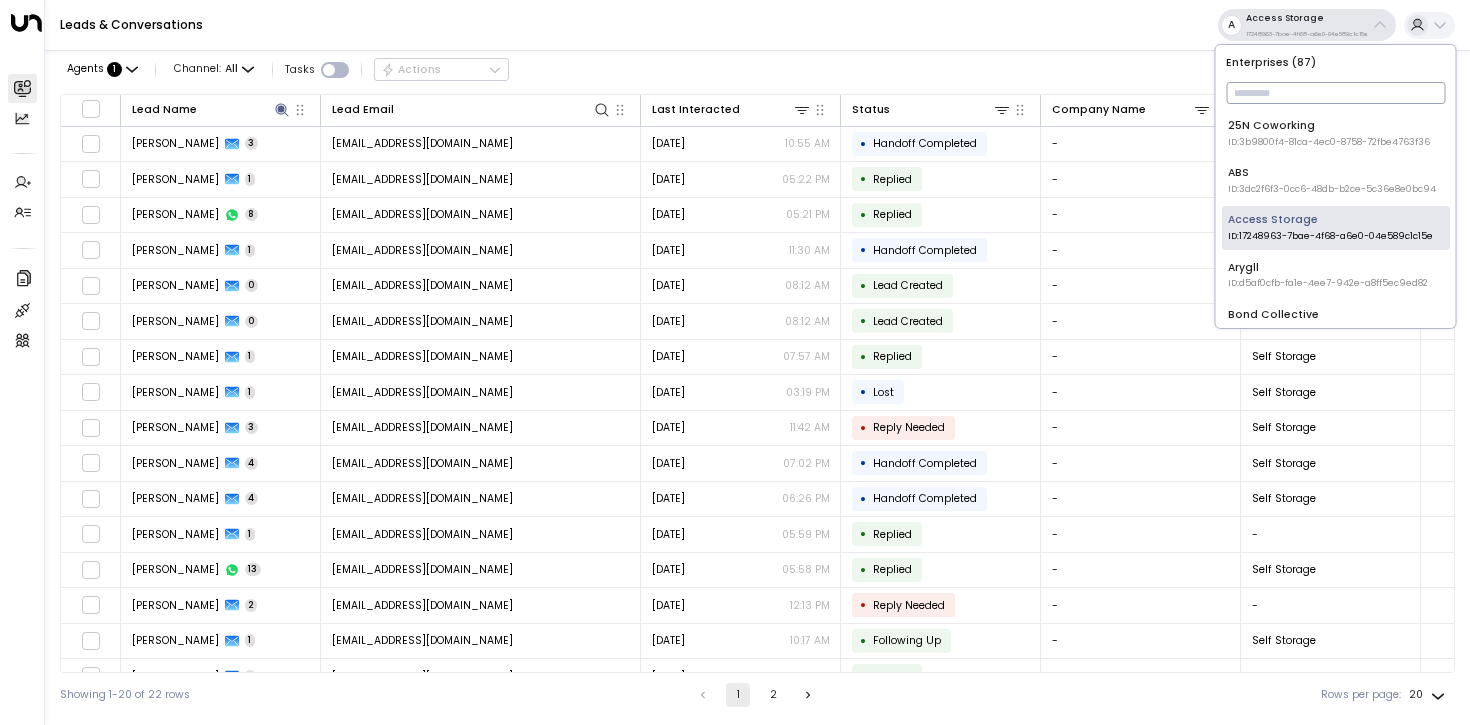 click at bounding box center (1335, 93) 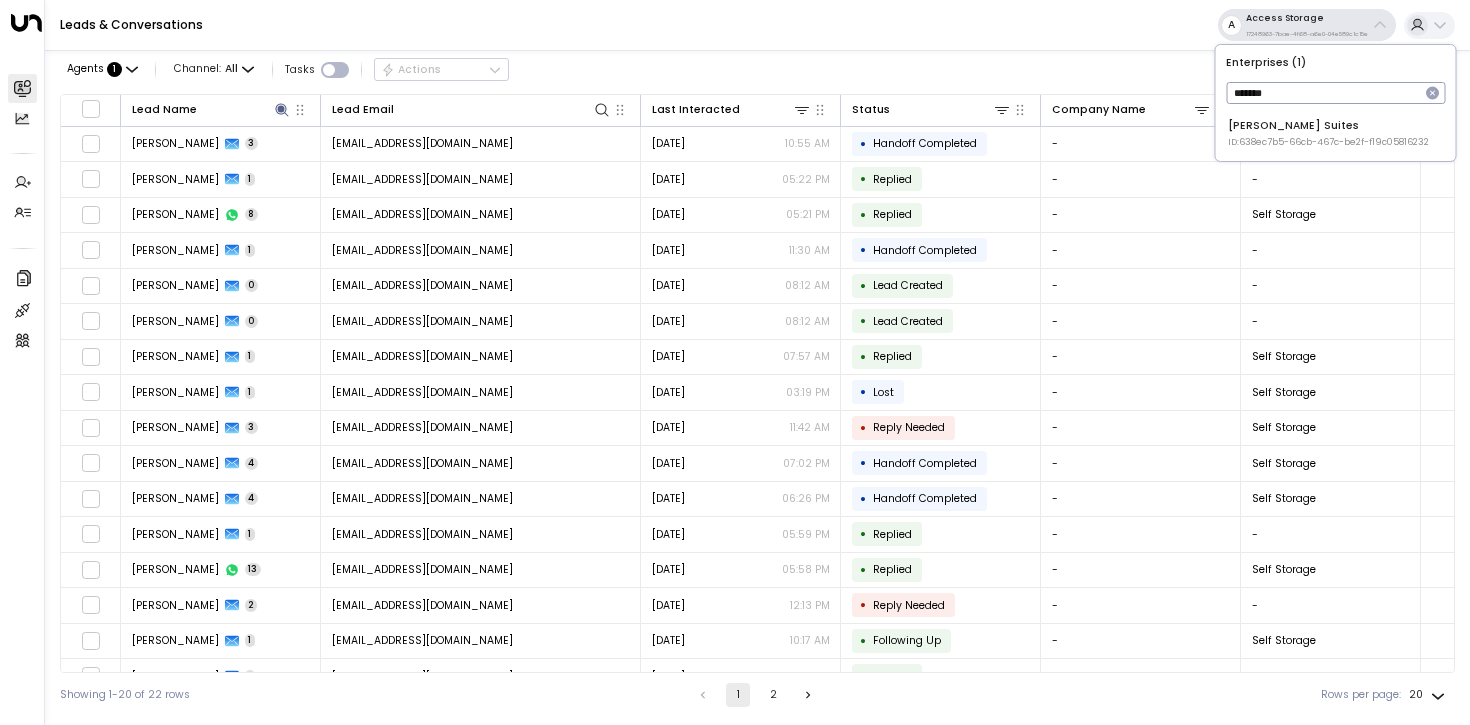 type on "*******" 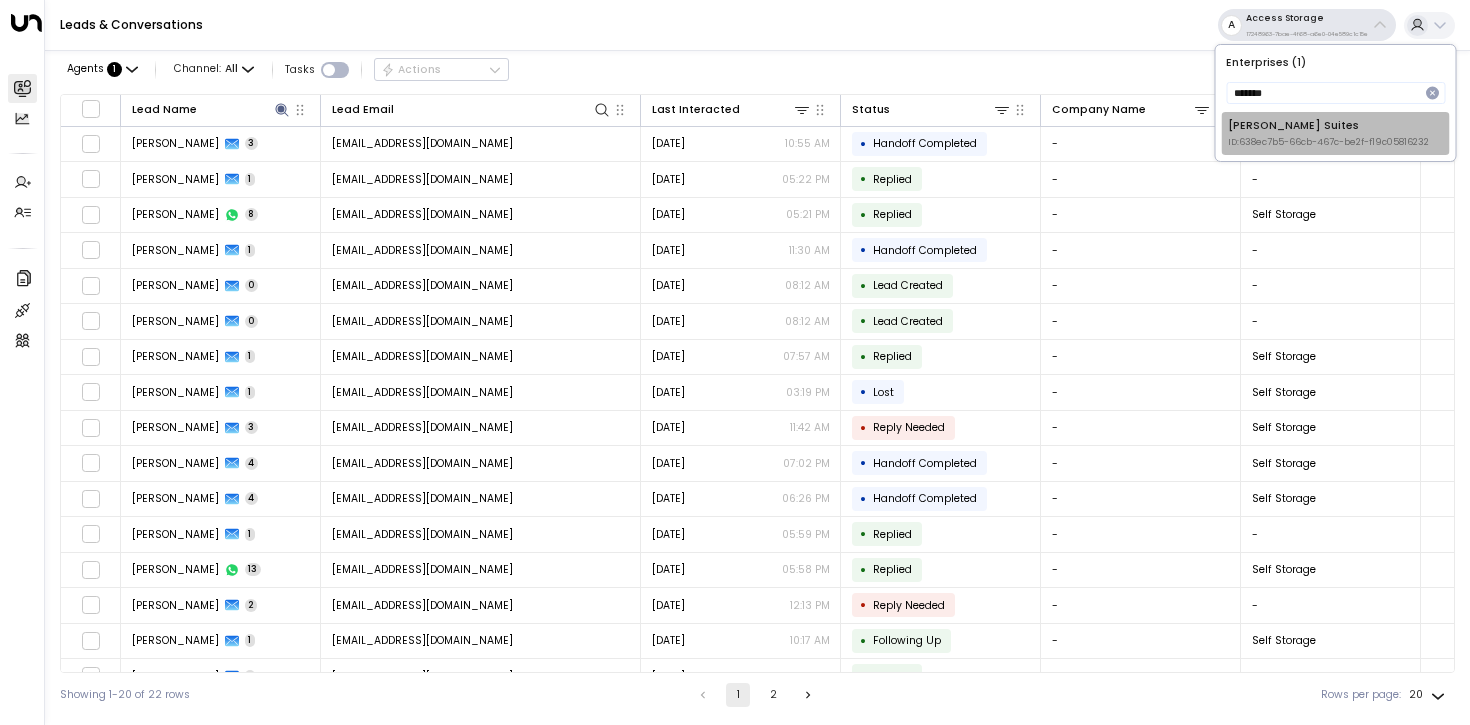 click on "Jay Suites ID:  638ec7b5-66cb-467c-be2f-f19c05816232" at bounding box center [1328, 133] 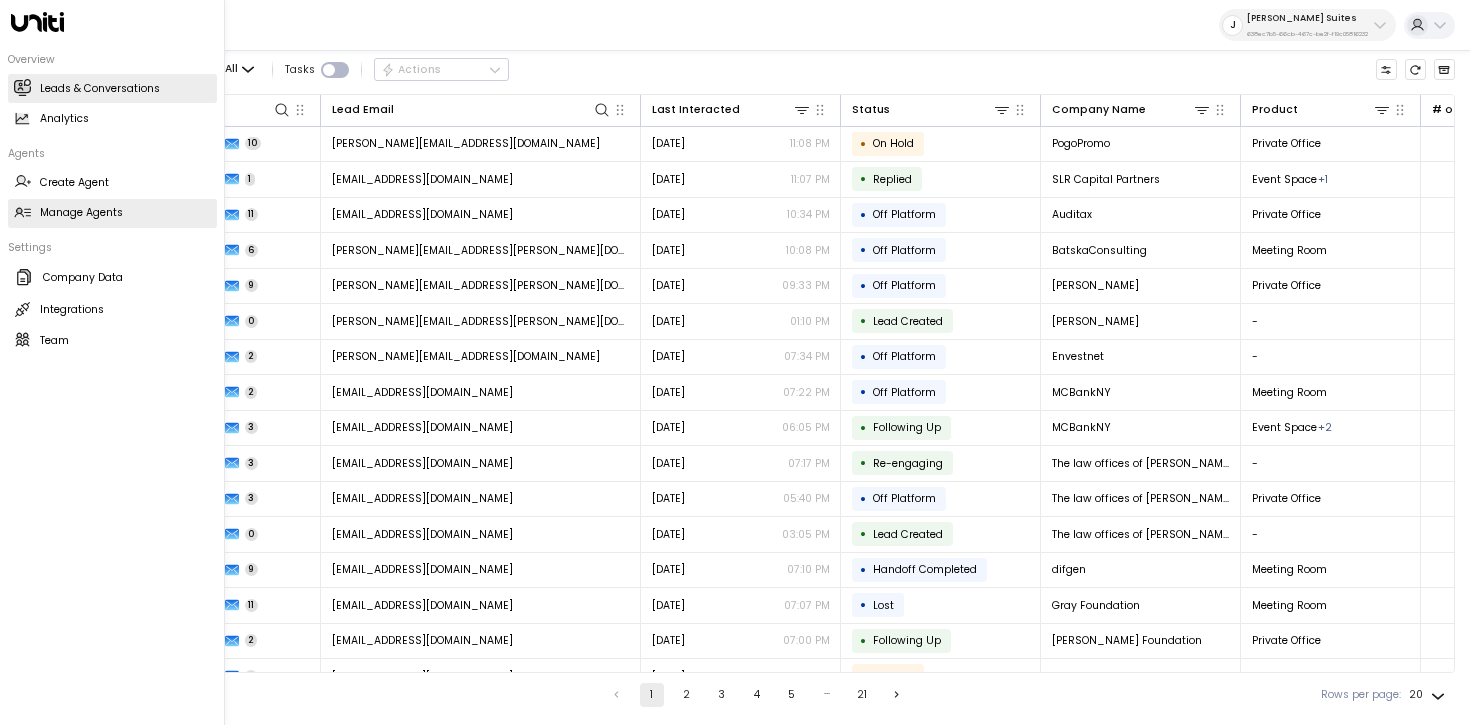 click on "Manage Agents" at bounding box center (81, 213) 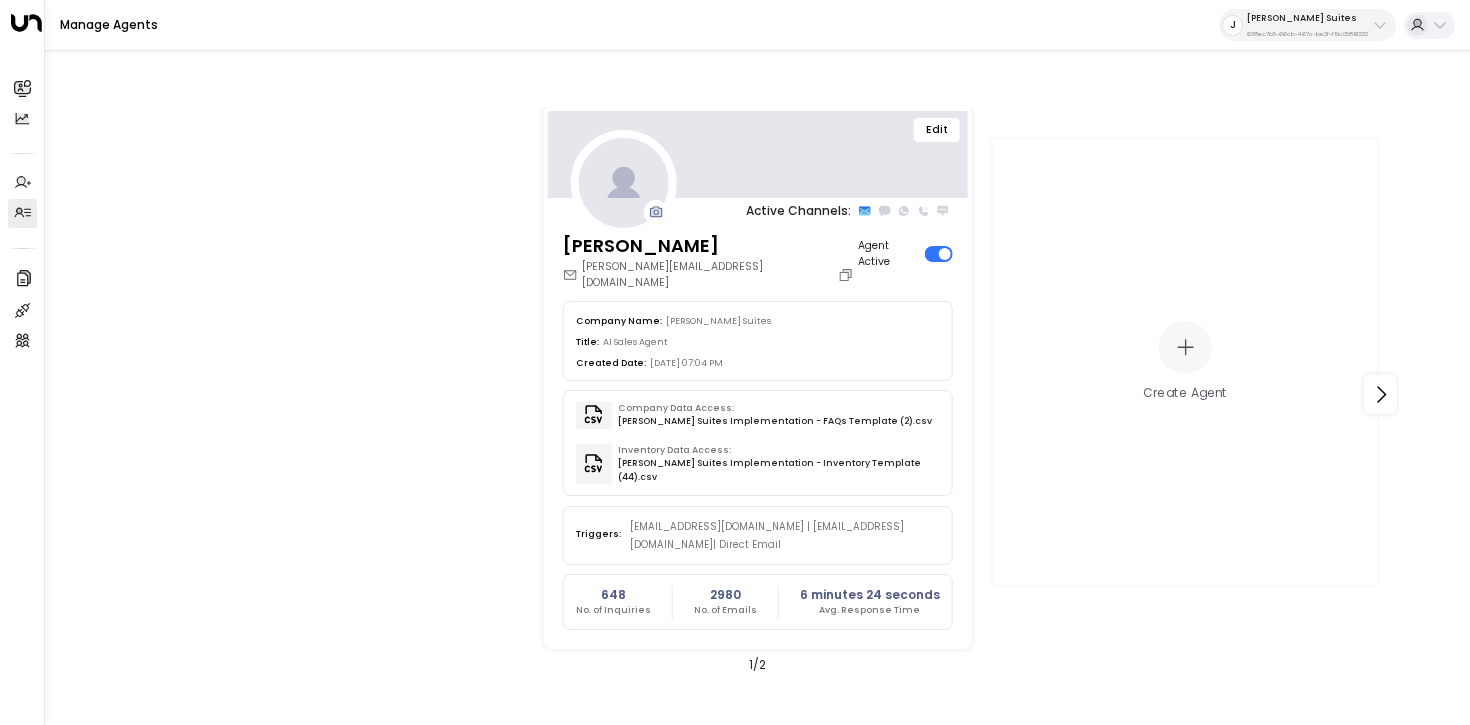 click on "Edit" at bounding box center (757, 155) 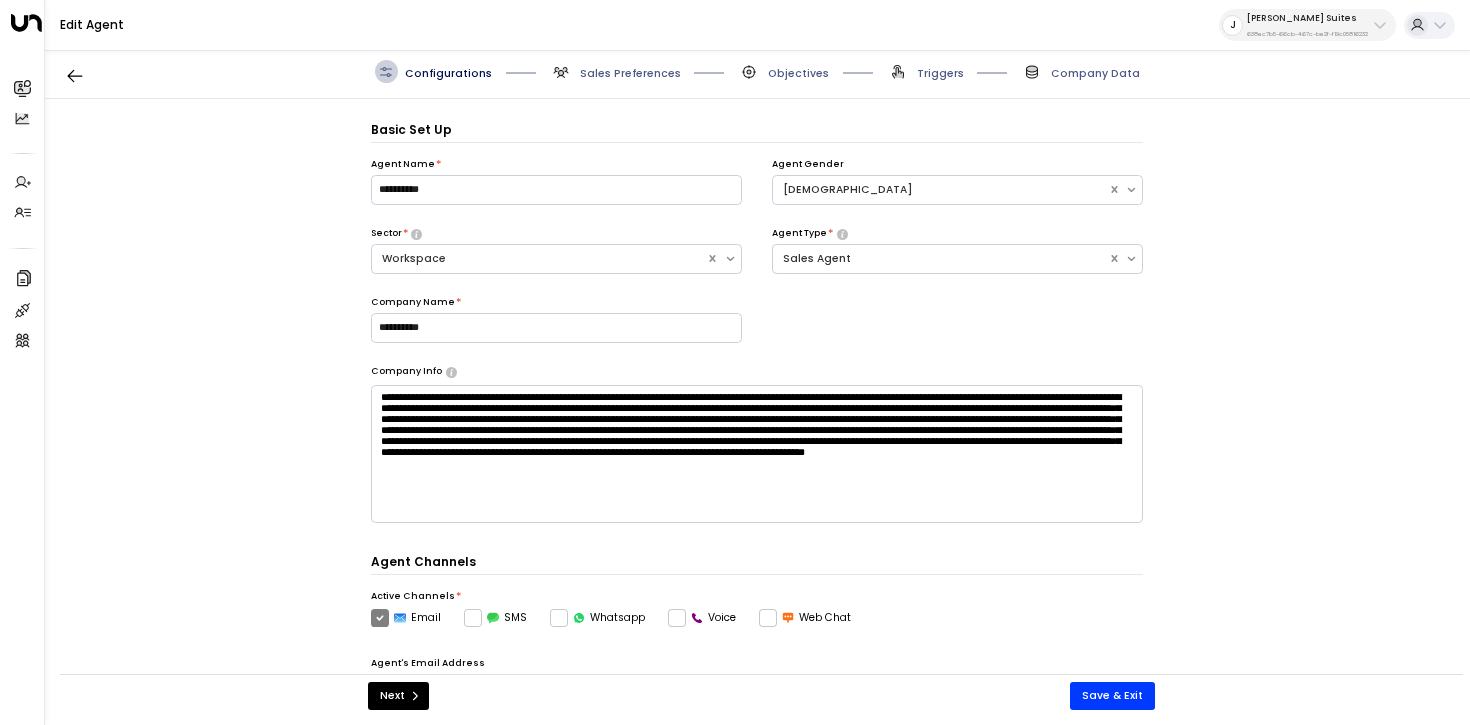 scroll, scrollTop: 22, scrollLeft: 0, axis: vertical 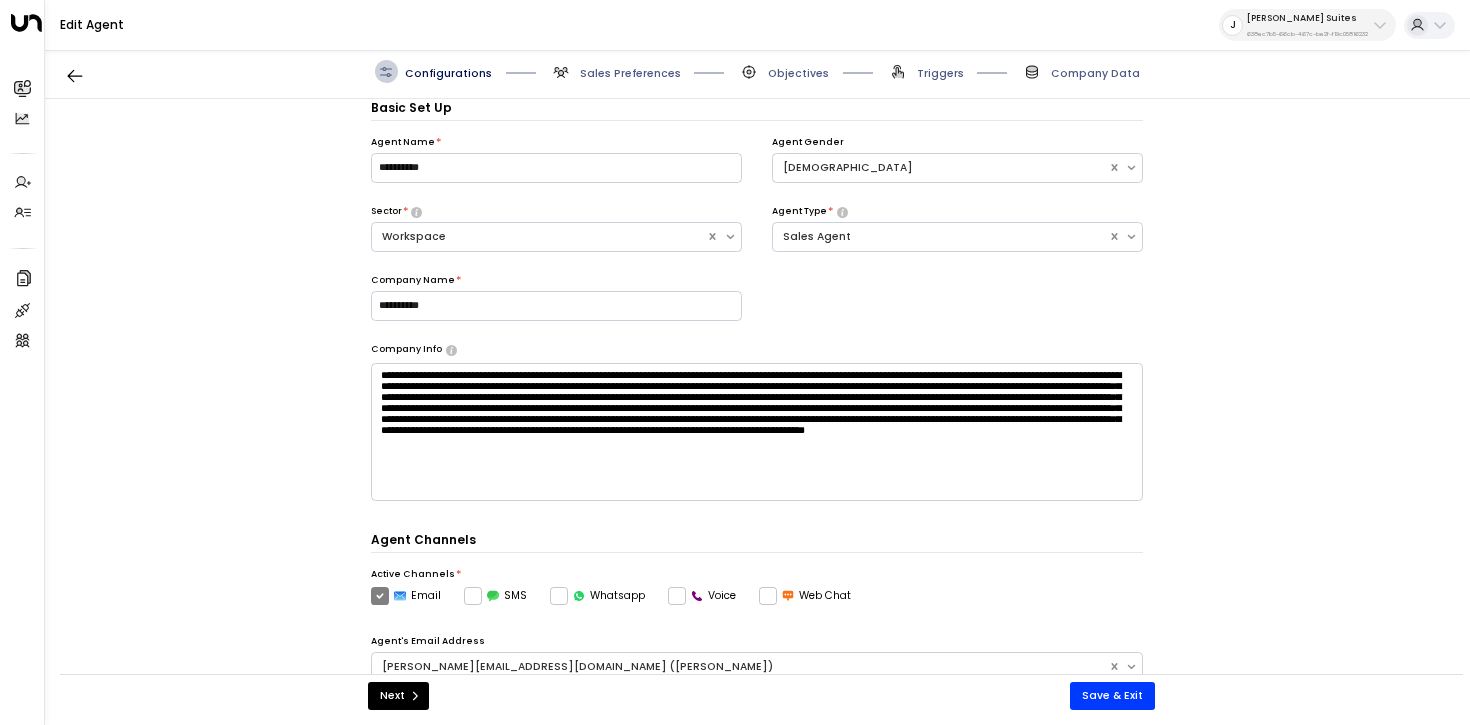 click on "Sales Preferences" at bounding box center [615, 71] 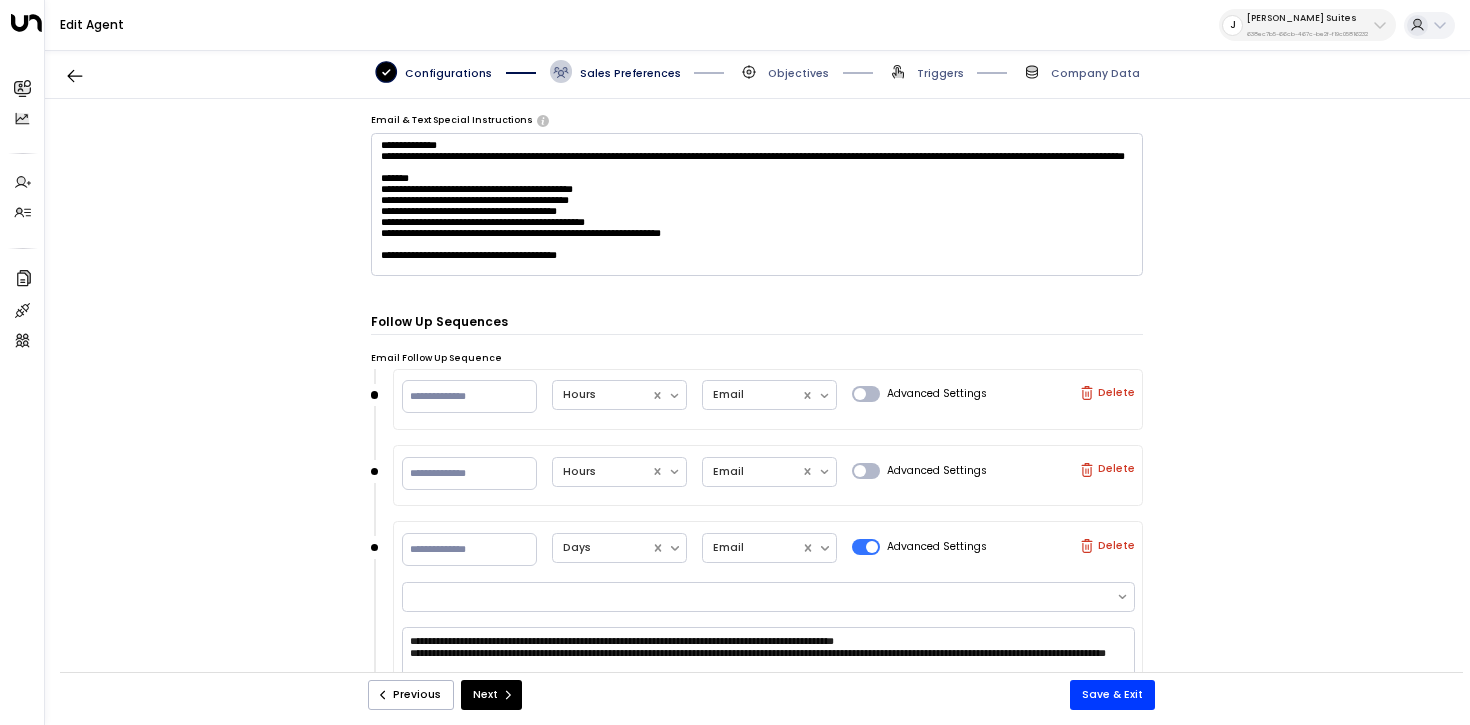 scroll, scrollTop: 687, scrollLeft: 0, axis: vertical 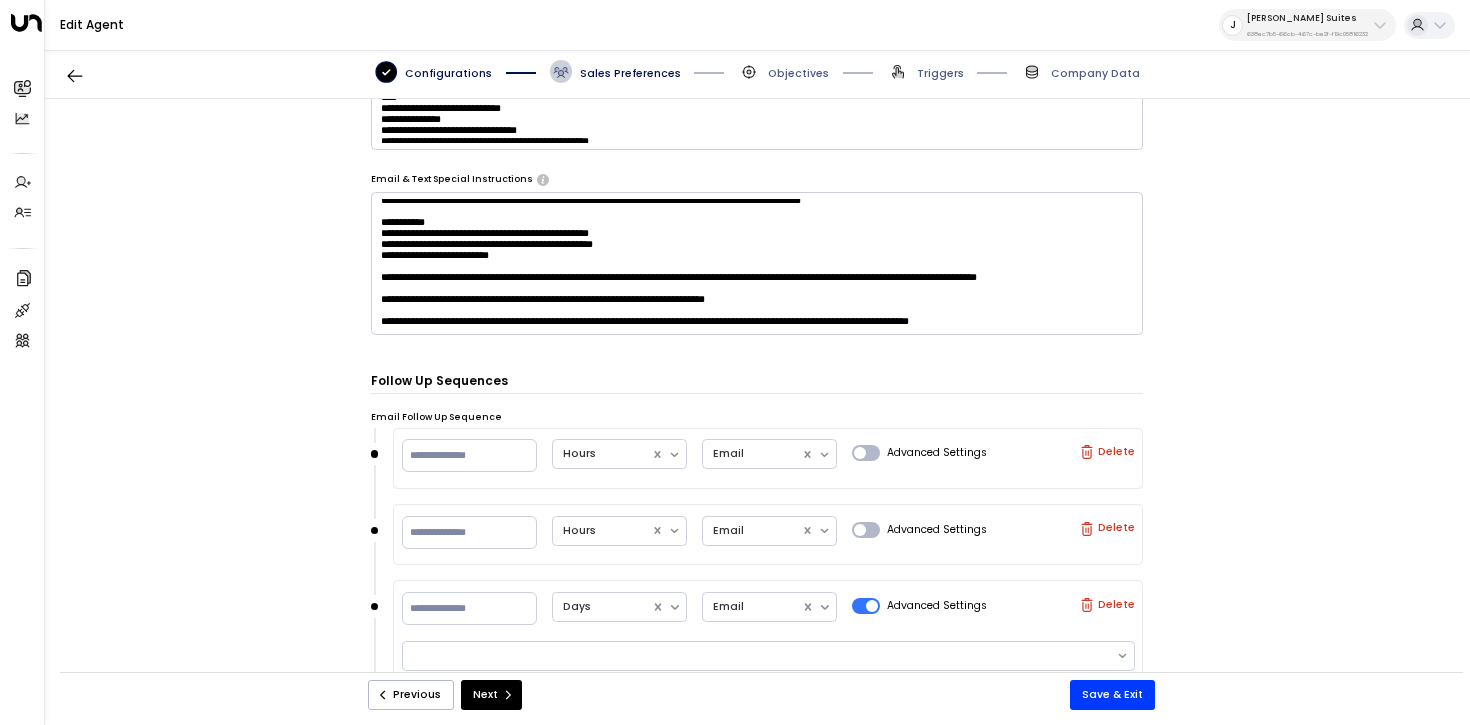 click at bounding box center [757, 263] 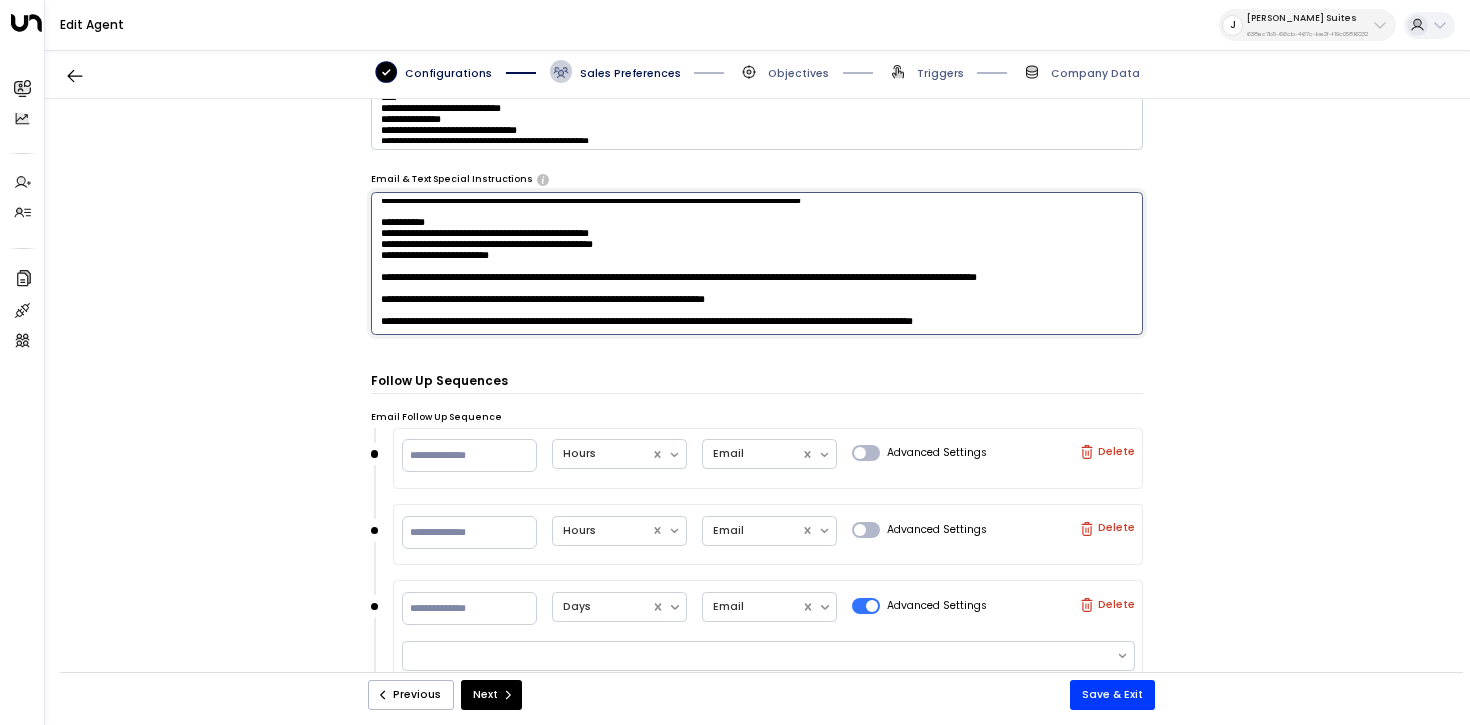 scroll, scrollTop: 2445, scrollLeft: 0, axis: vertical 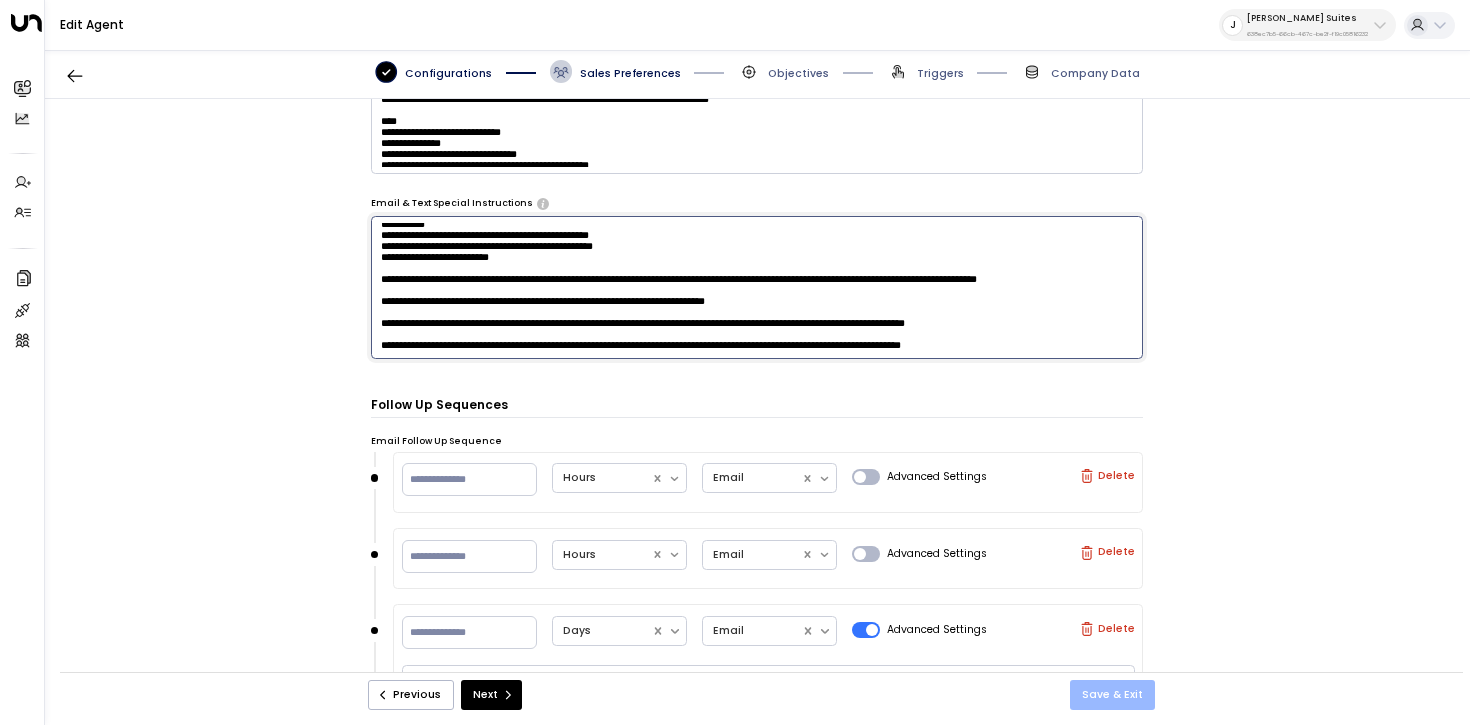 type on "**********" 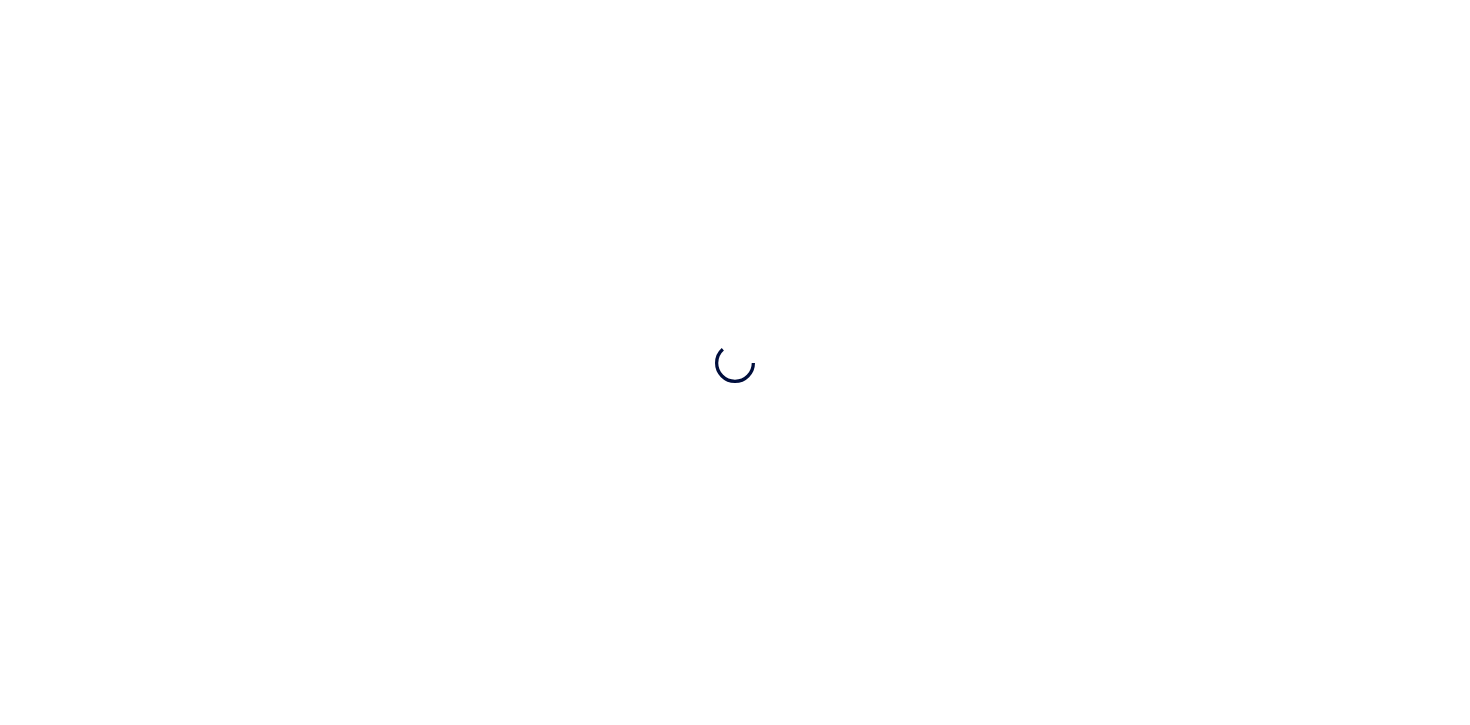 scroll, scrollTop: 0, scrollLeft: 0, axis: both 